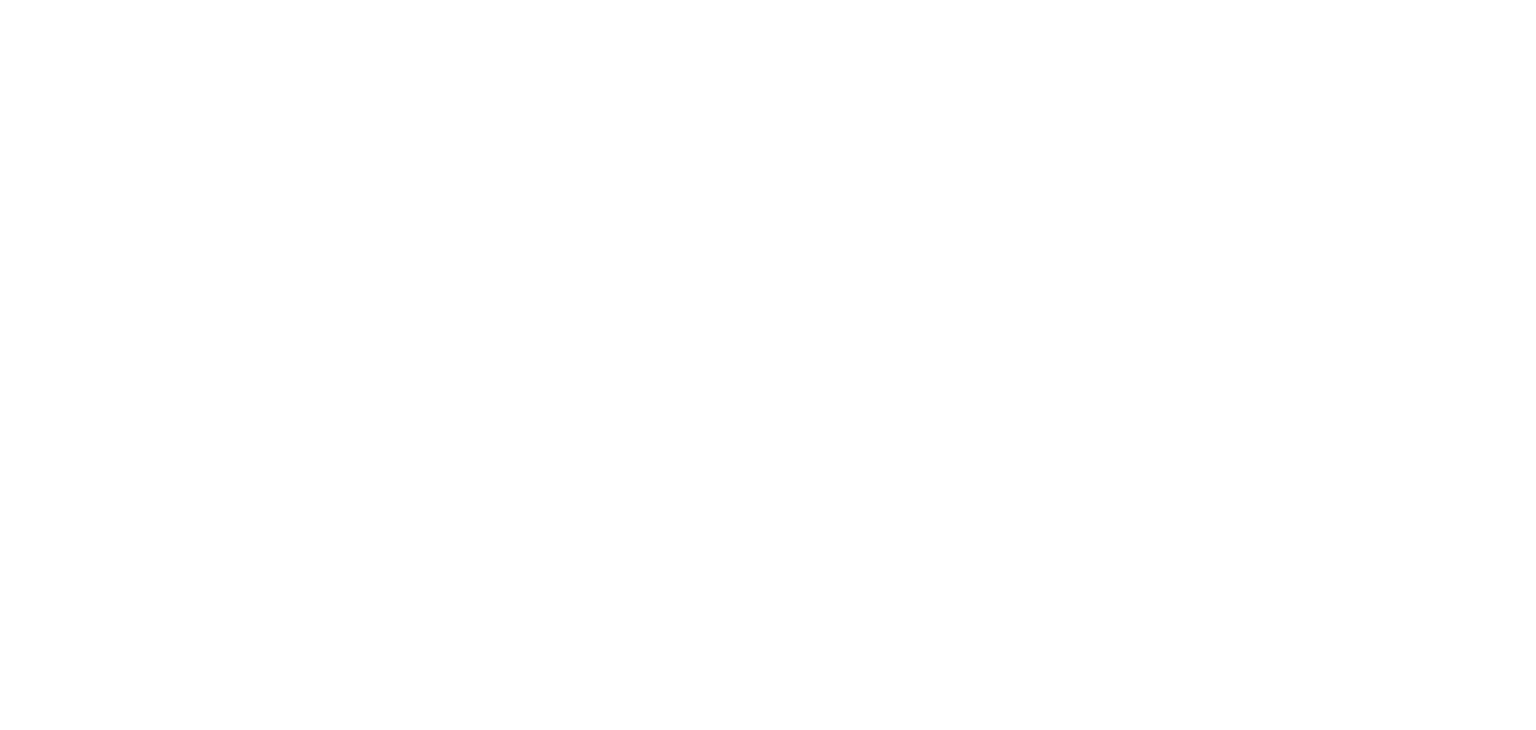 scroll, scrollTop: 0, scrollLeft: 0, axis: both 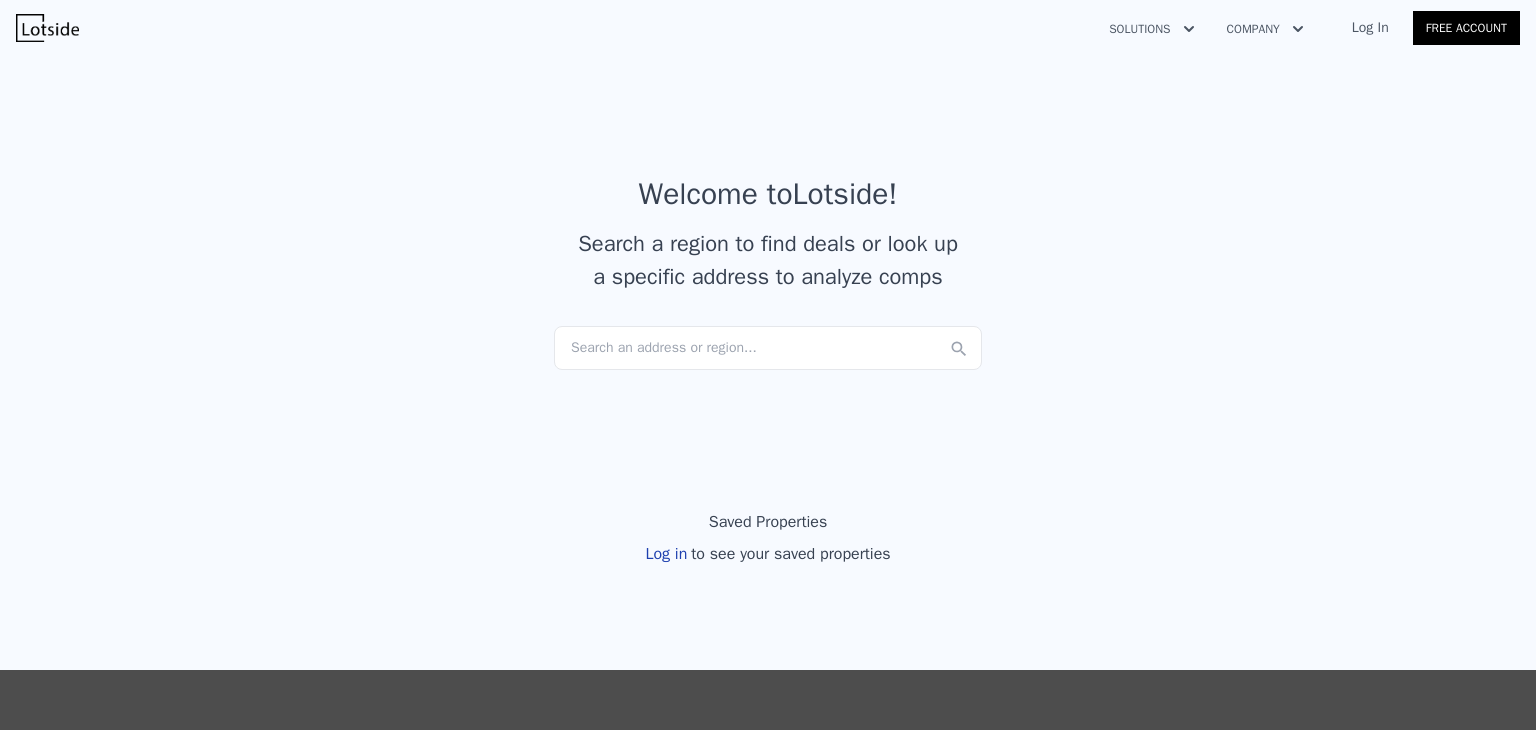 click on "Search an address or region..." at bounding box center (768, 348) 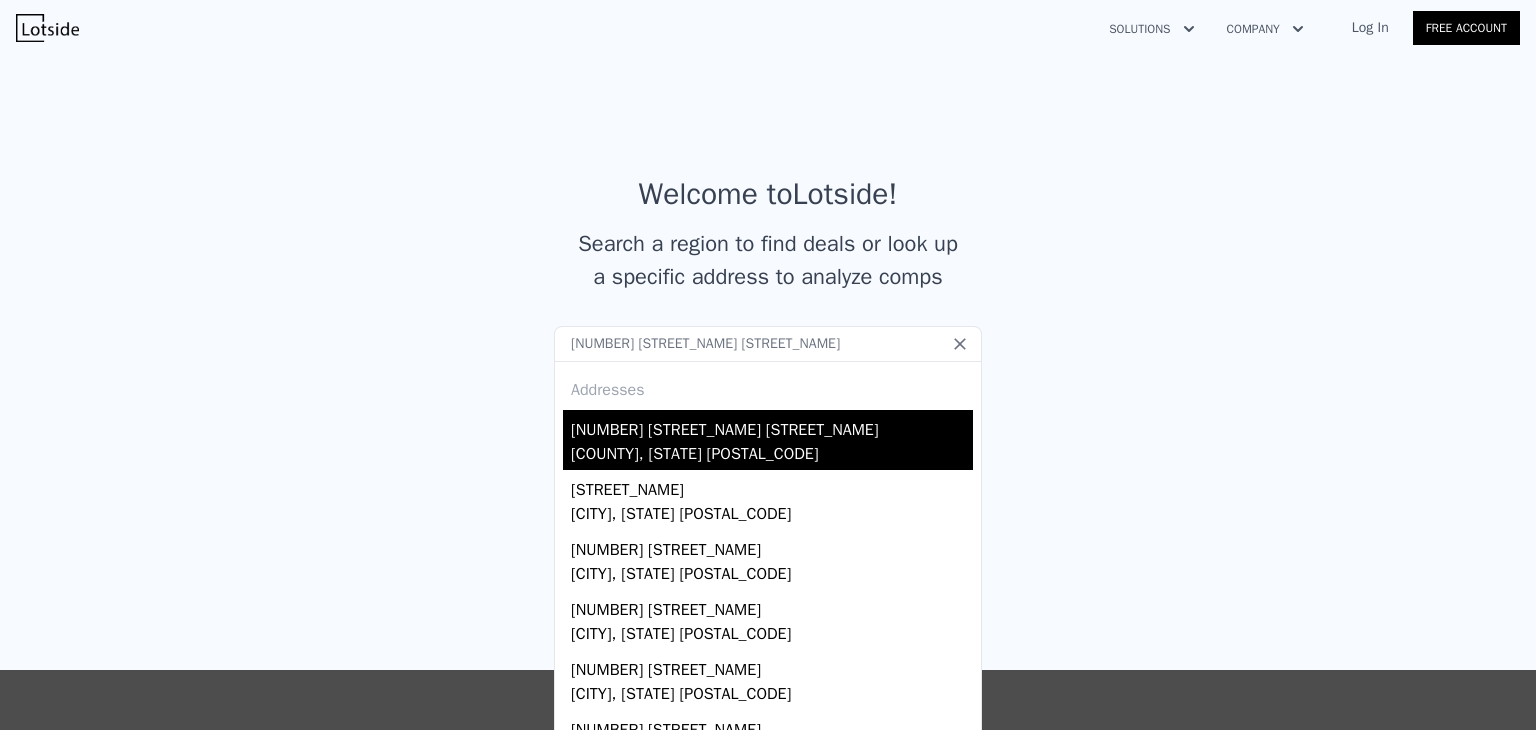 type on "[NUMBER] [STREET_NAME] [STREET_NAME]" 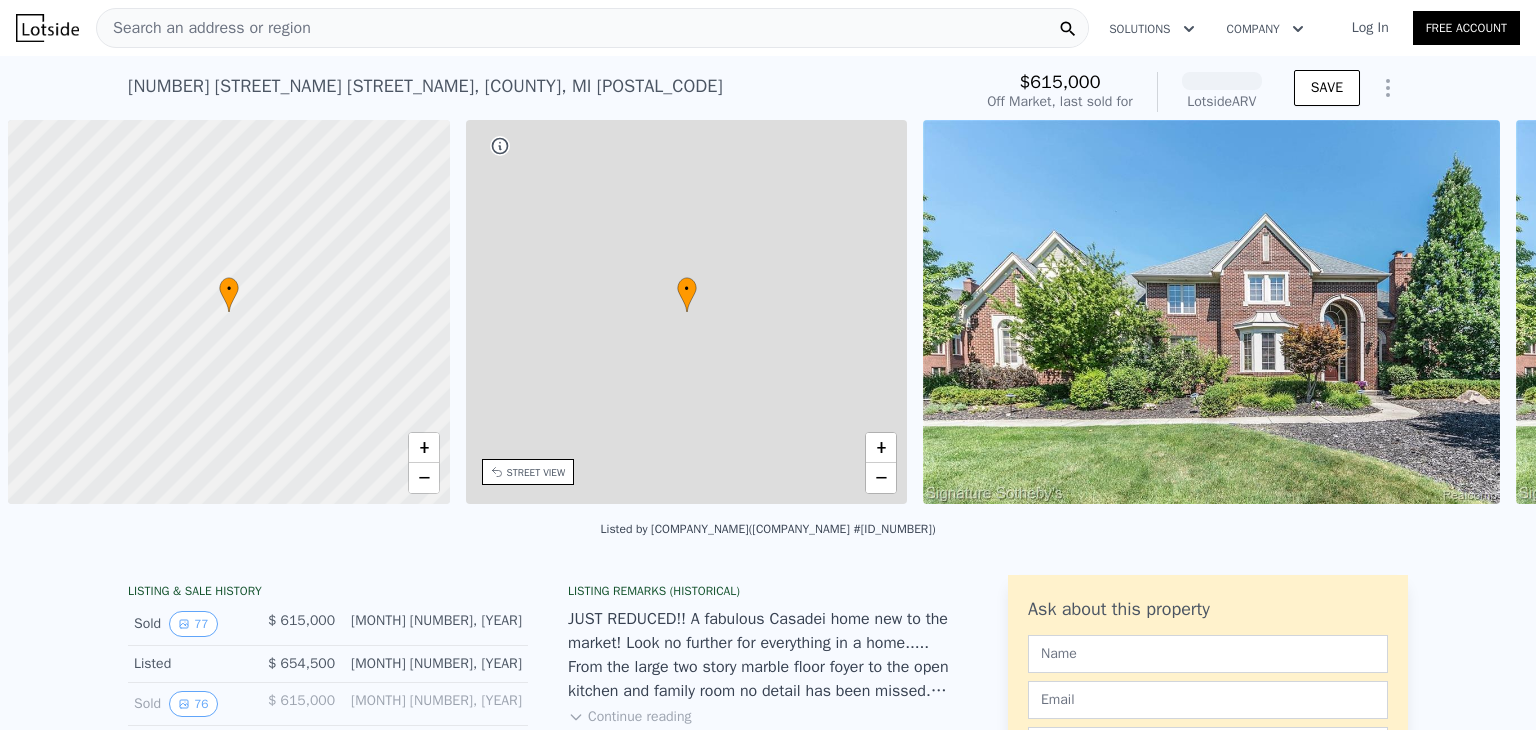 scroll, scrollTop: 0, scrollLeft: 8, axis: horizontal 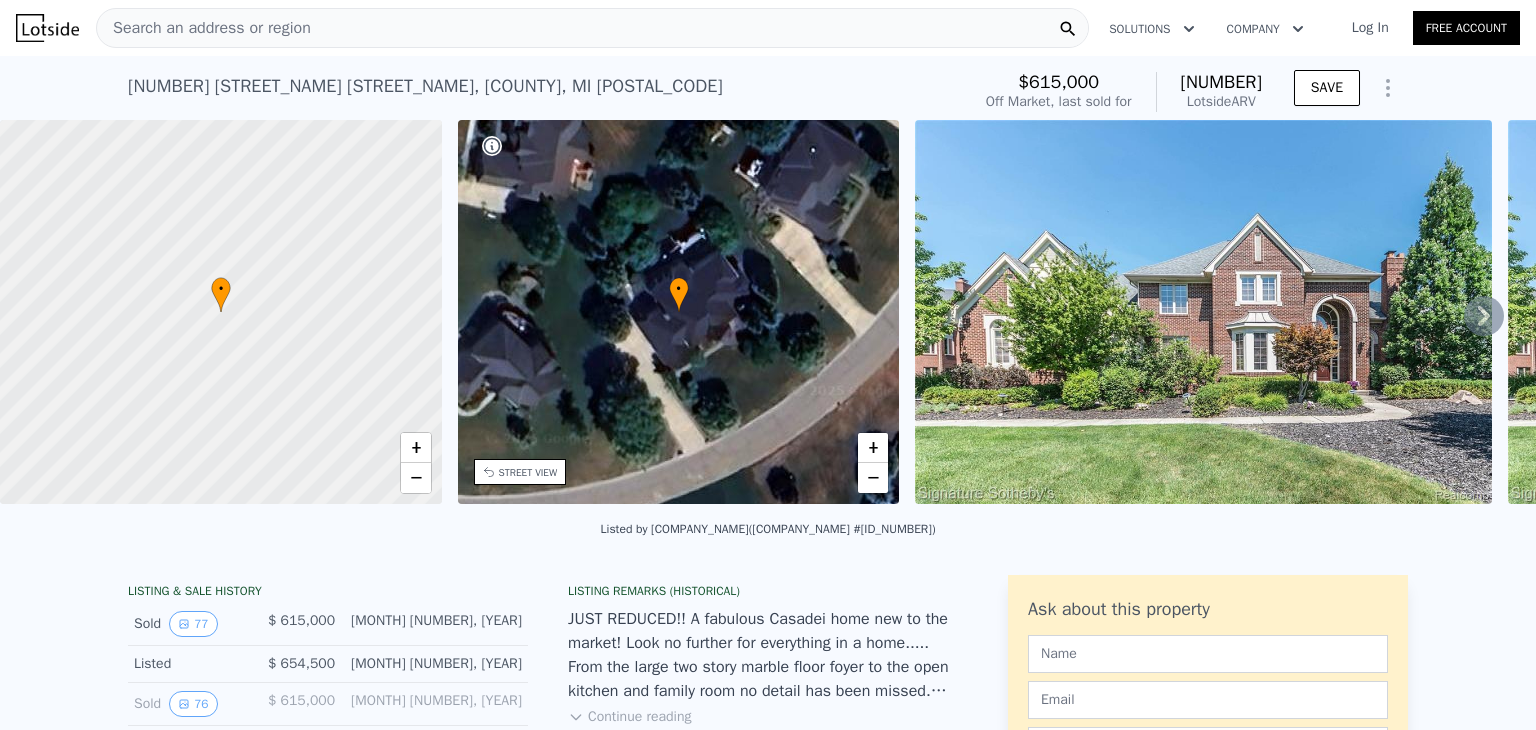 click 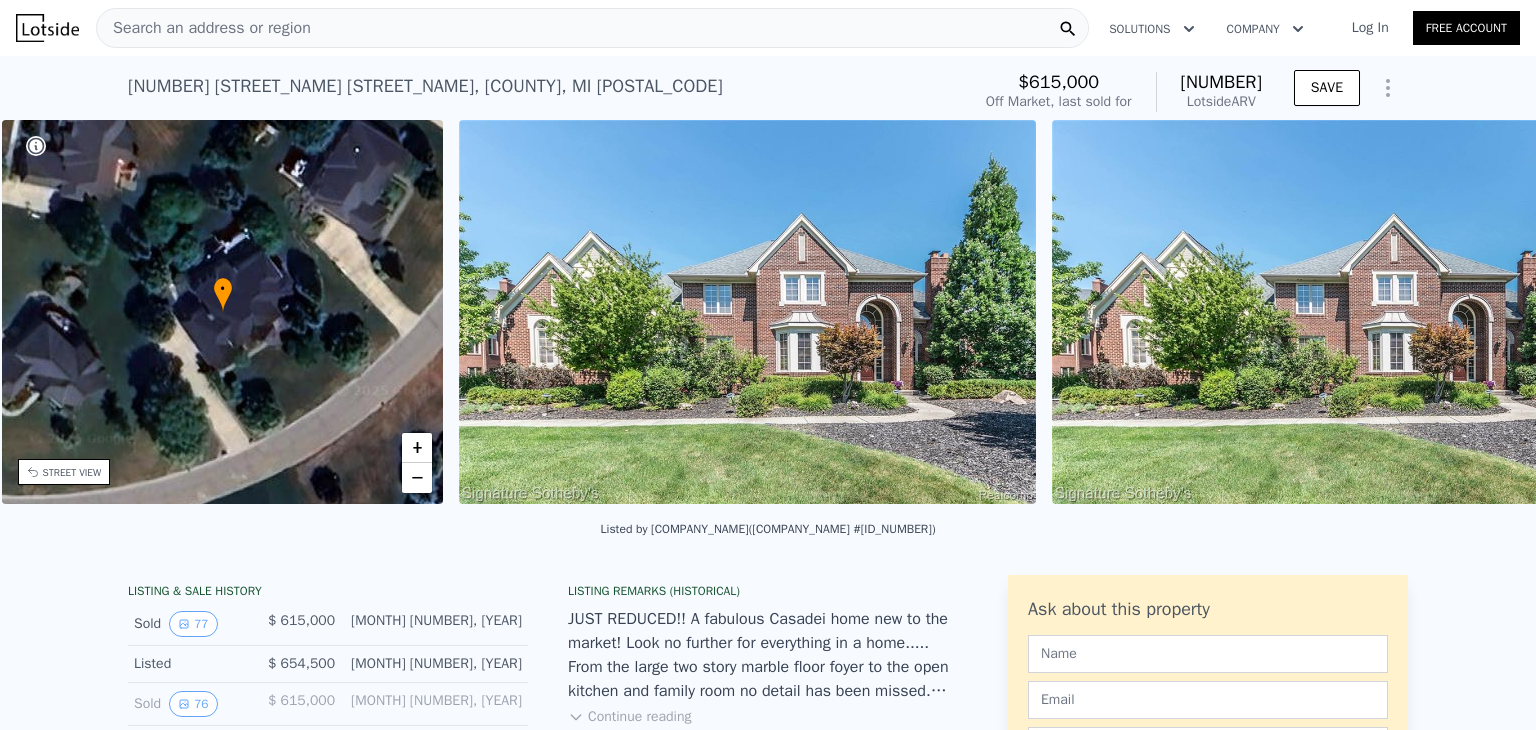 scroll, scrollTop: 0, scrollLeft: 465, axis: horizontal 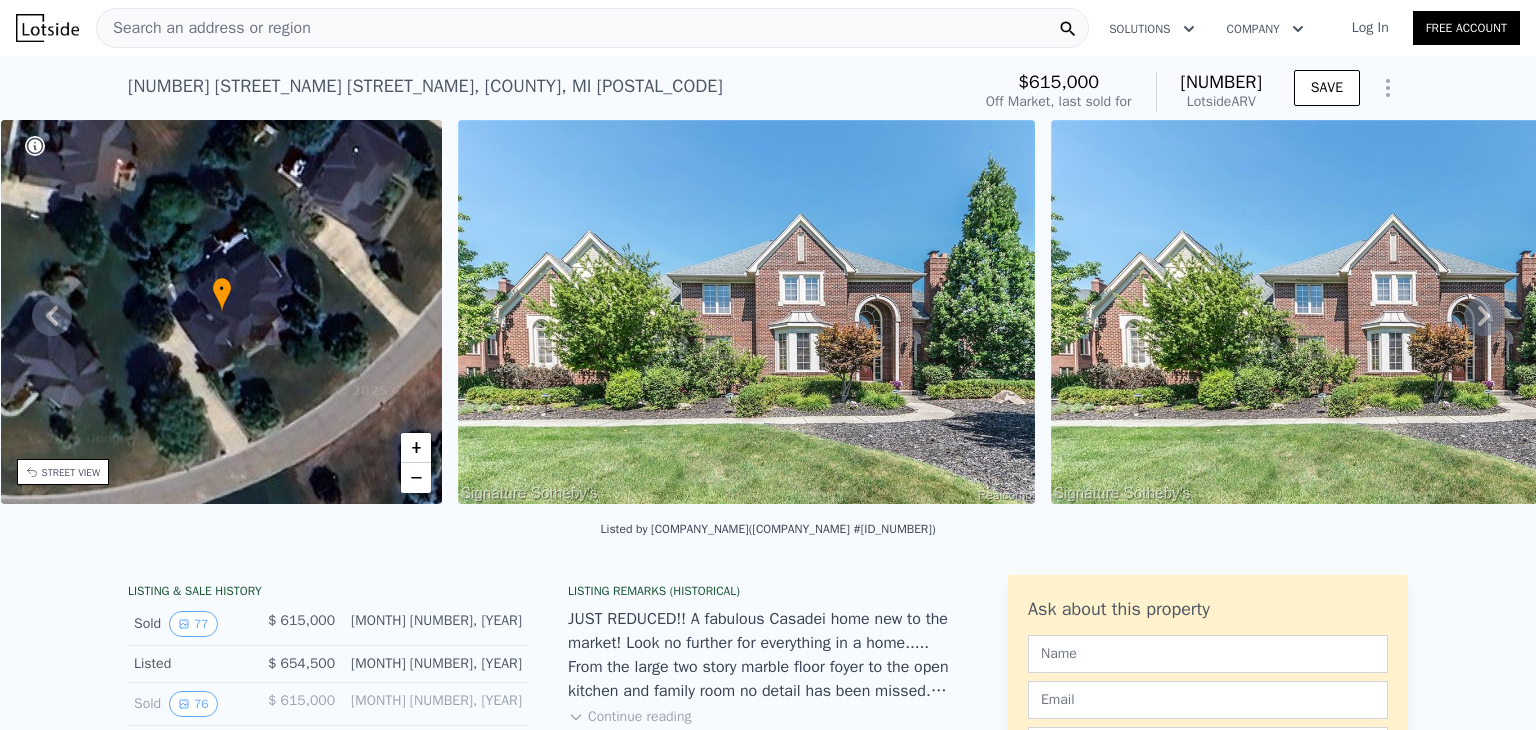 click 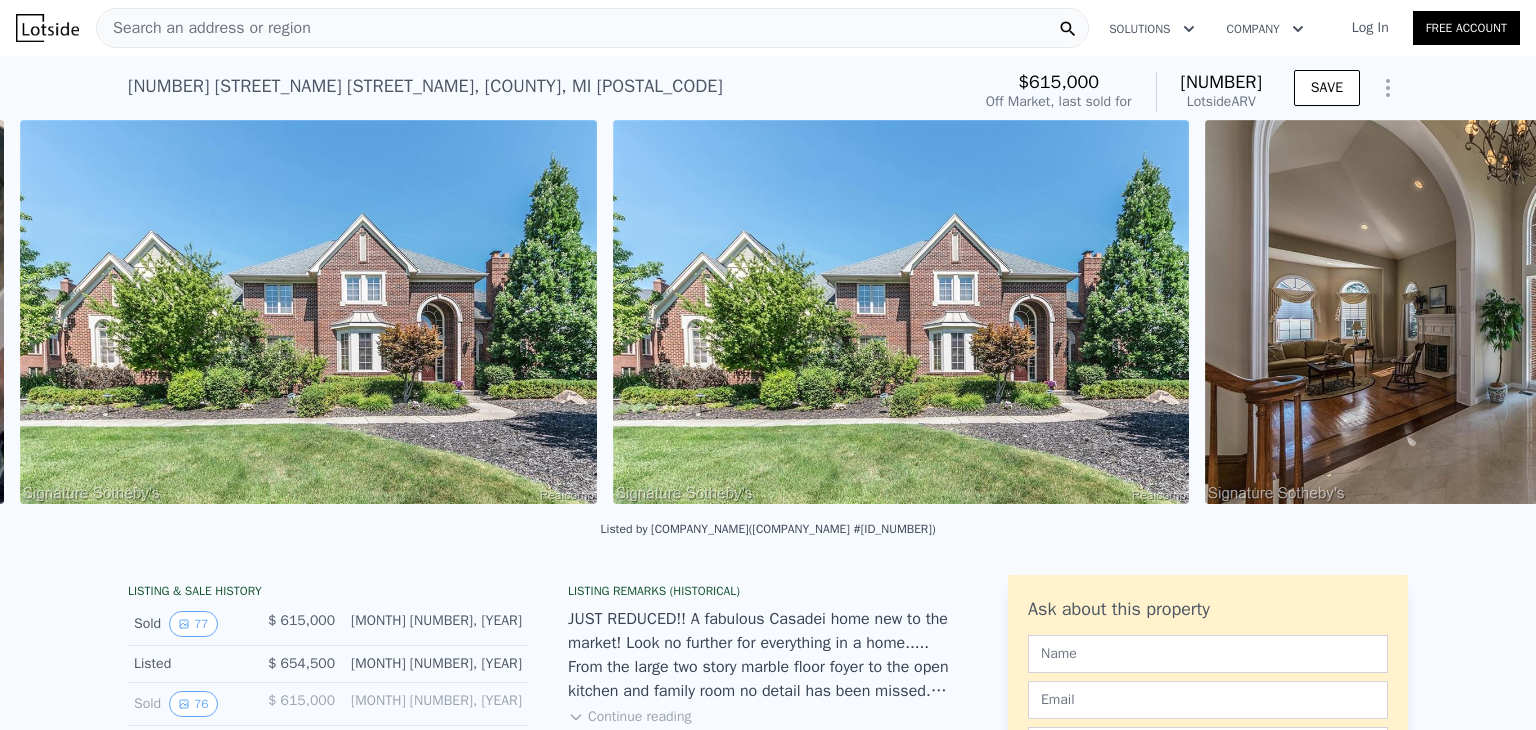 scroll, scrollTop: 0, scrollLeft: 915, axis: horizontal 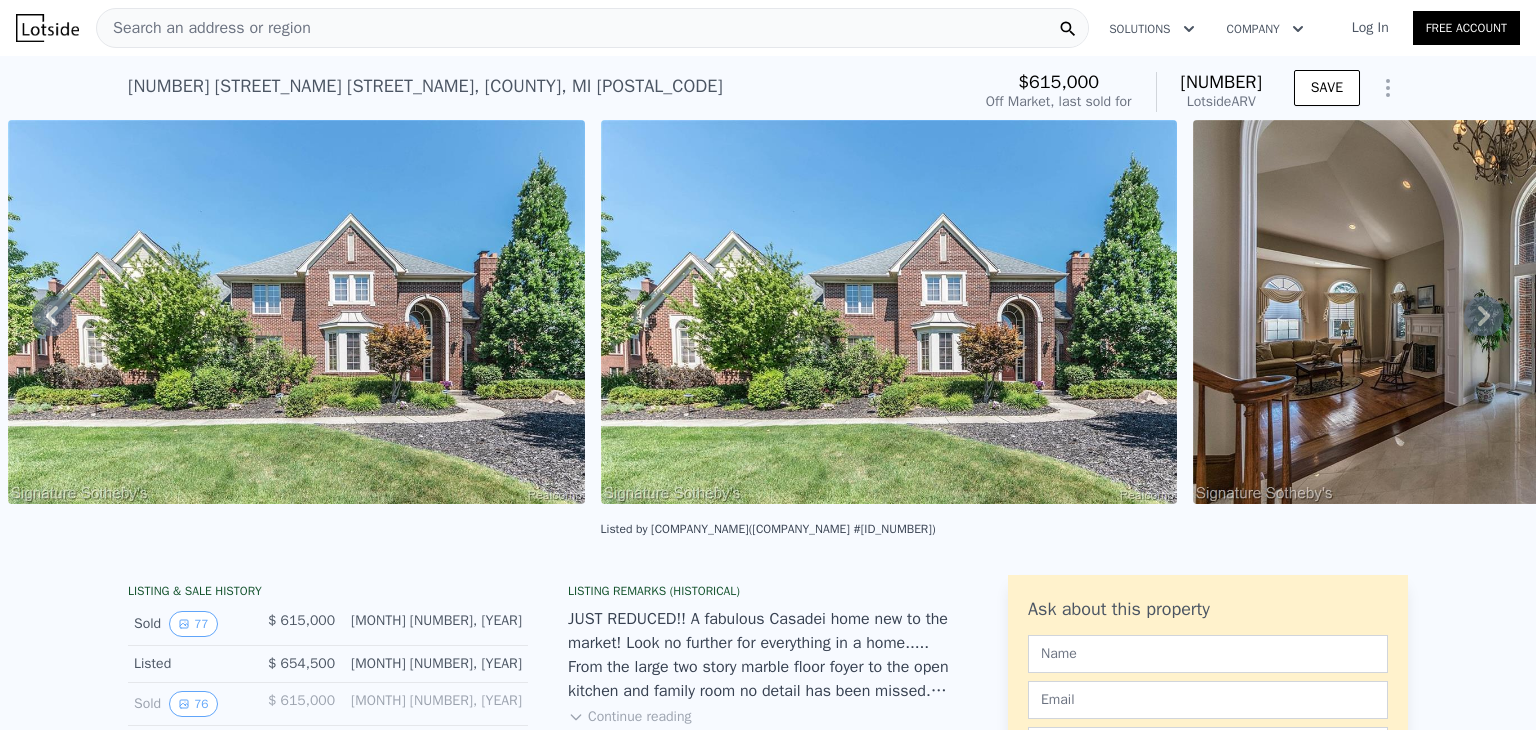 click 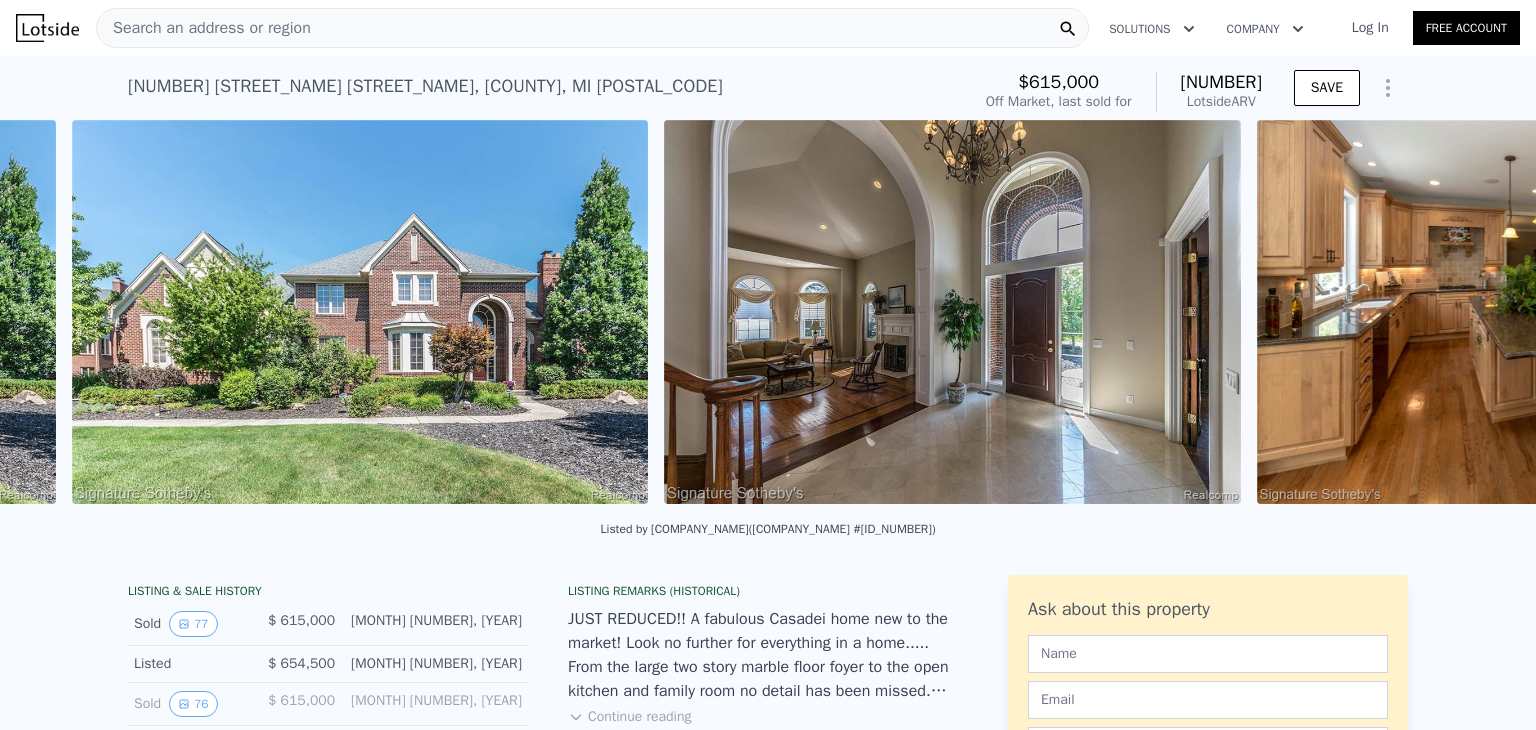 scroll, scrollTop: 0, scrollLeft: 1508, axis: horizontal 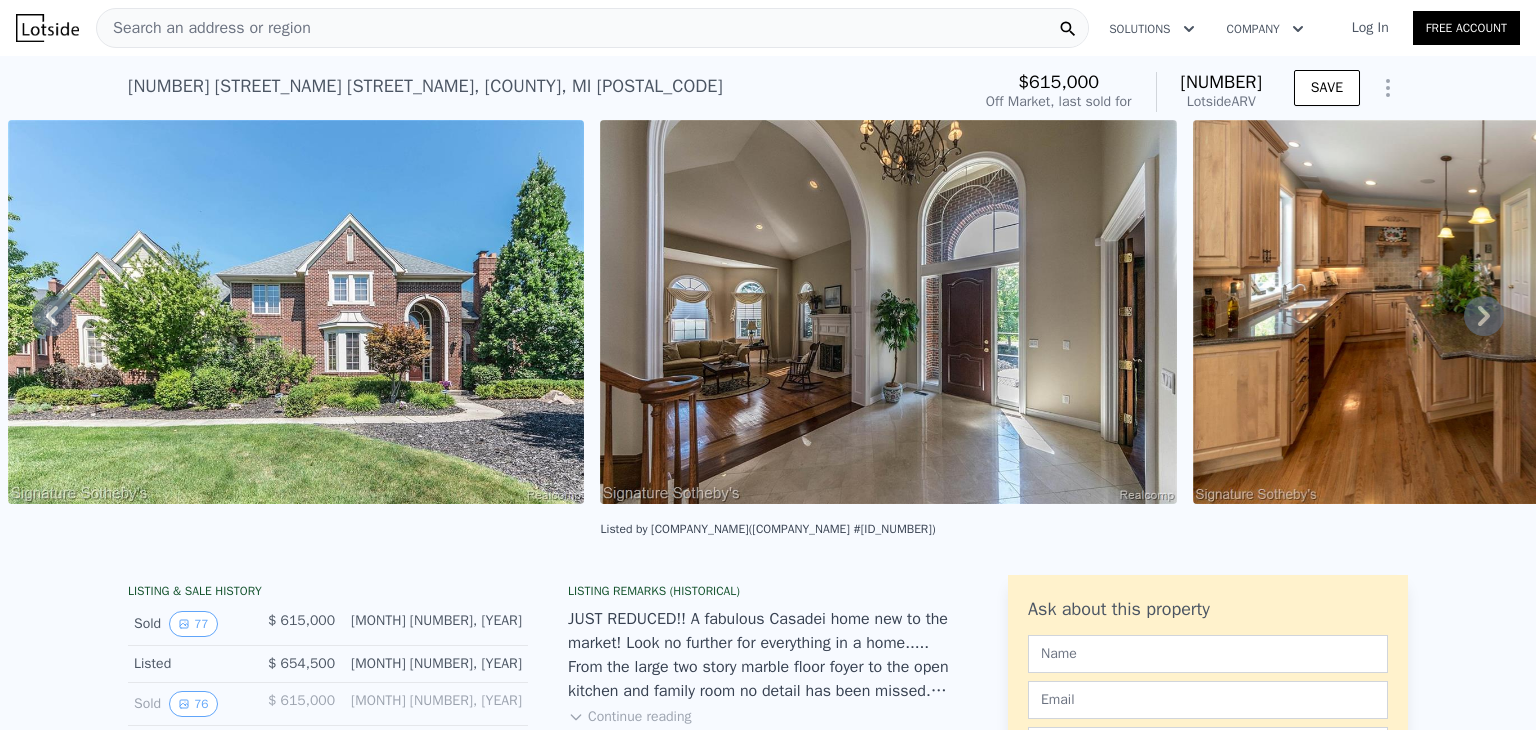 click 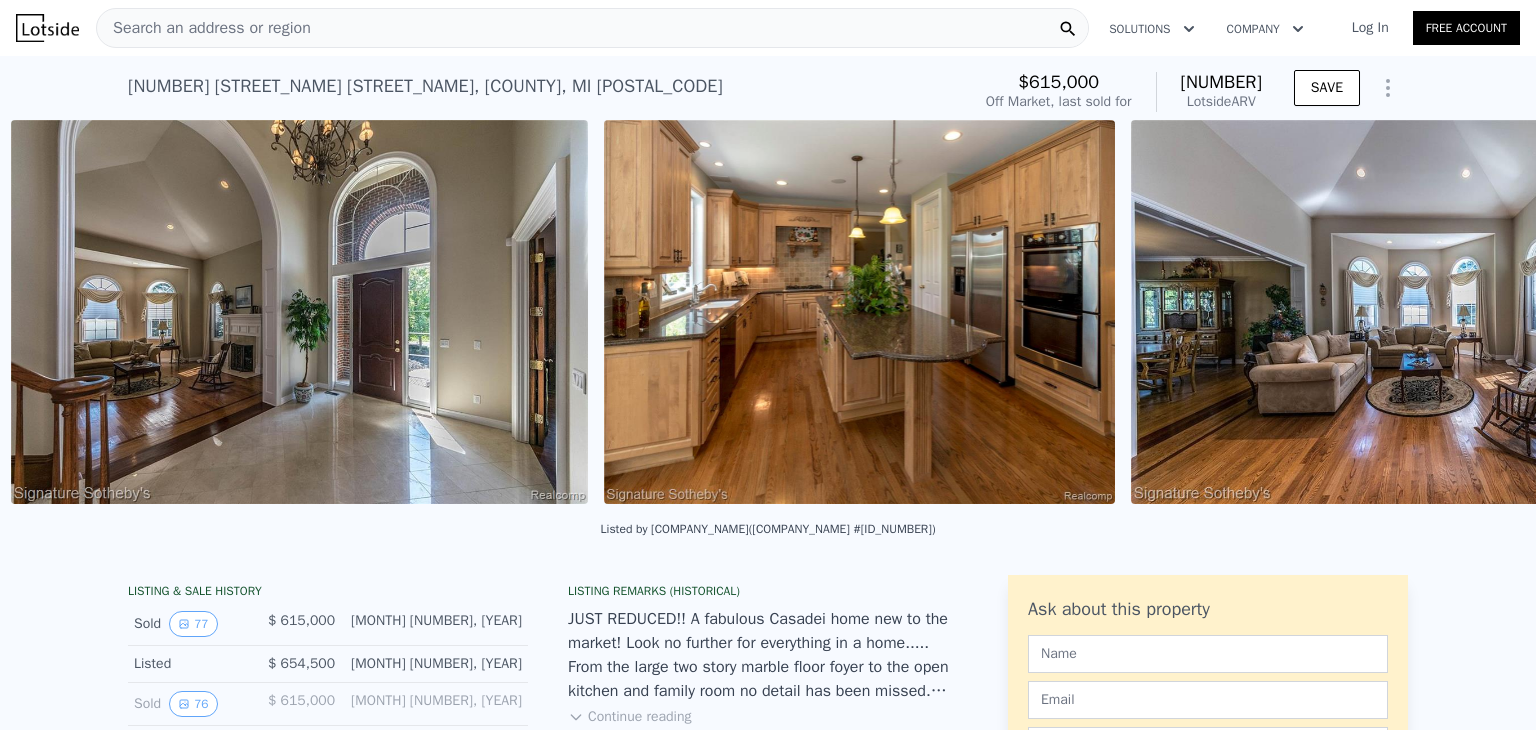 scroll, scrollTop: 0, scrollLeft: 2100, axis: horizontal 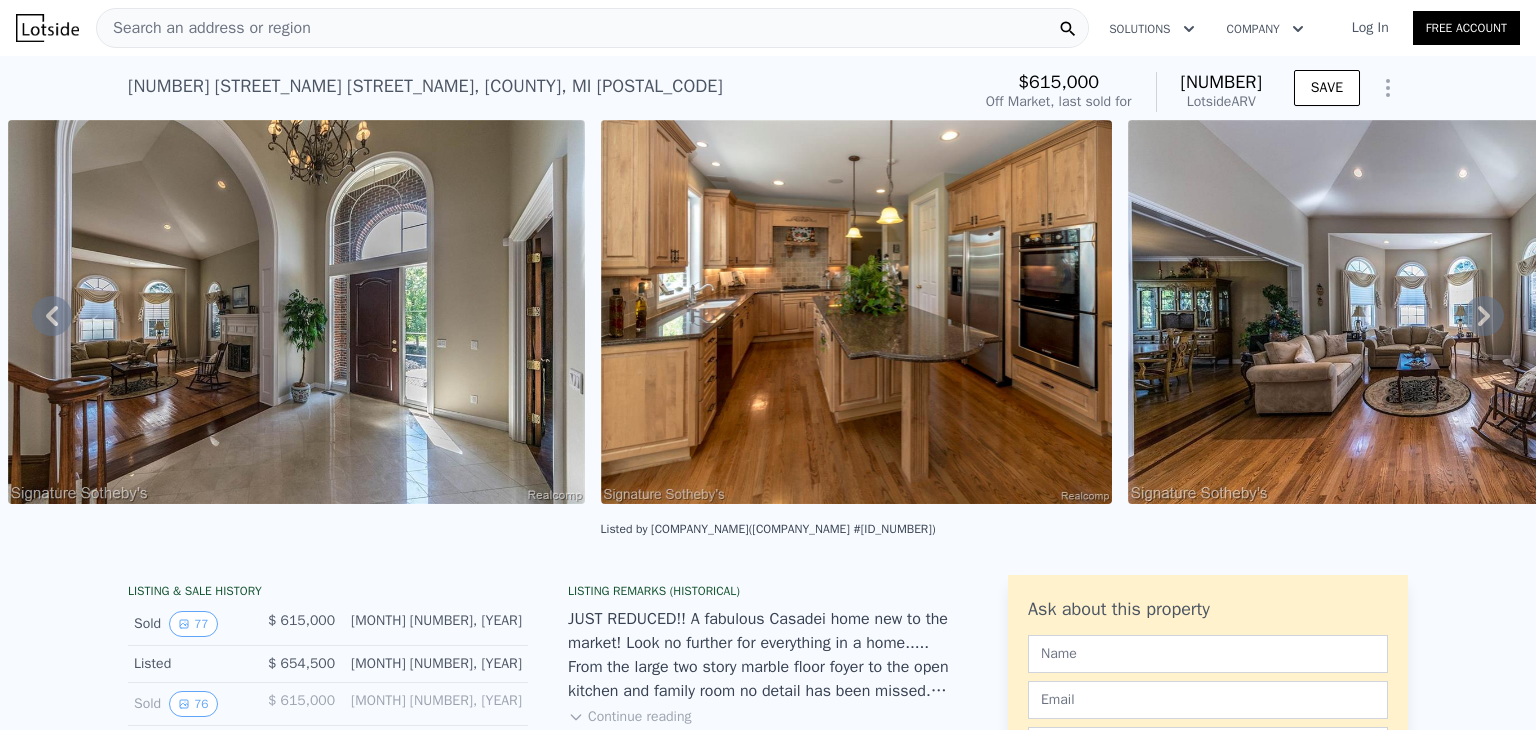 click 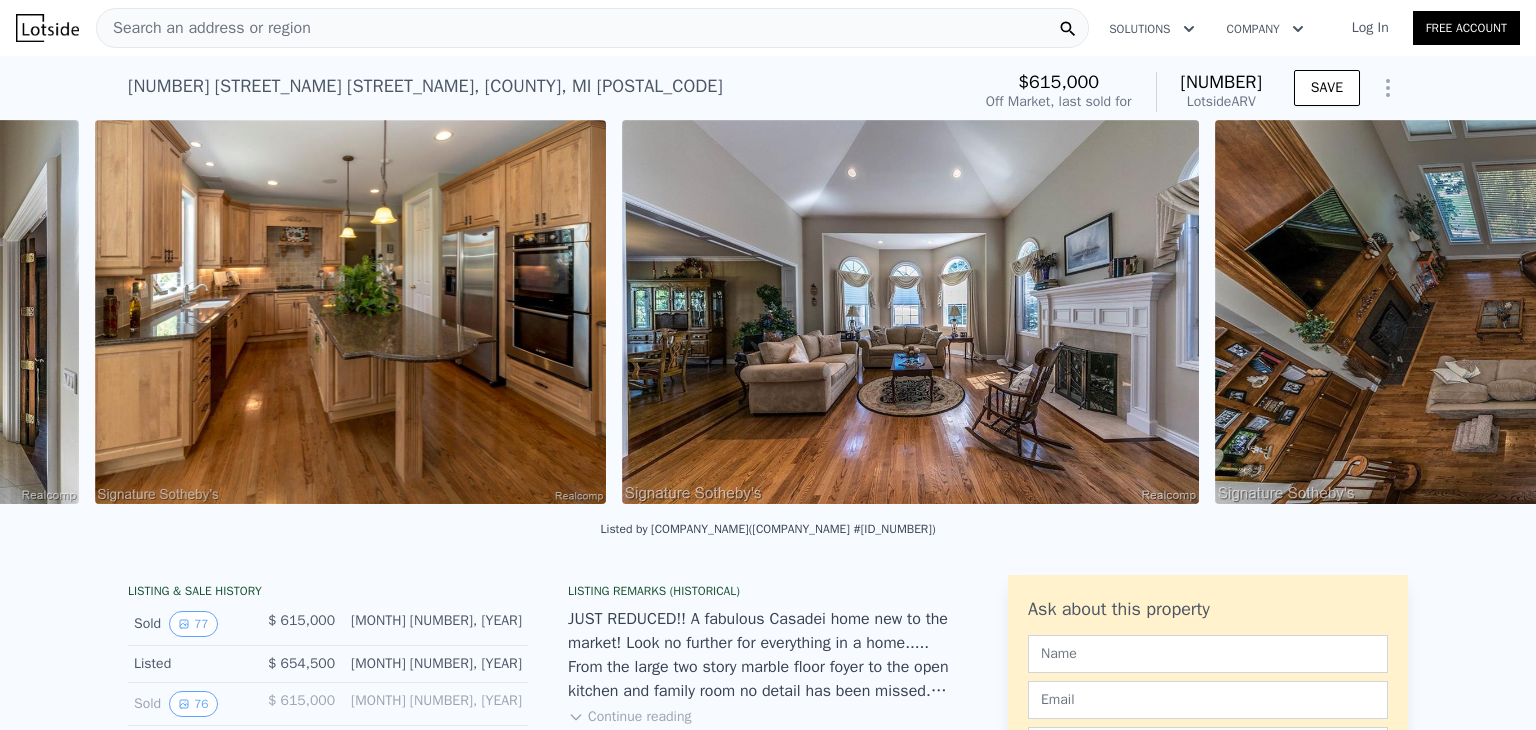 scroll, scrollTop: 0, scrollLeft: 2692, axis: horizontal 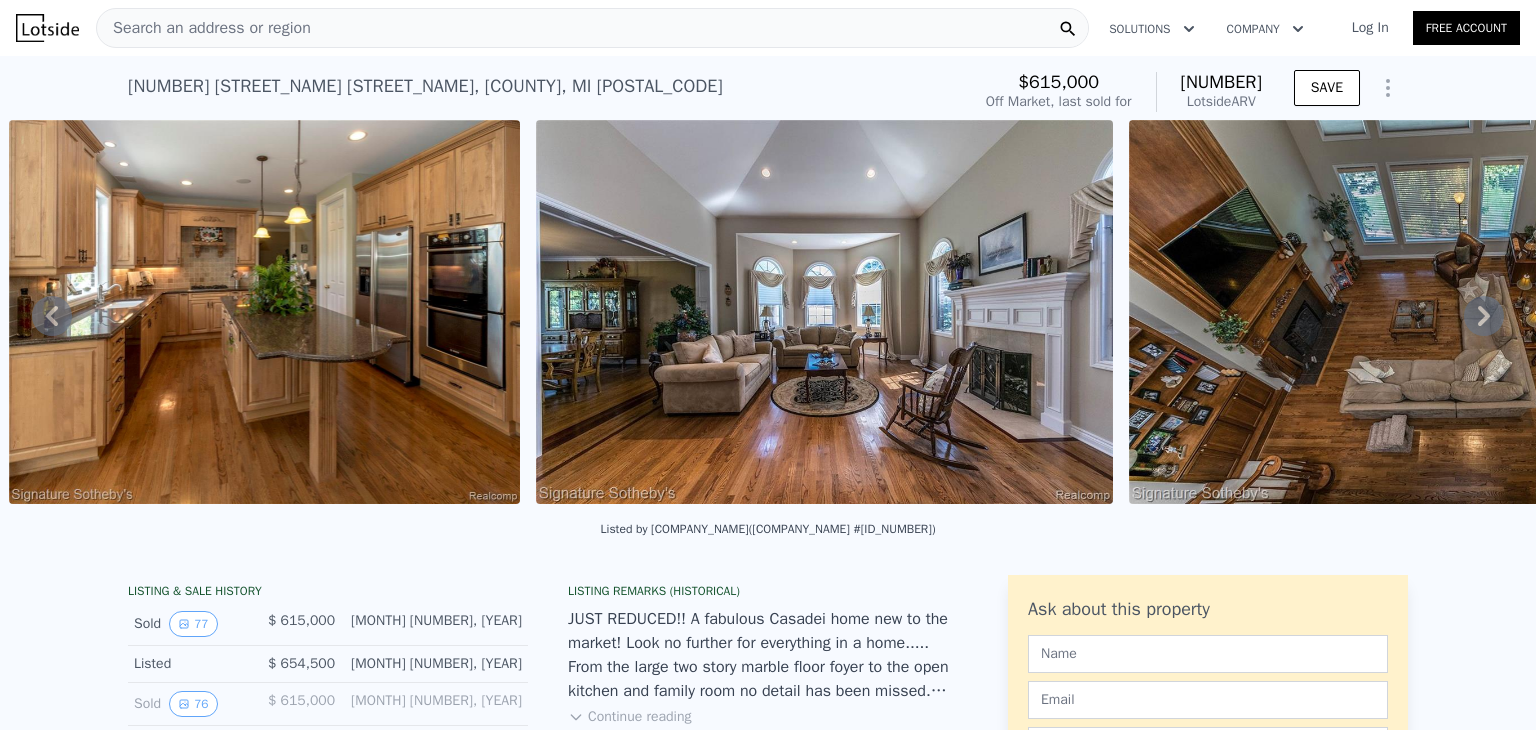 click 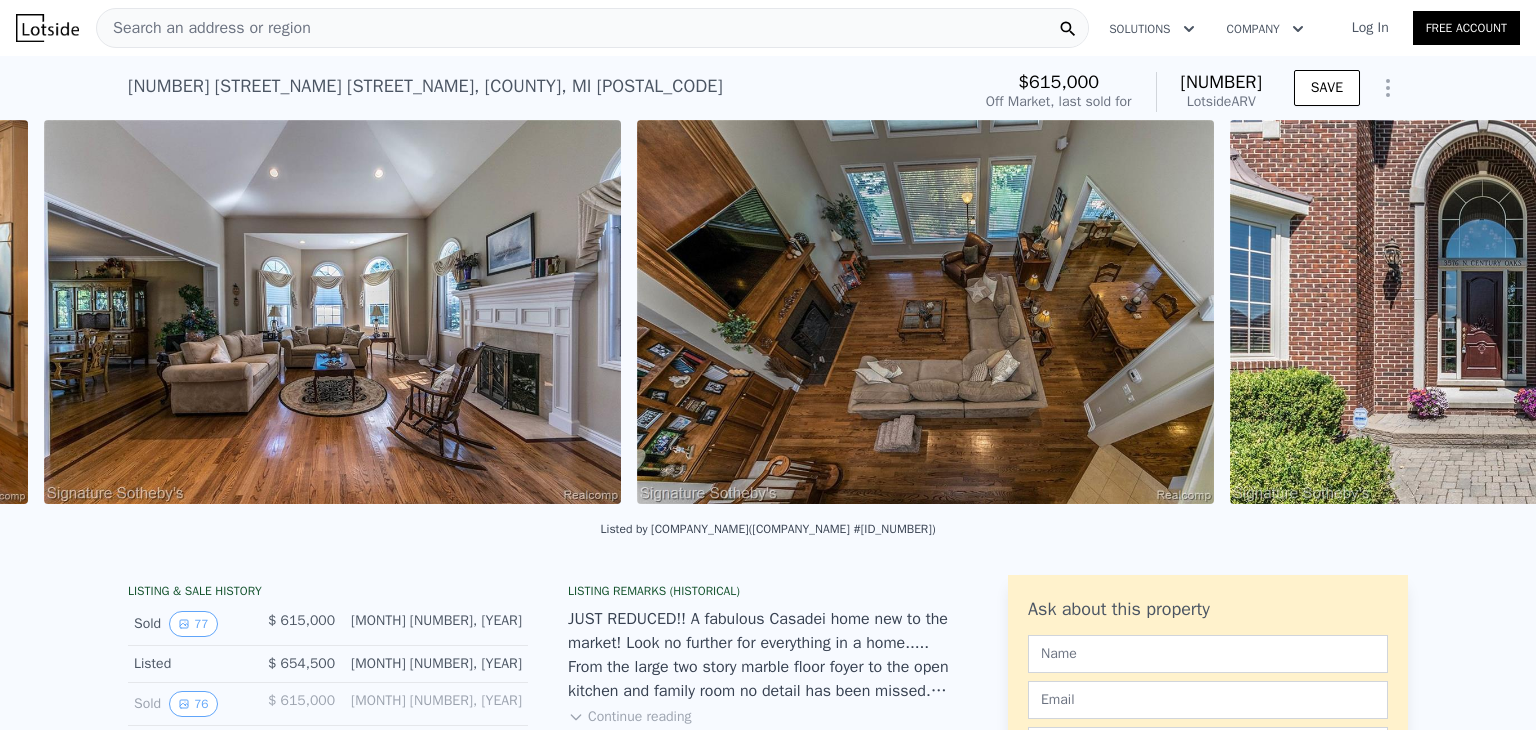 scroll, scrollTop: 0, scrollLeft: 3220, axis: horizontal 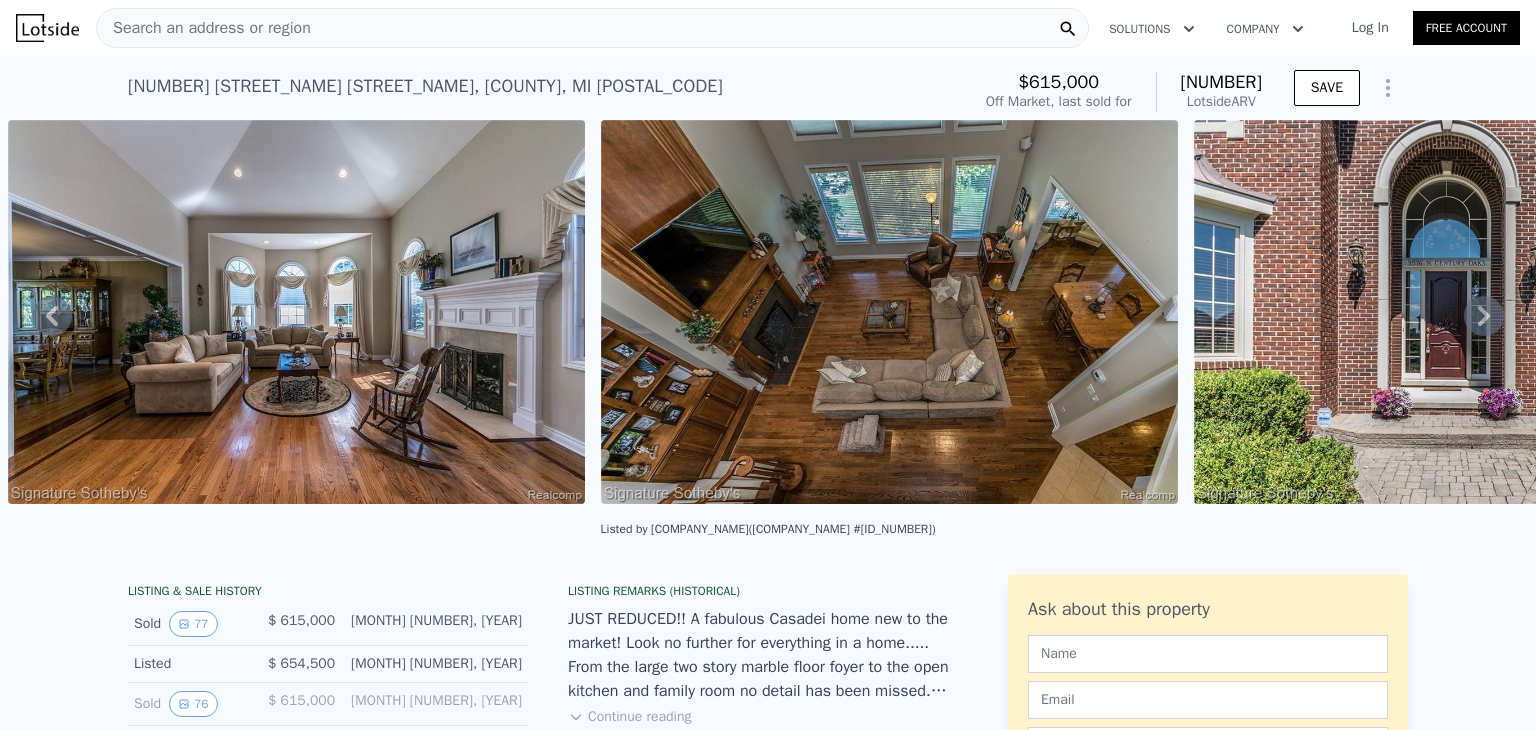 click 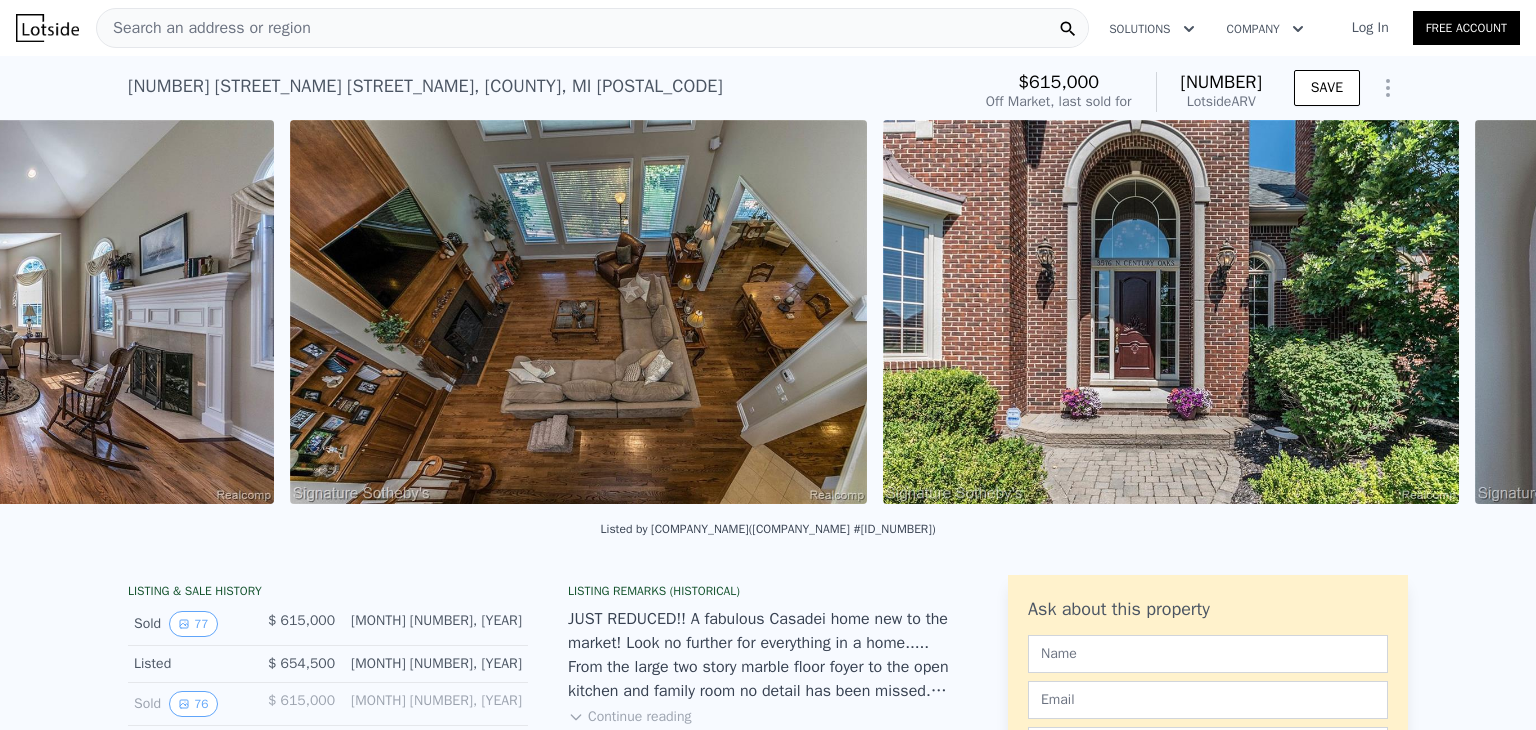 scroll, scrollTop: 0, scrollLeft: 3812, axis: horizontal 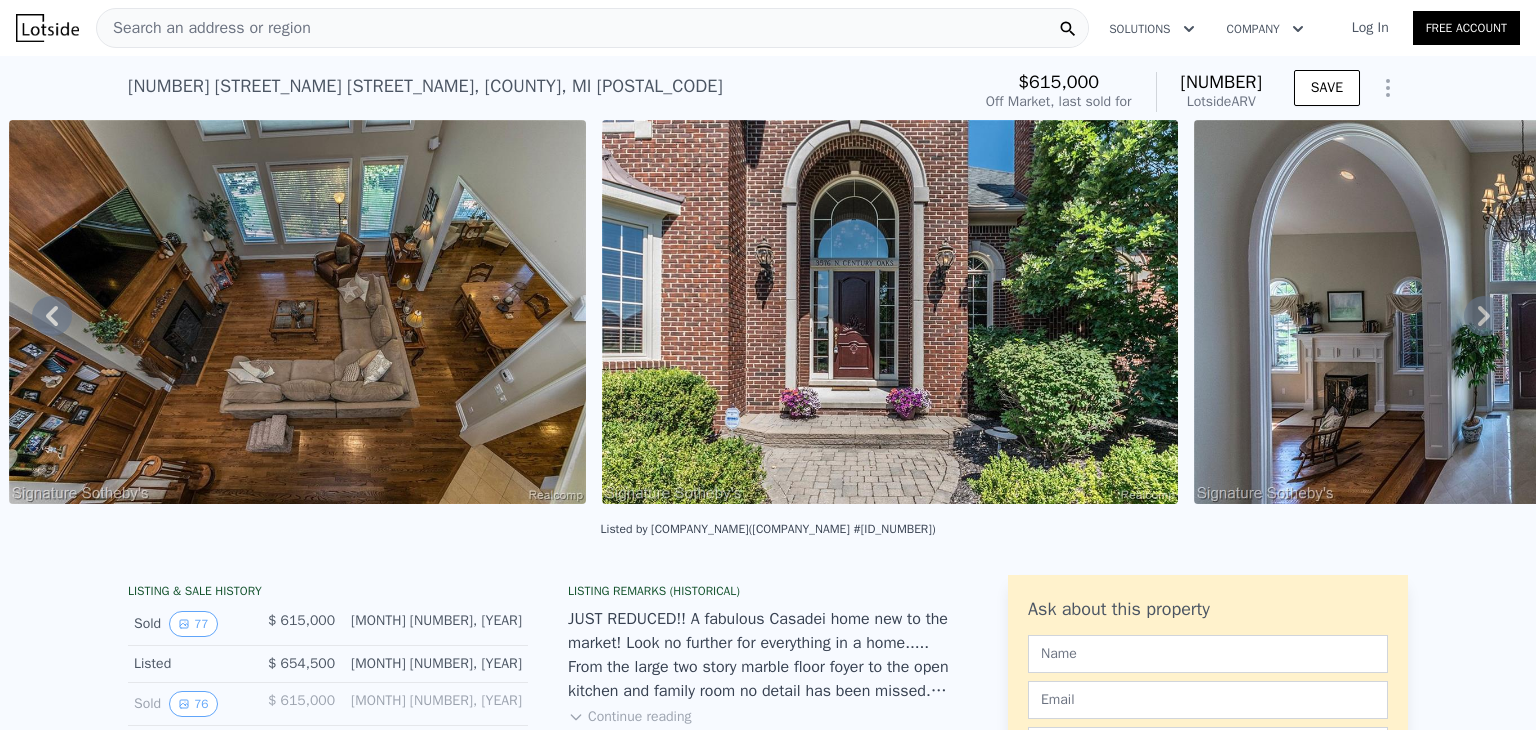 click 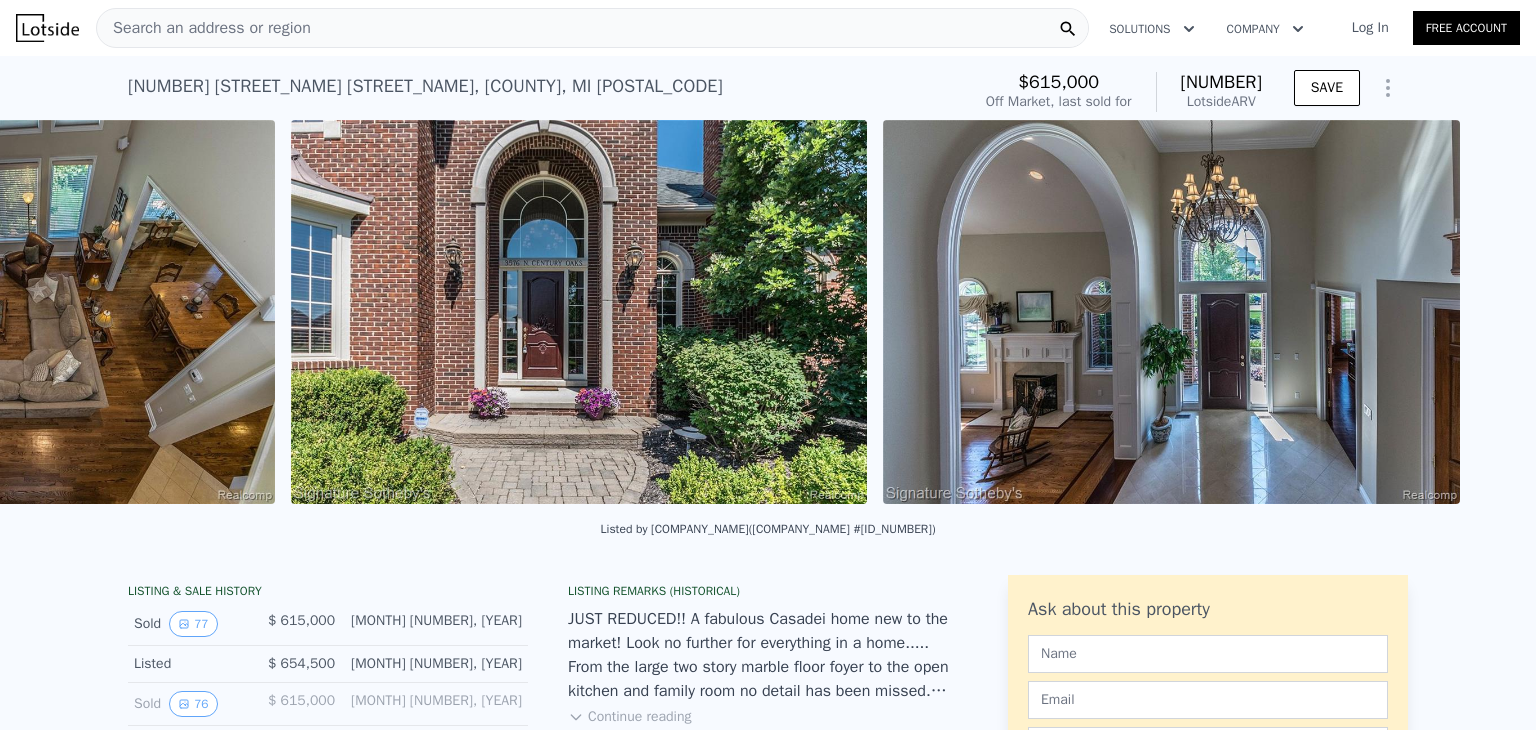 scroll, scrollTop: 0, scrollLeft: 4405, axis: horizontal 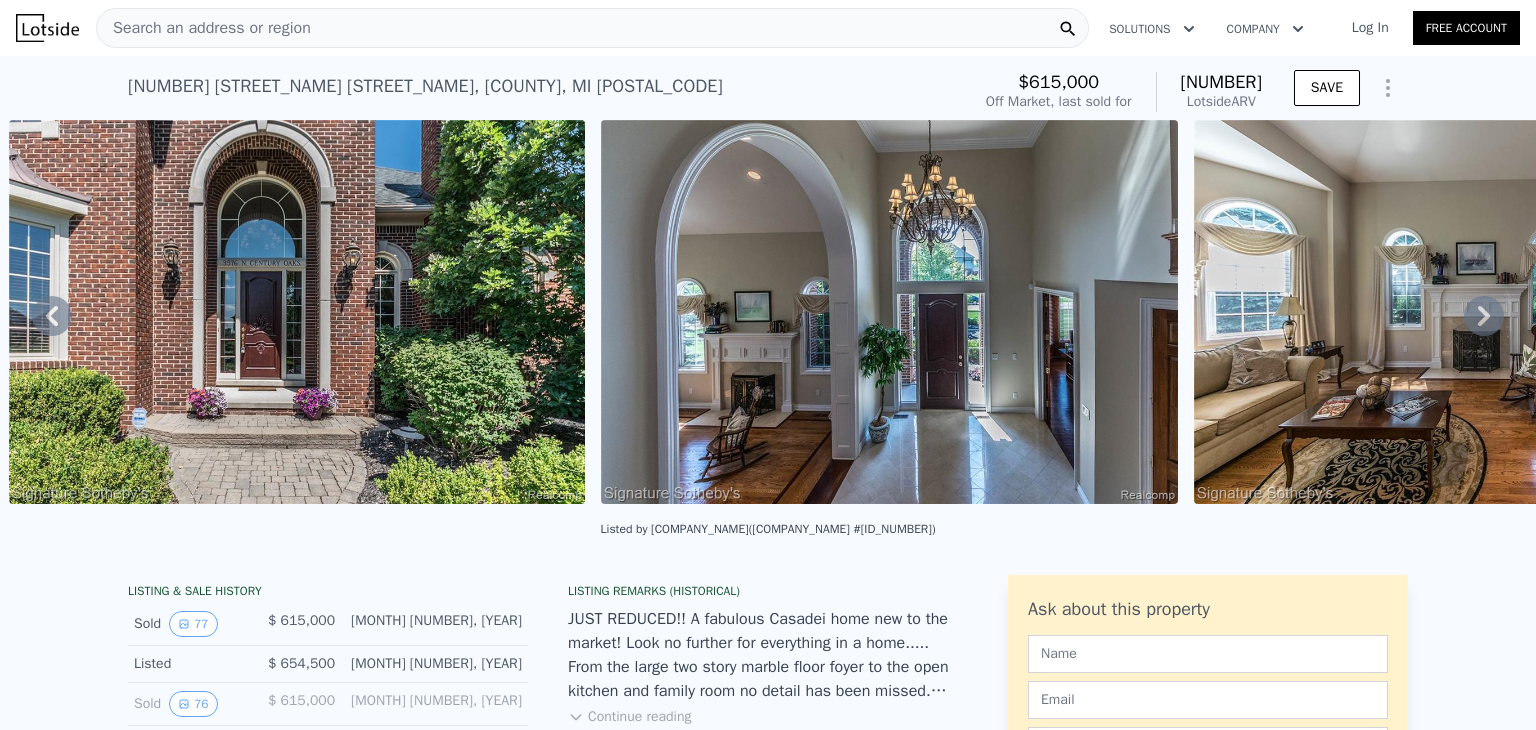 click 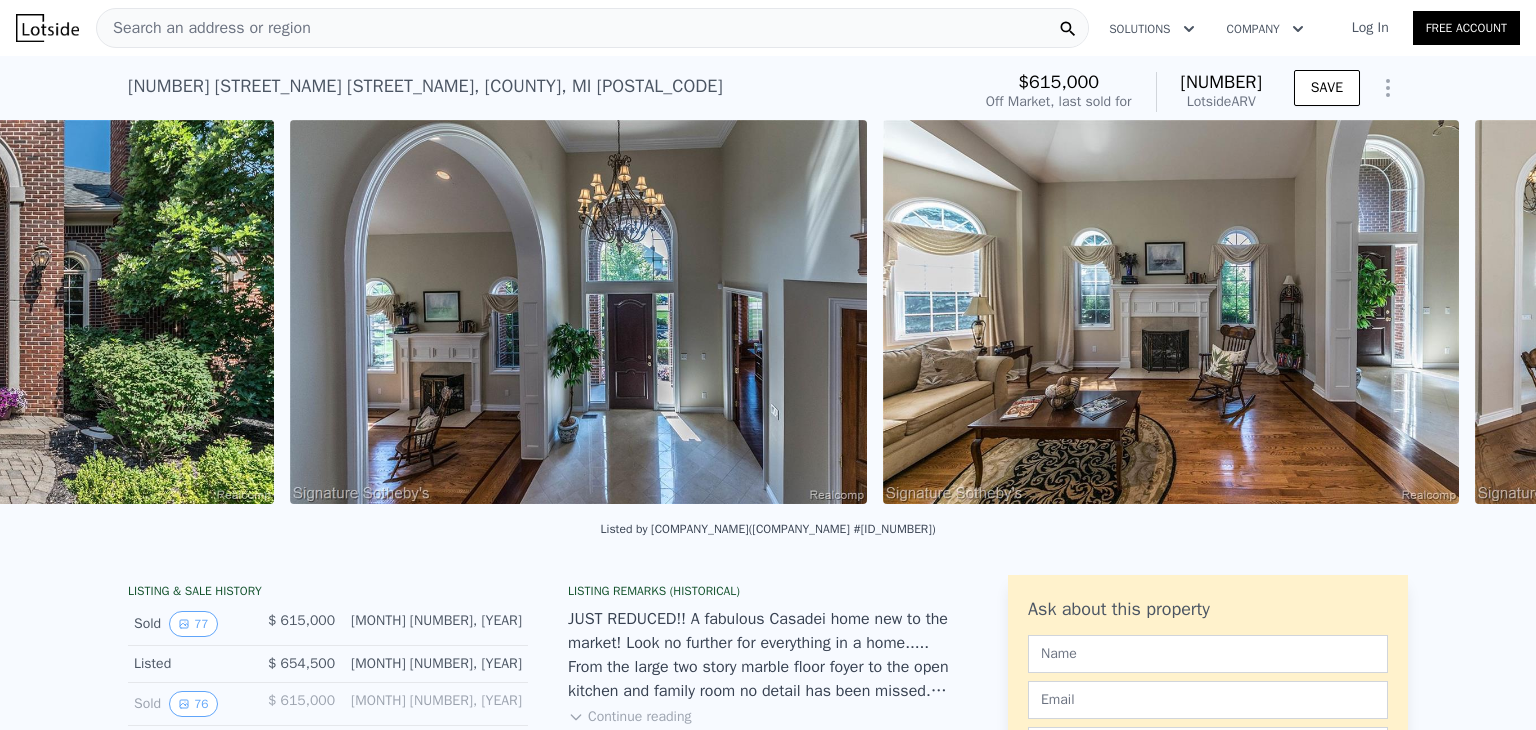 scroll, scrollTop: 0, scrollLeft: 4998, axis: horizontal 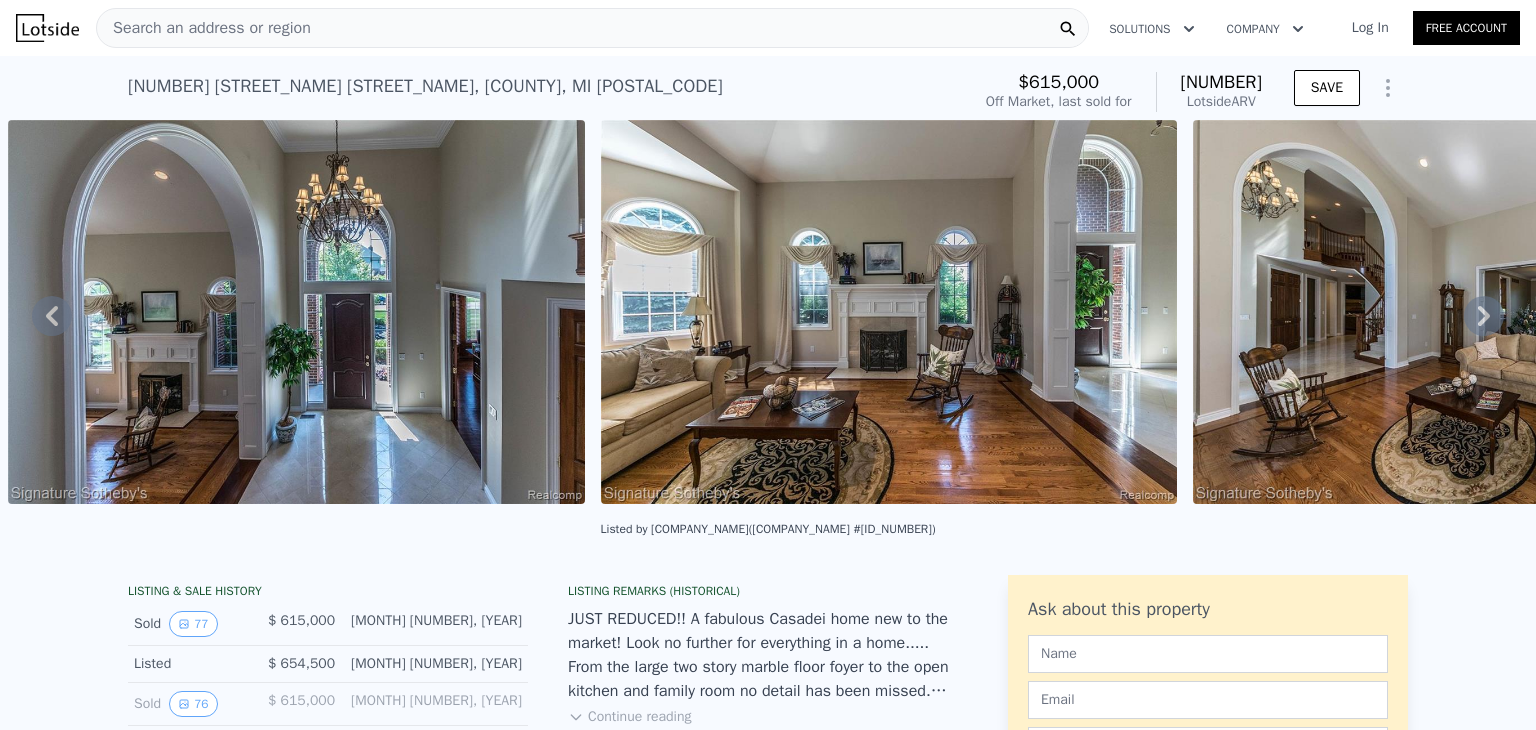 click 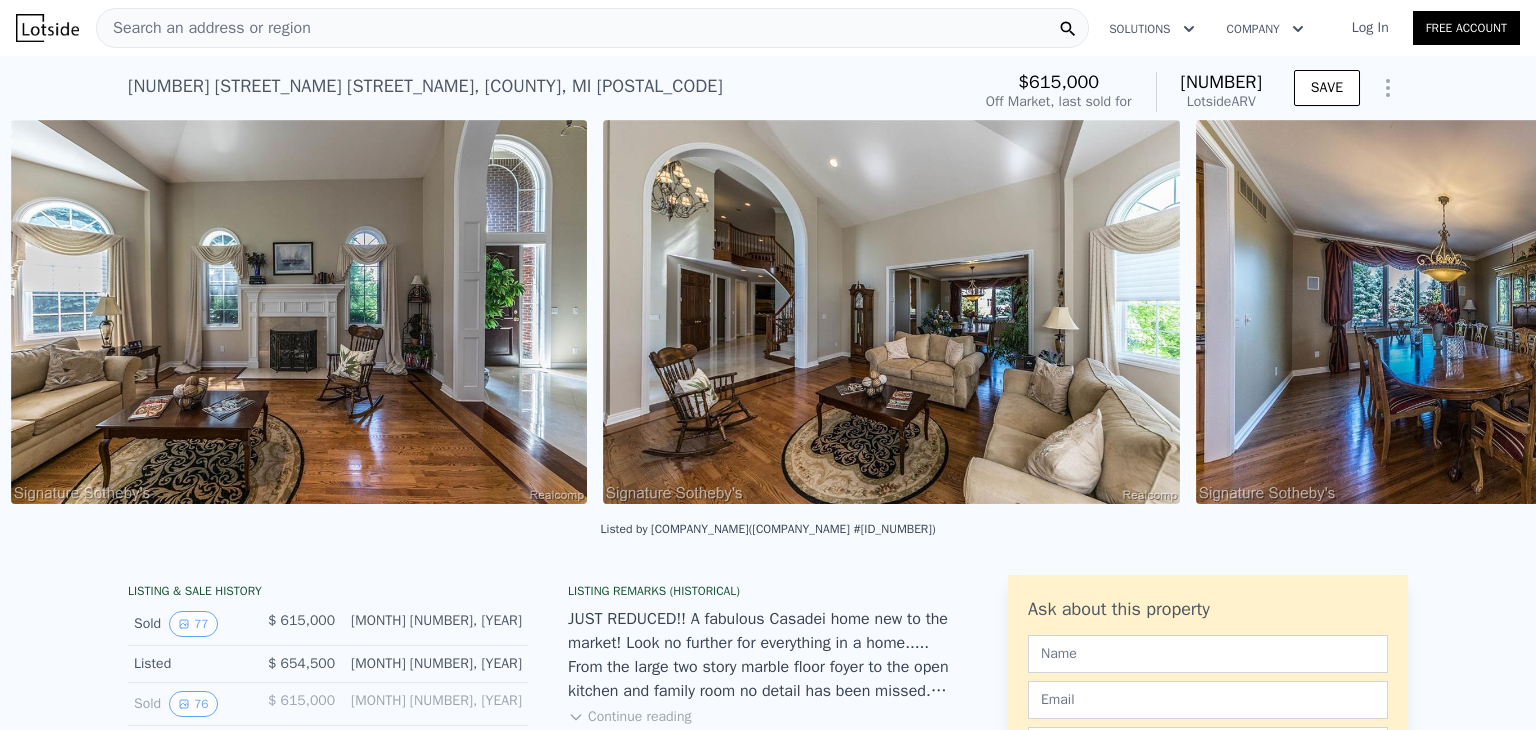 scroll, scrollTop: 0, scrollLeft: 5590, axis: horizontal 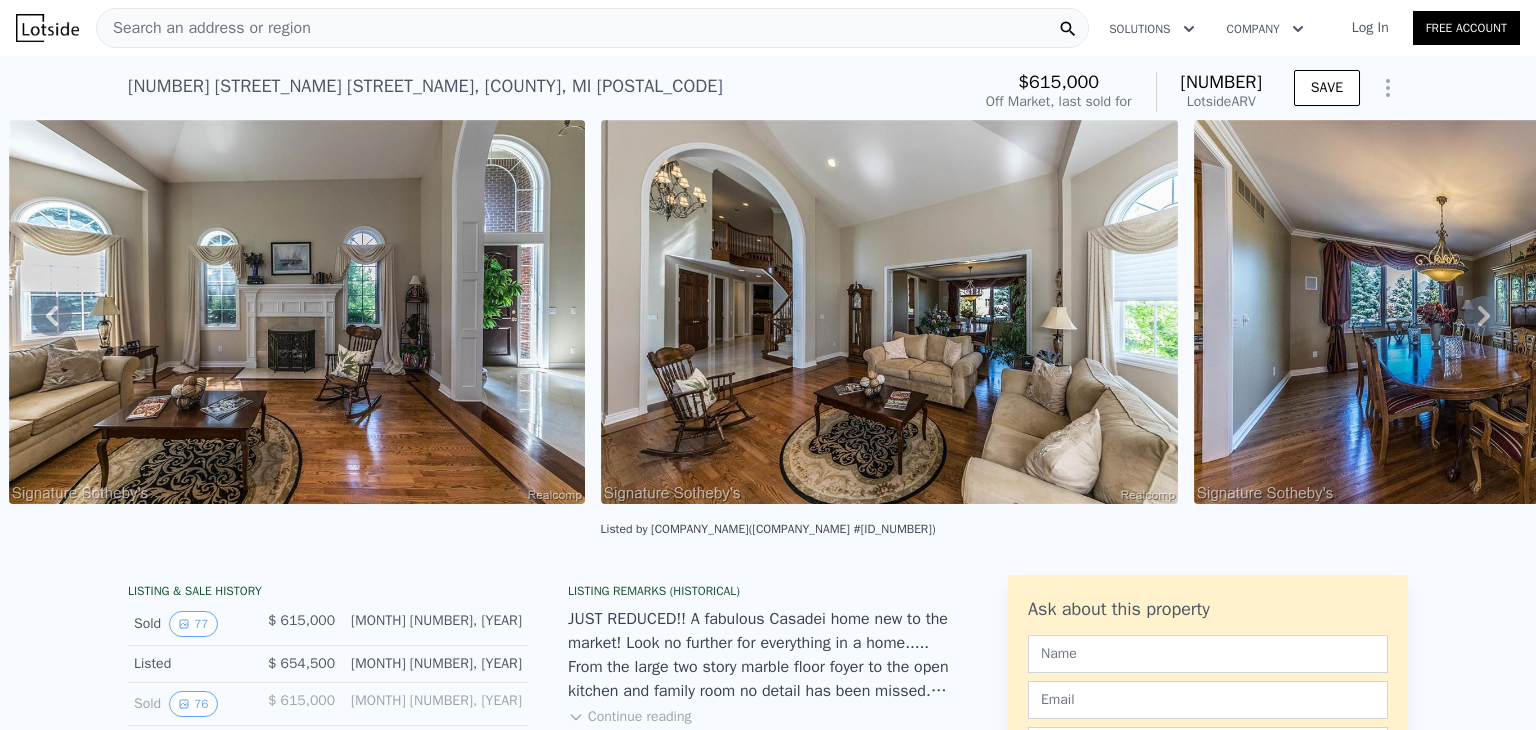 click 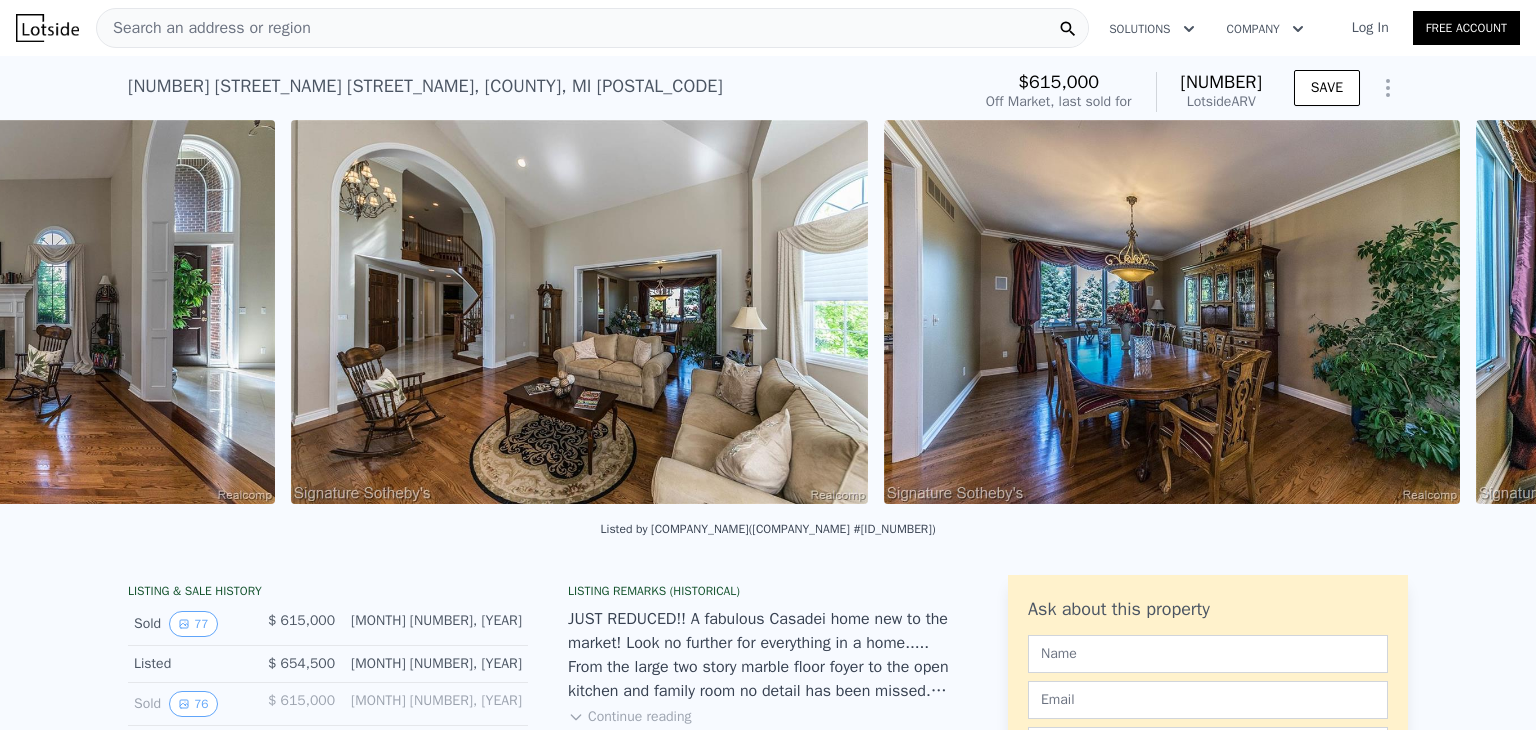 scroll, scrollTop: 0, scrollLeft: 6183, axis: horizontal 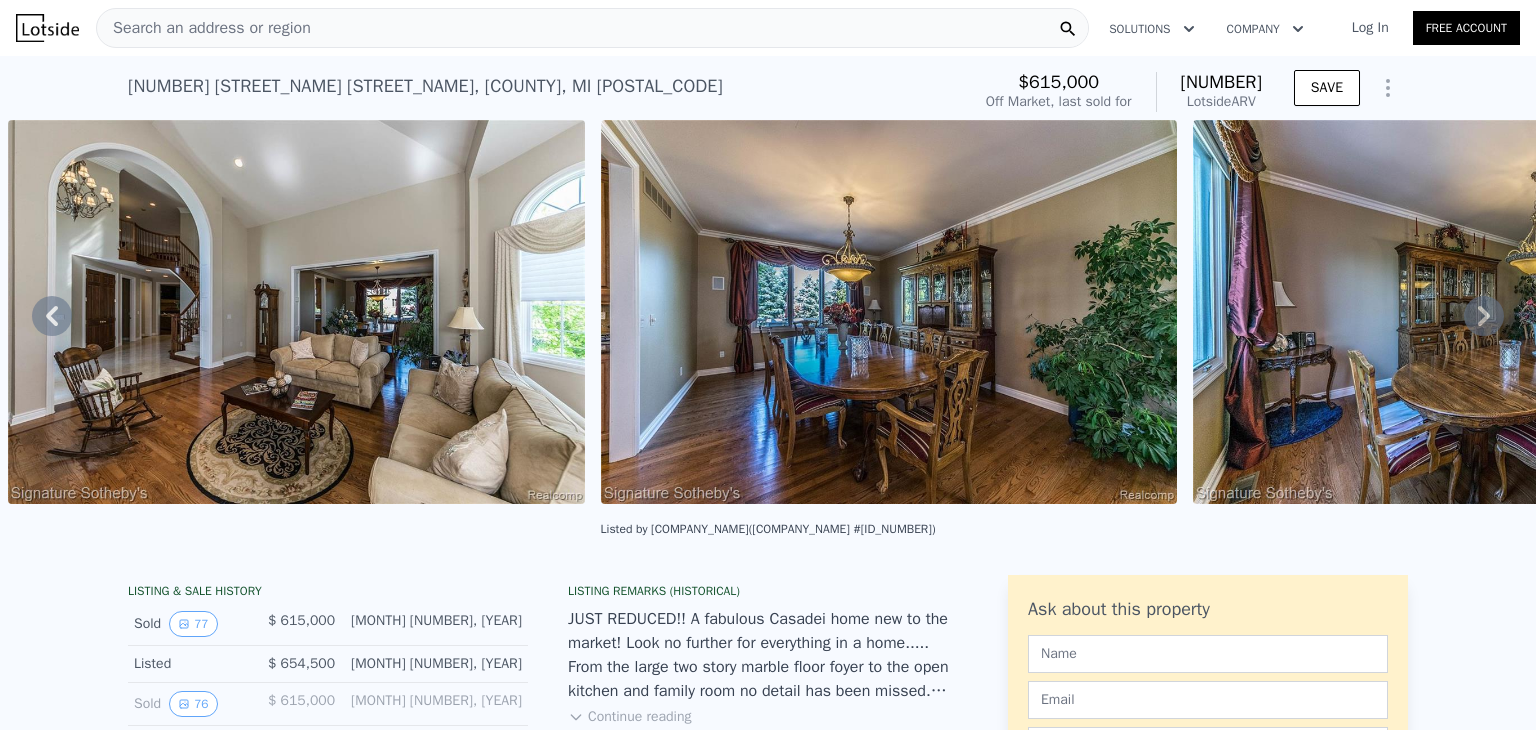 click 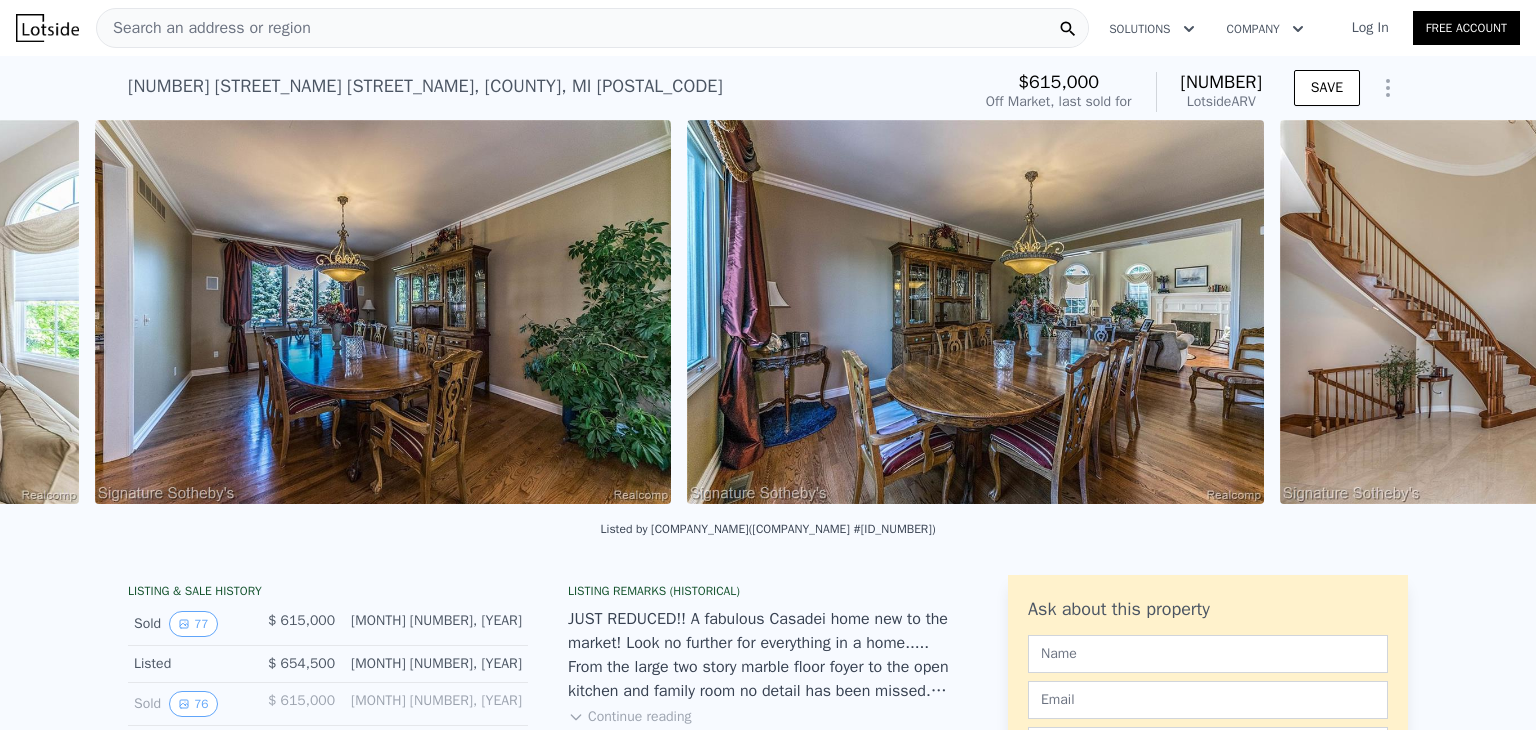 scroll, scrollTop: 0, scrollLeft: 6776, axis: horizontal 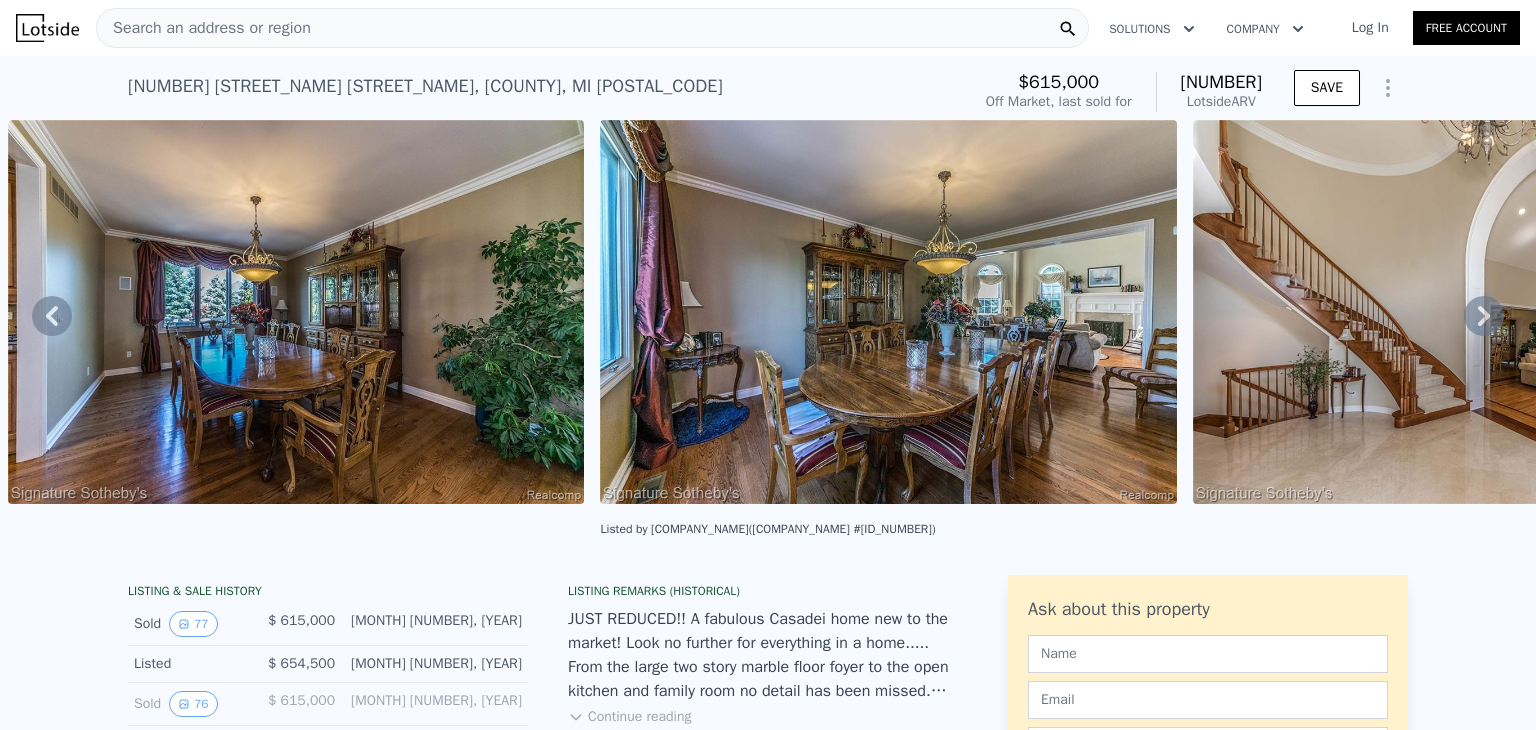 click 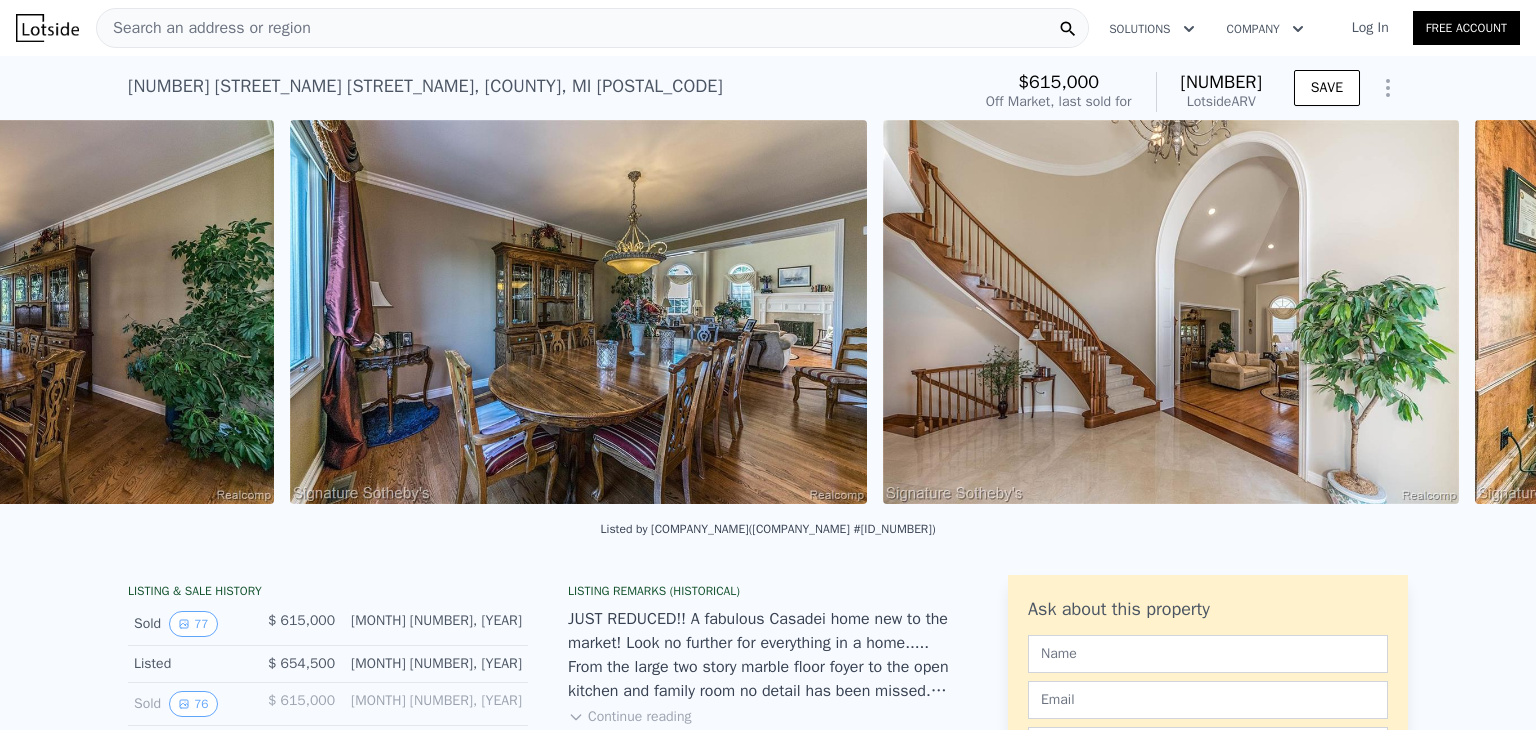 scroll, scrollTop: 0, scrollLeft: 7368, axis: horizontal 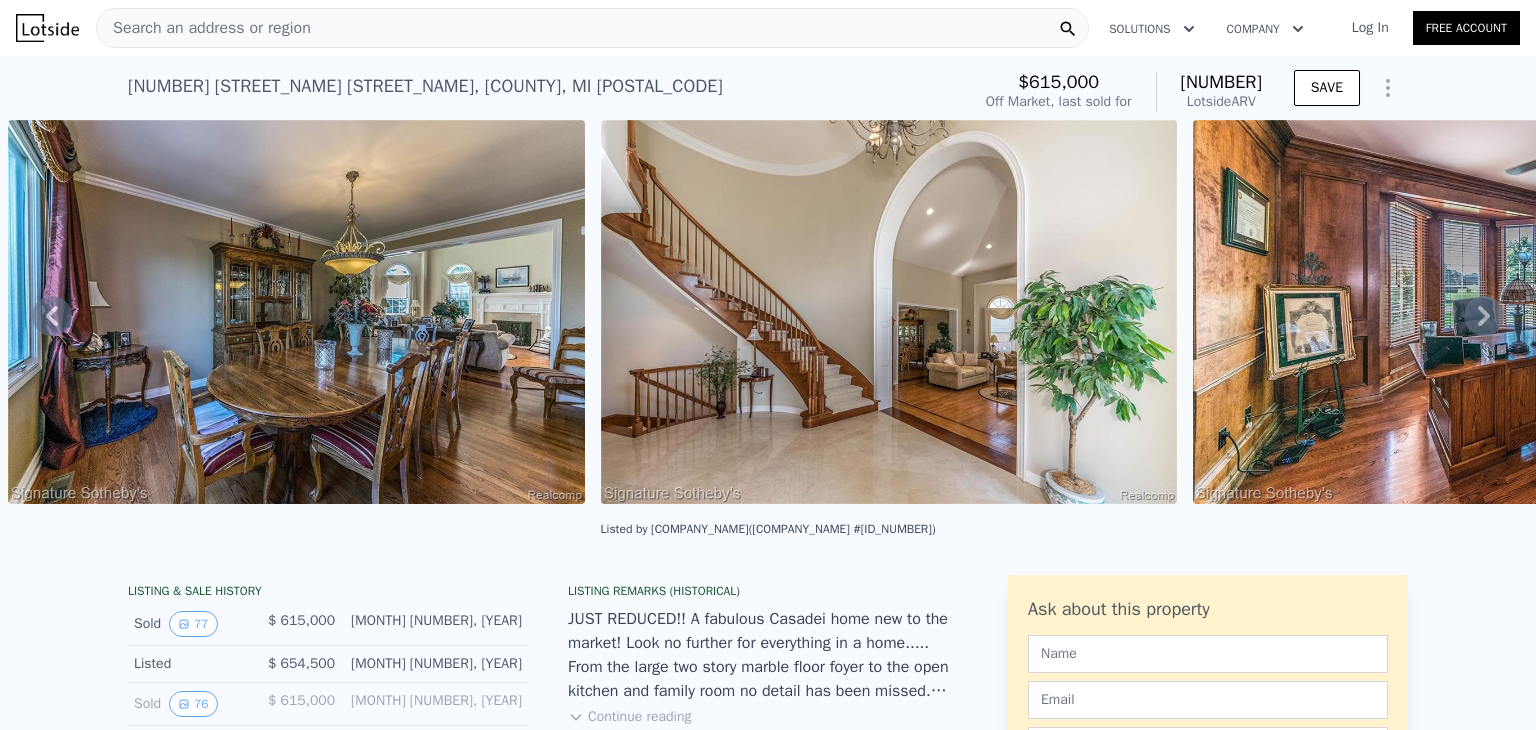 click 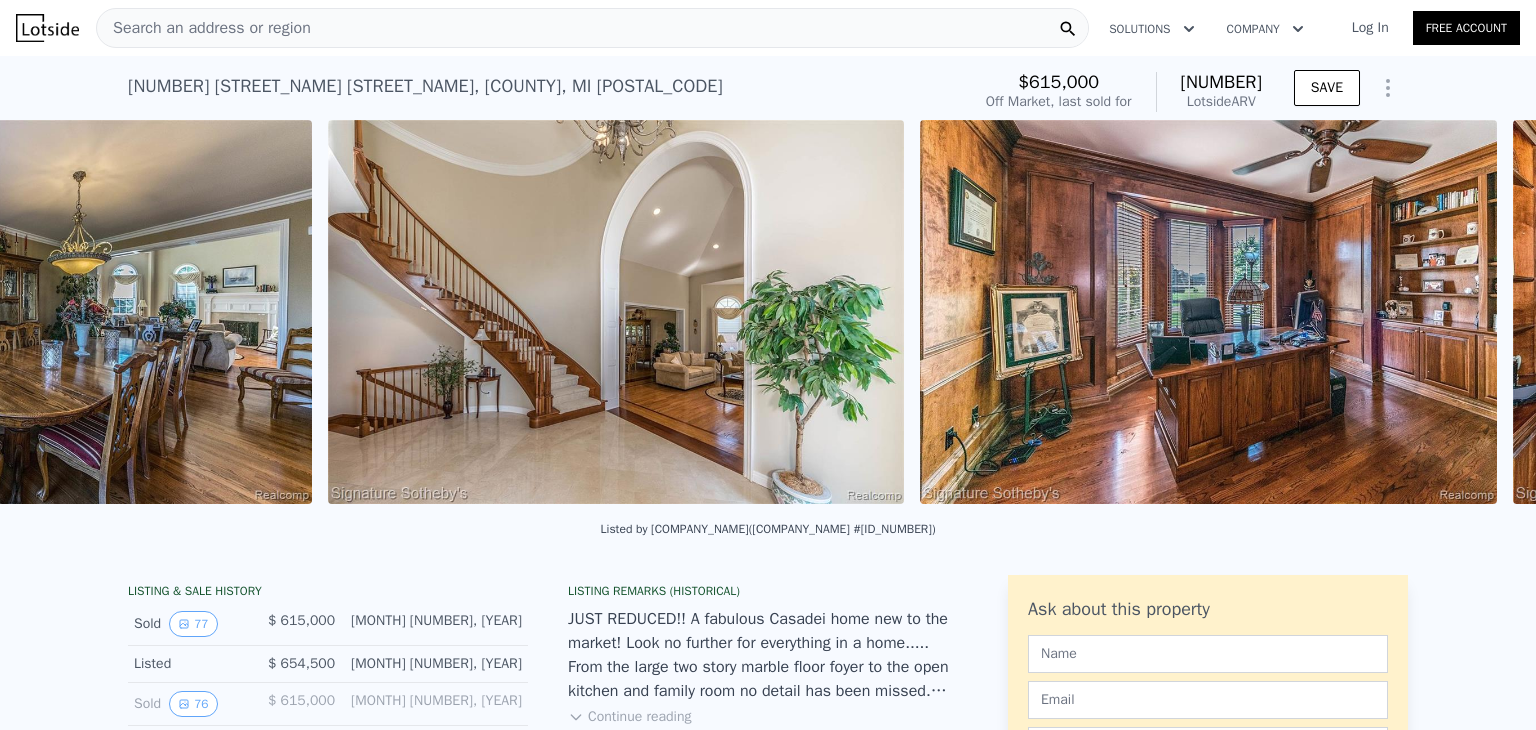 scroll, scrollTop: 0, scrollLeft: 7960, axis: horizontal 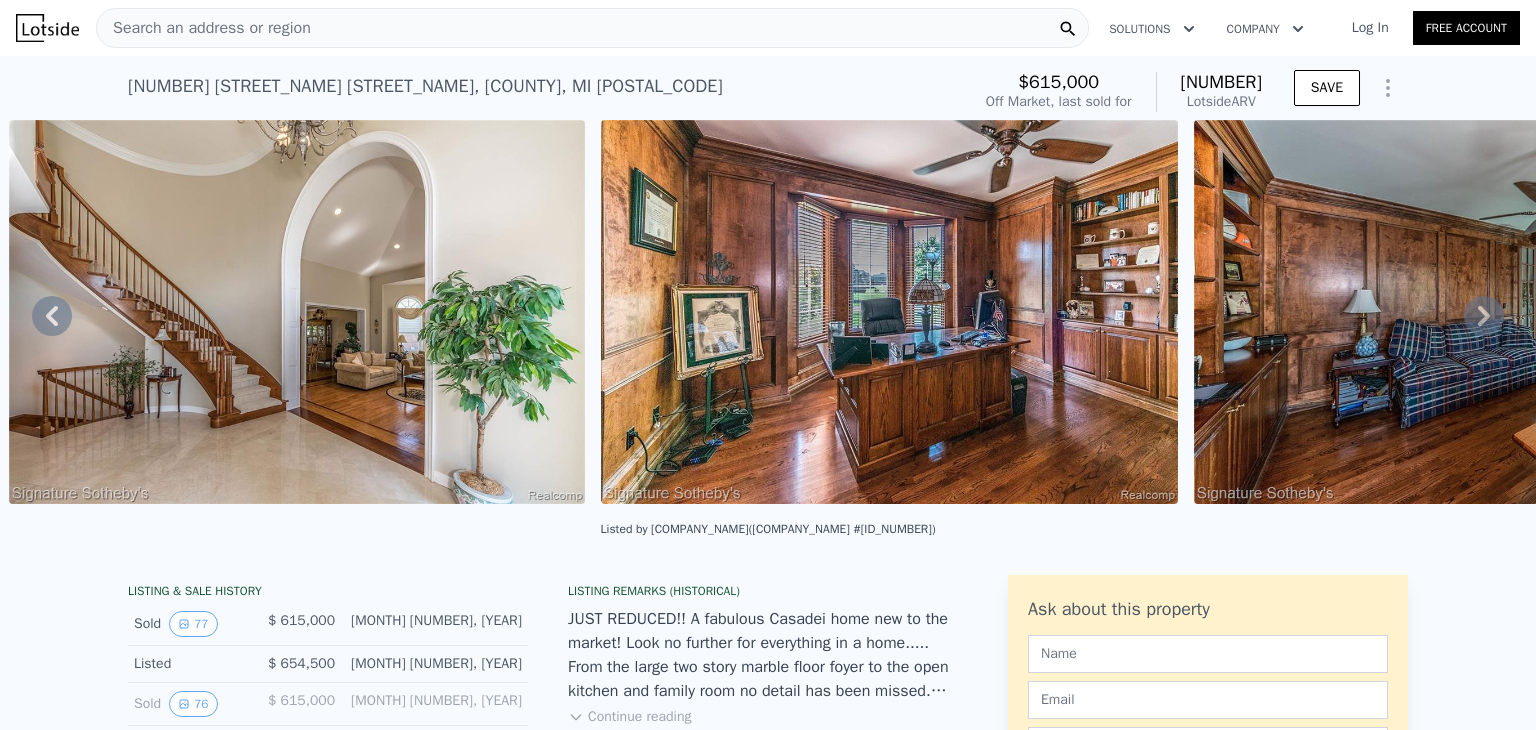 click 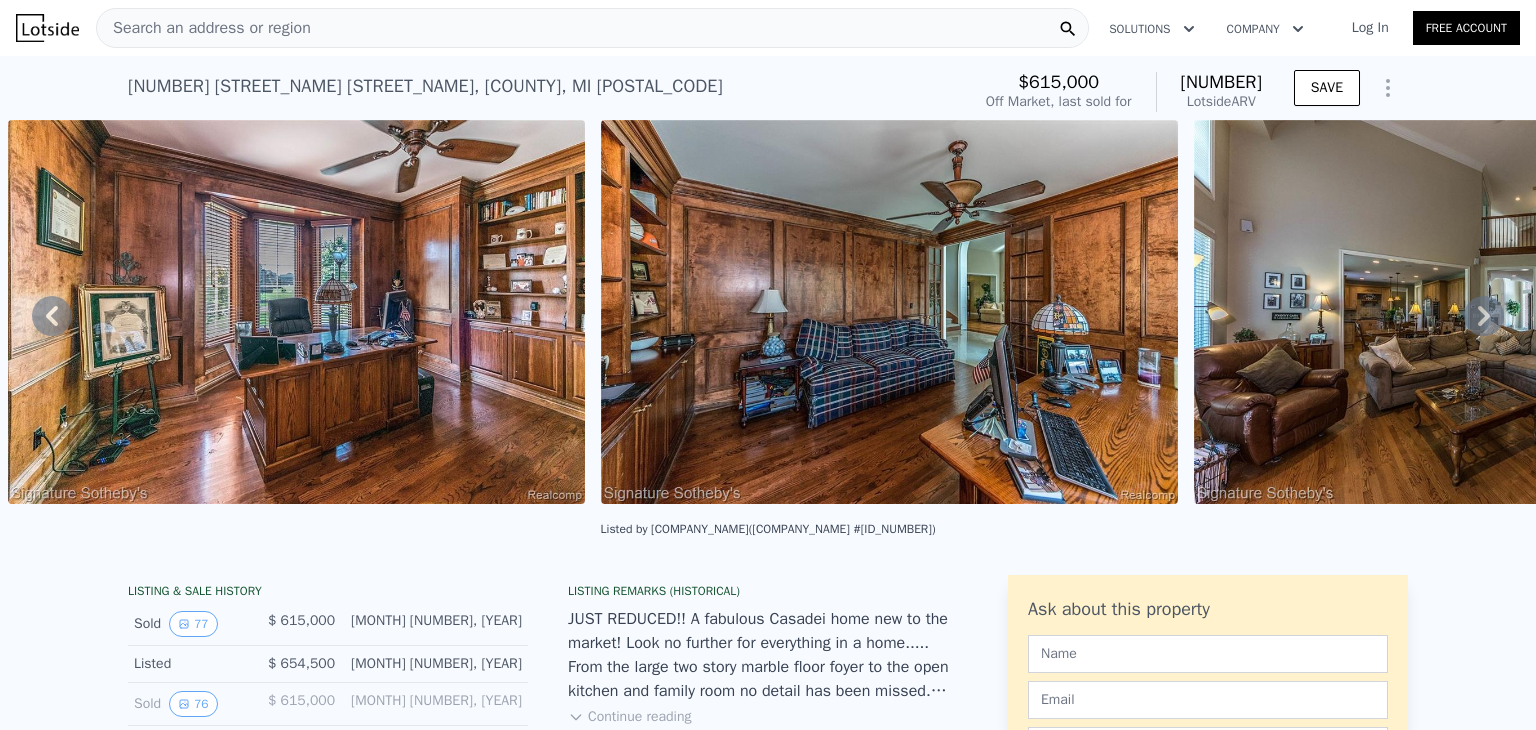 click 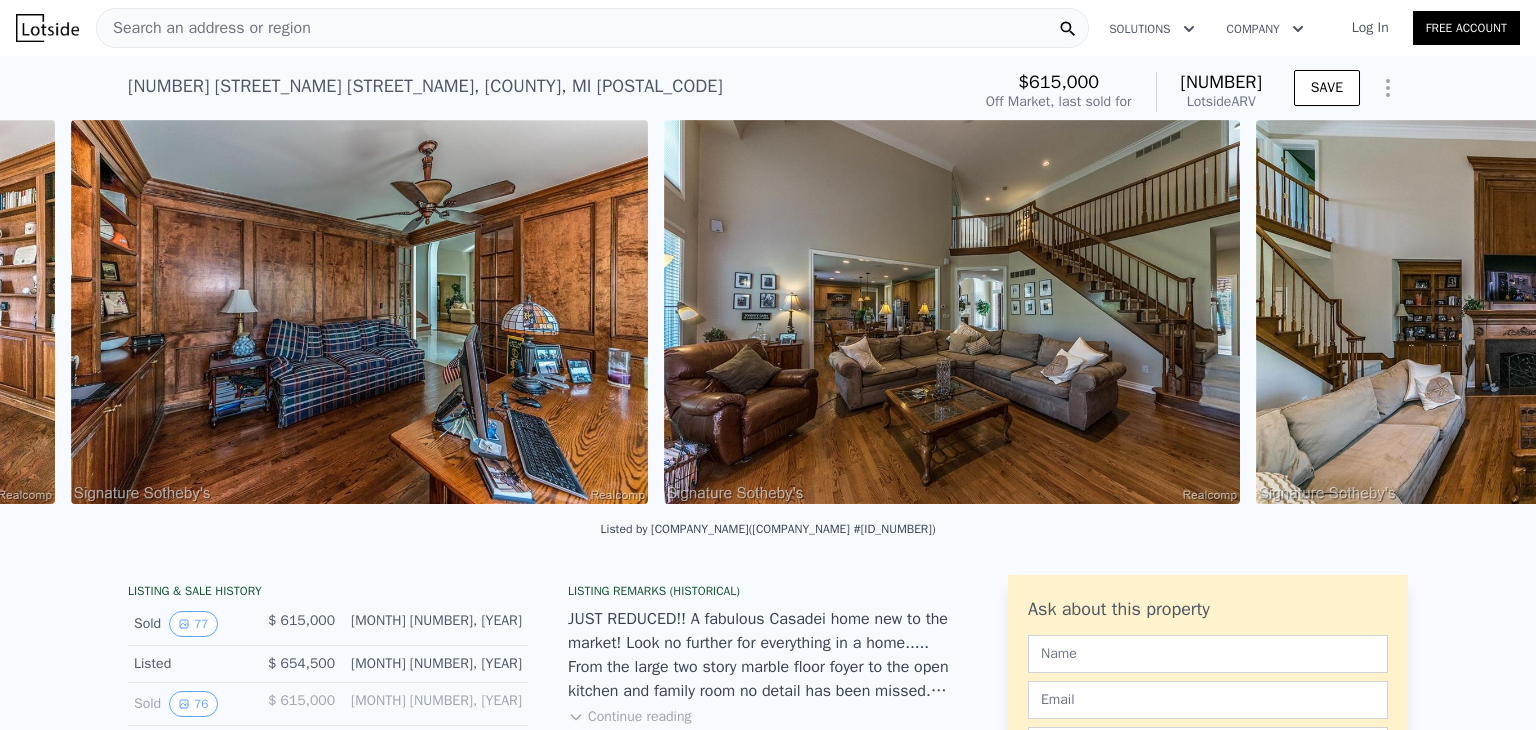 scroll, scrollTop: 0, scrollLeft: 9146, axis: horizontal 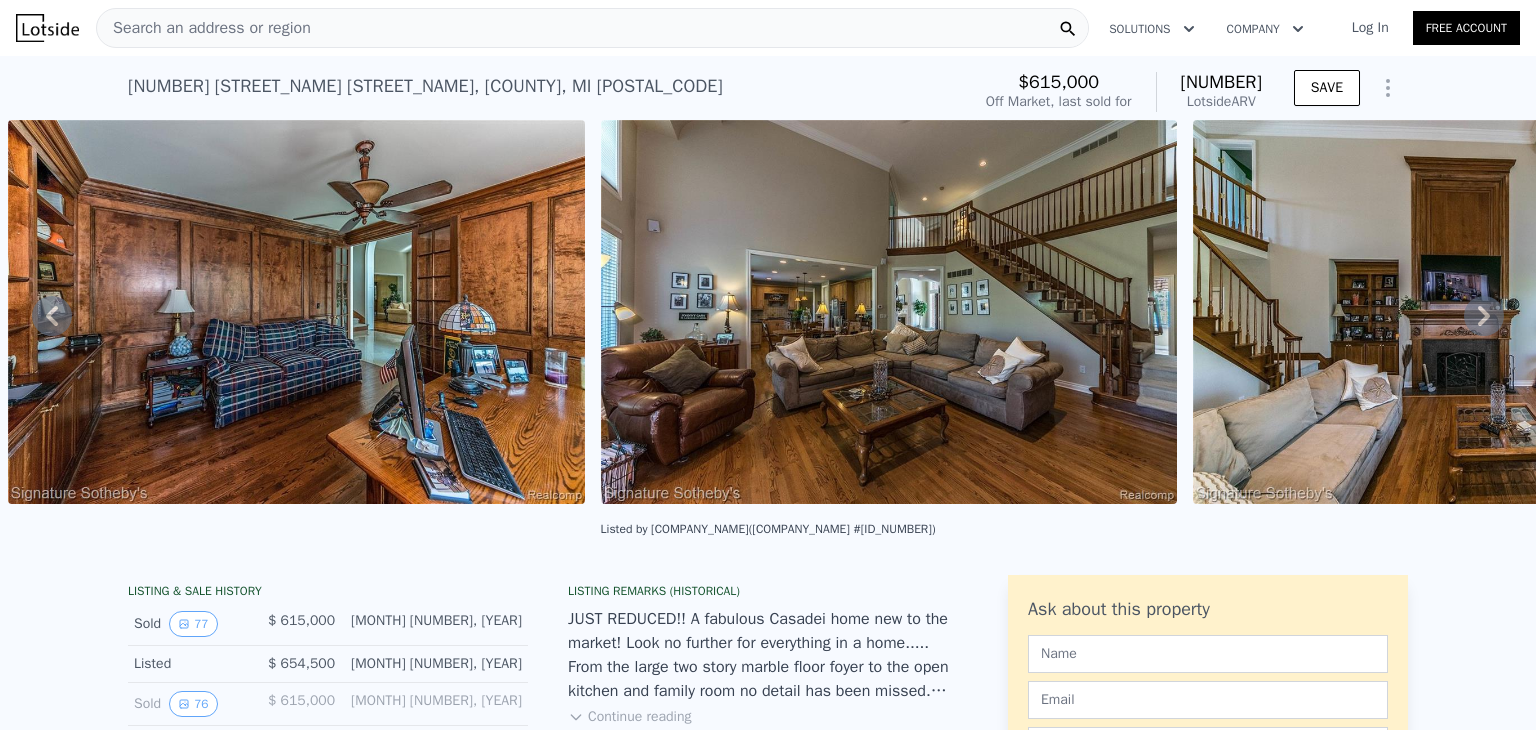 click 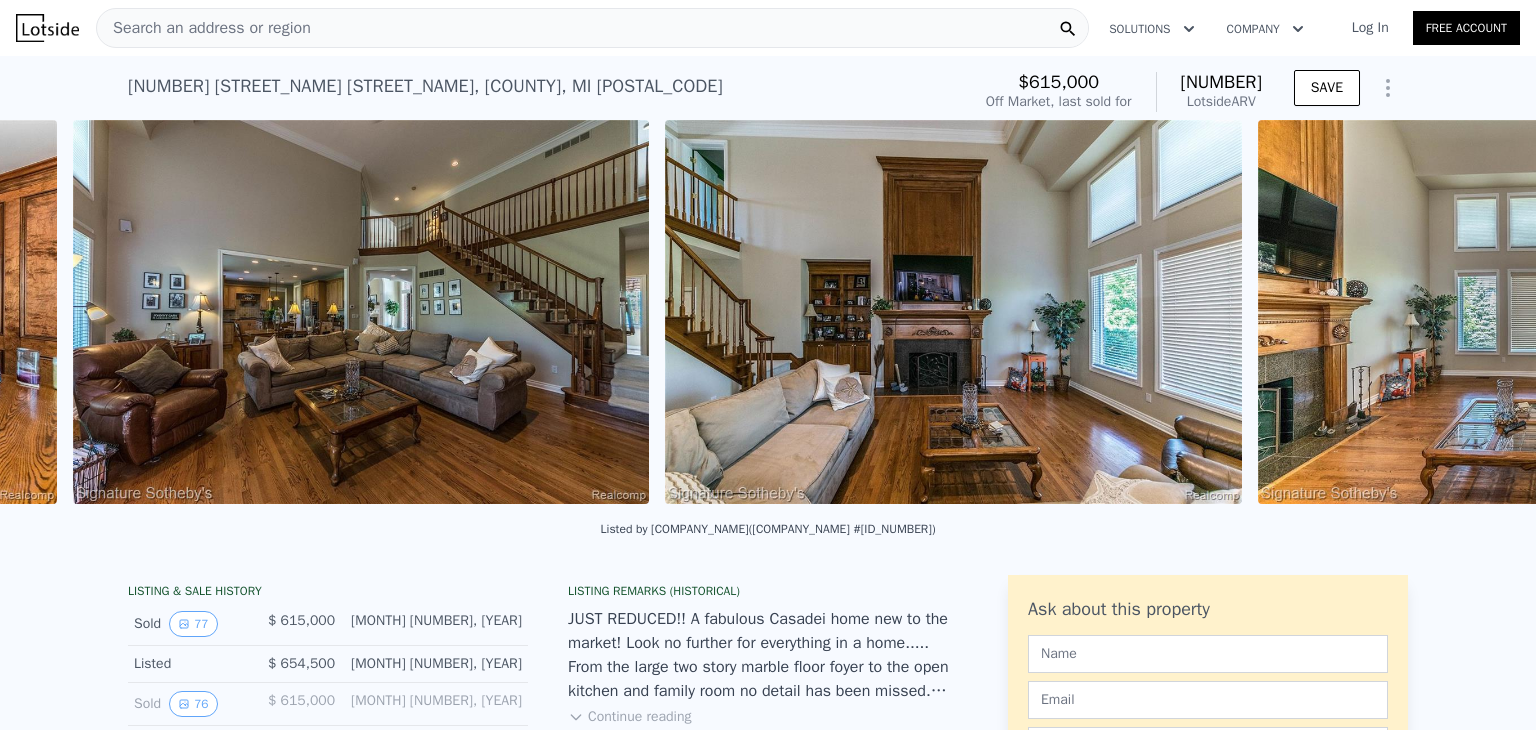 scroll, scrollTop: 0, scrollLeft: 9738, axis: horizontal 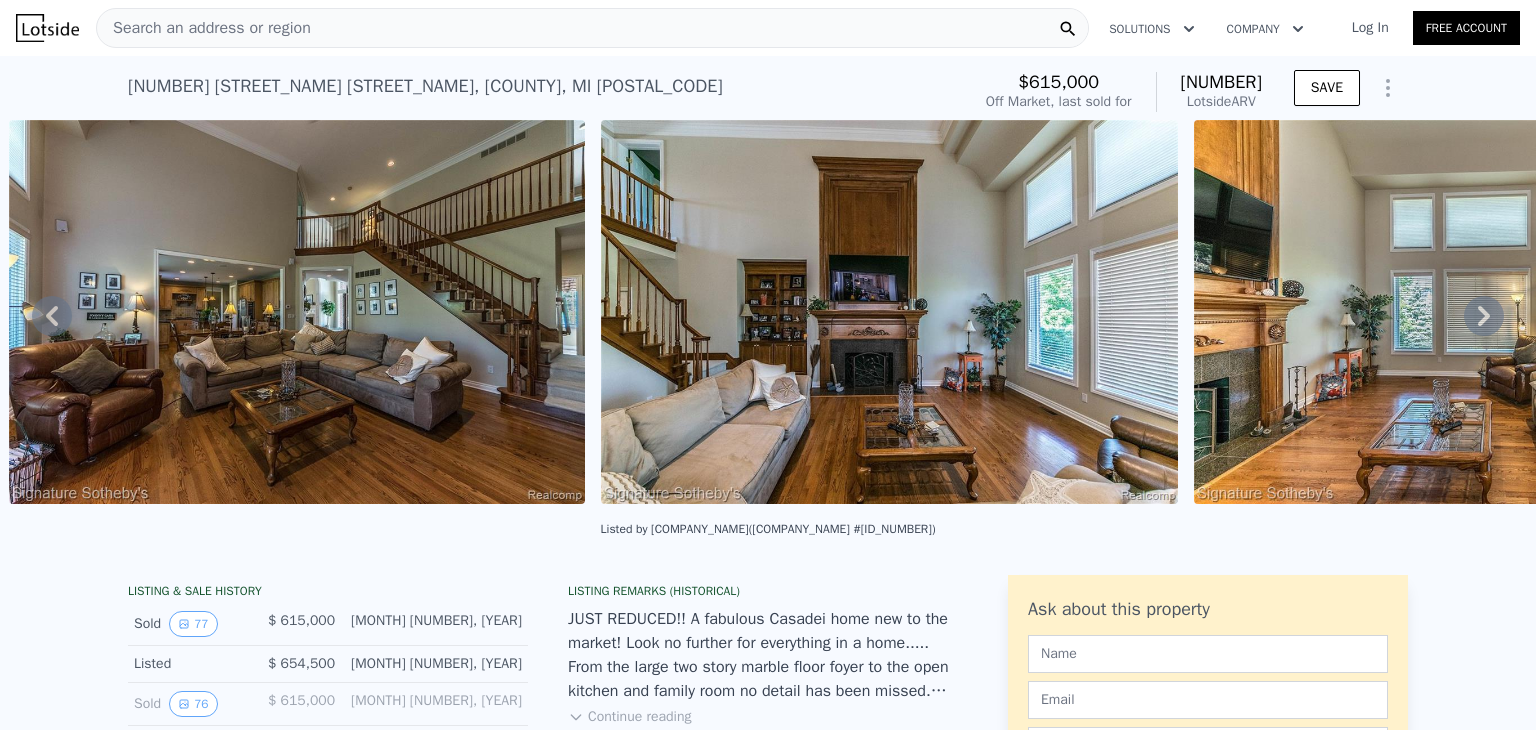 click 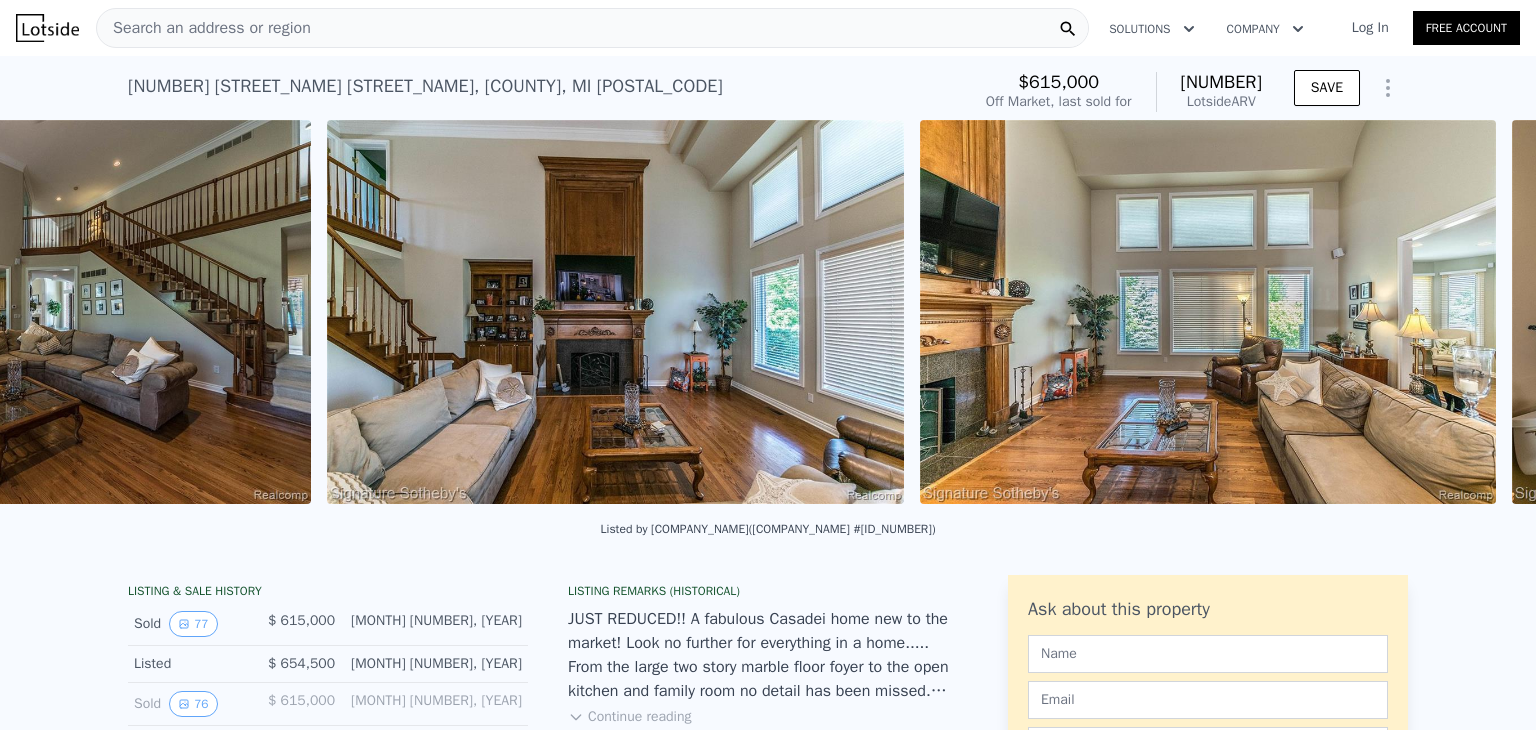 scroll, scrollTop: 0, scrollLeft: 10331, axis: horizontal 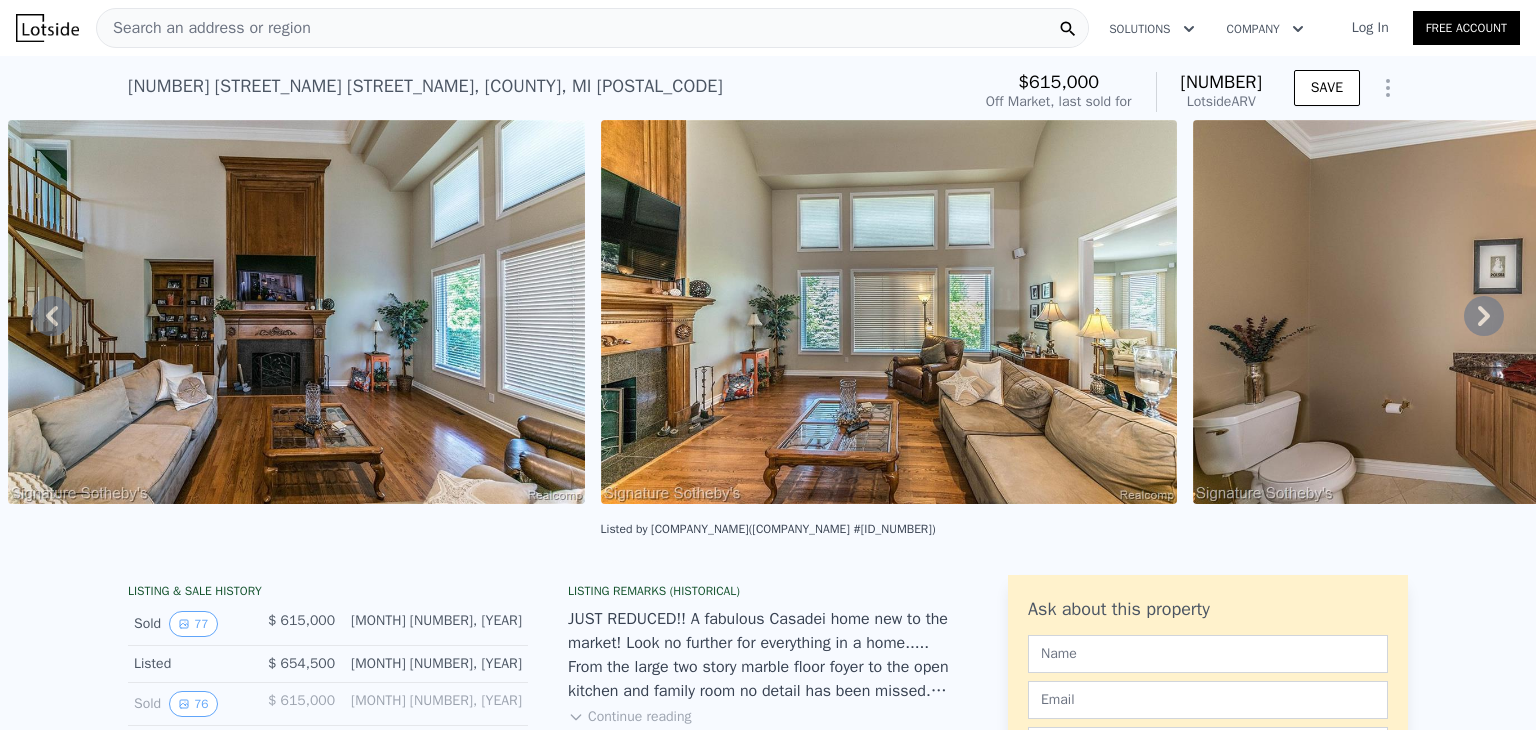 click 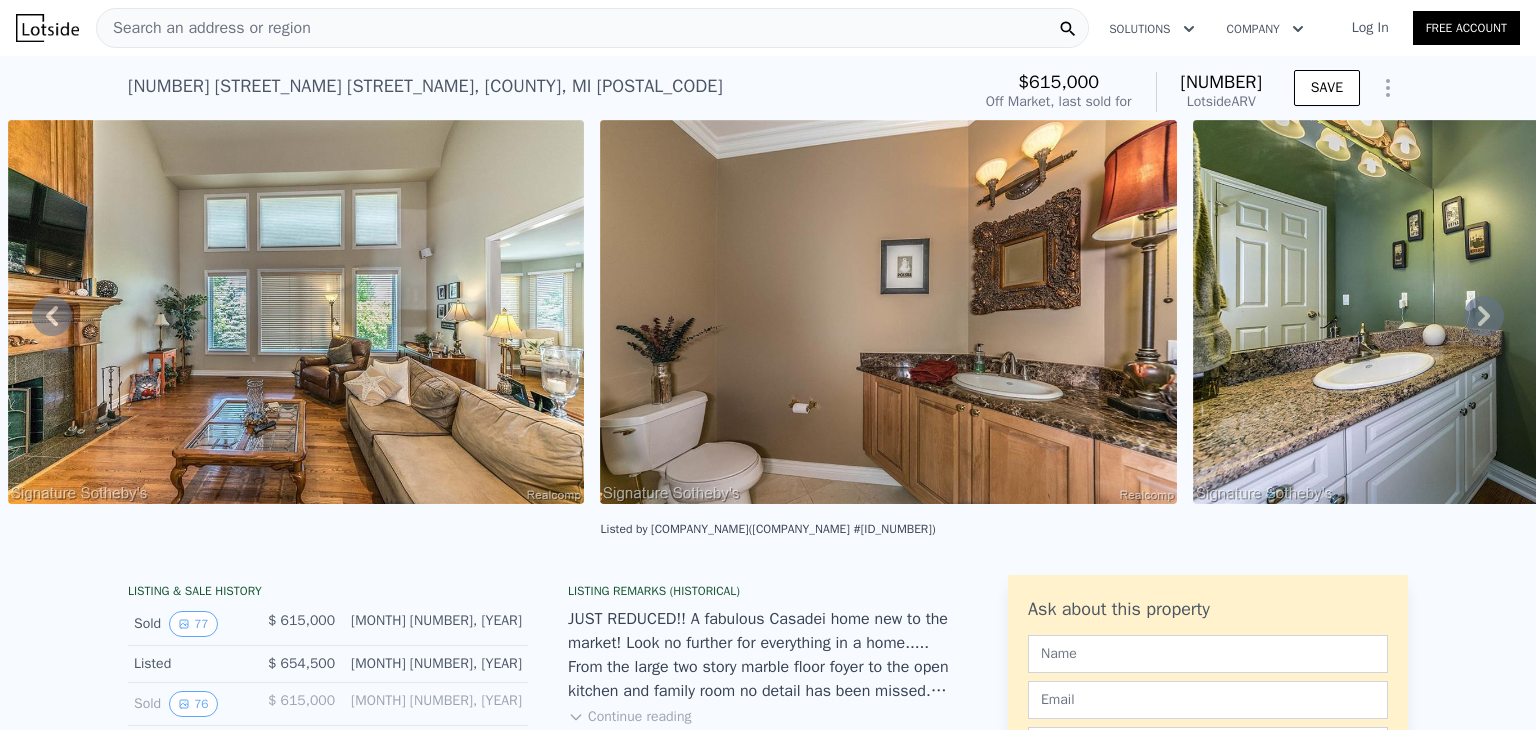 click 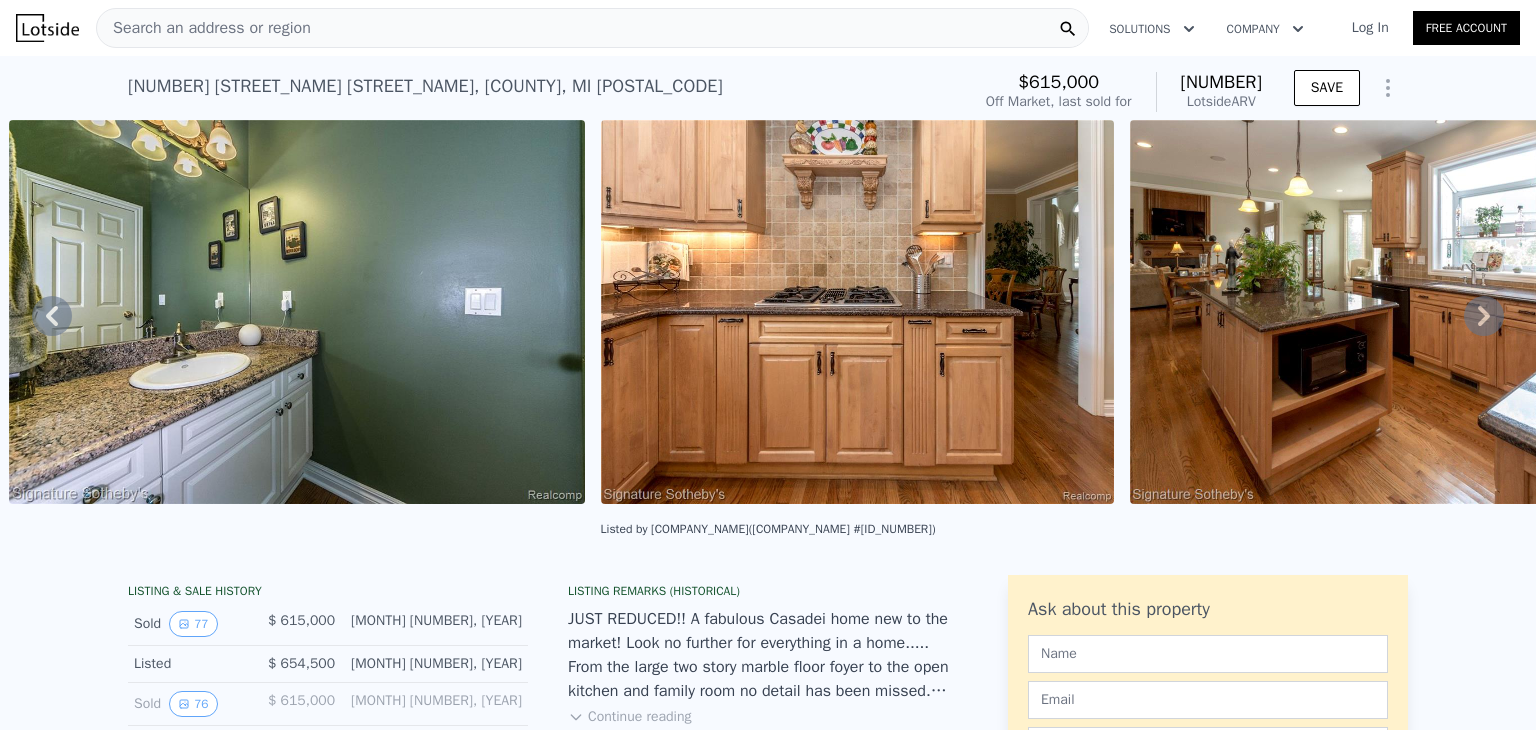 click 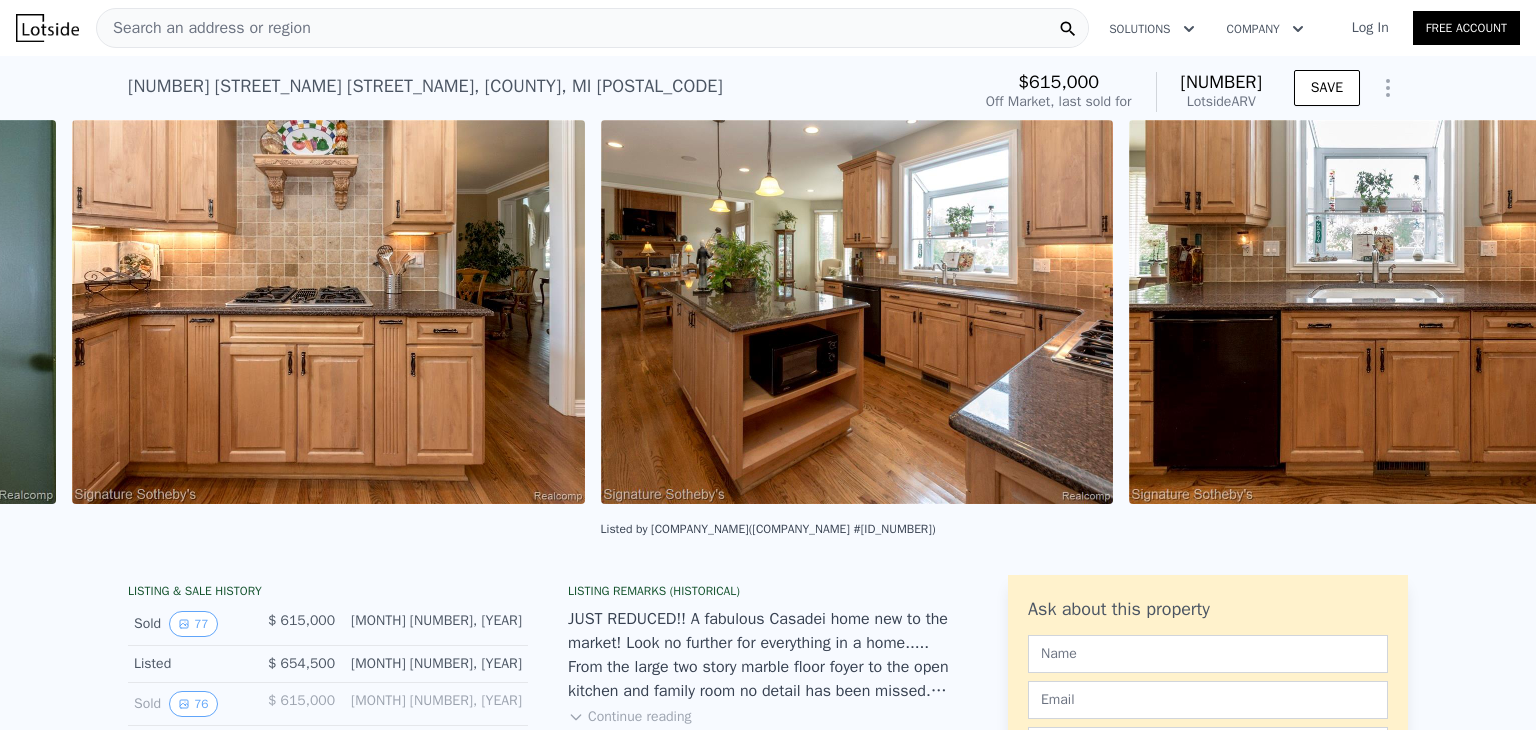 scroll, scrollTop: 0, scrollLeft: 12701, axis: horizontal 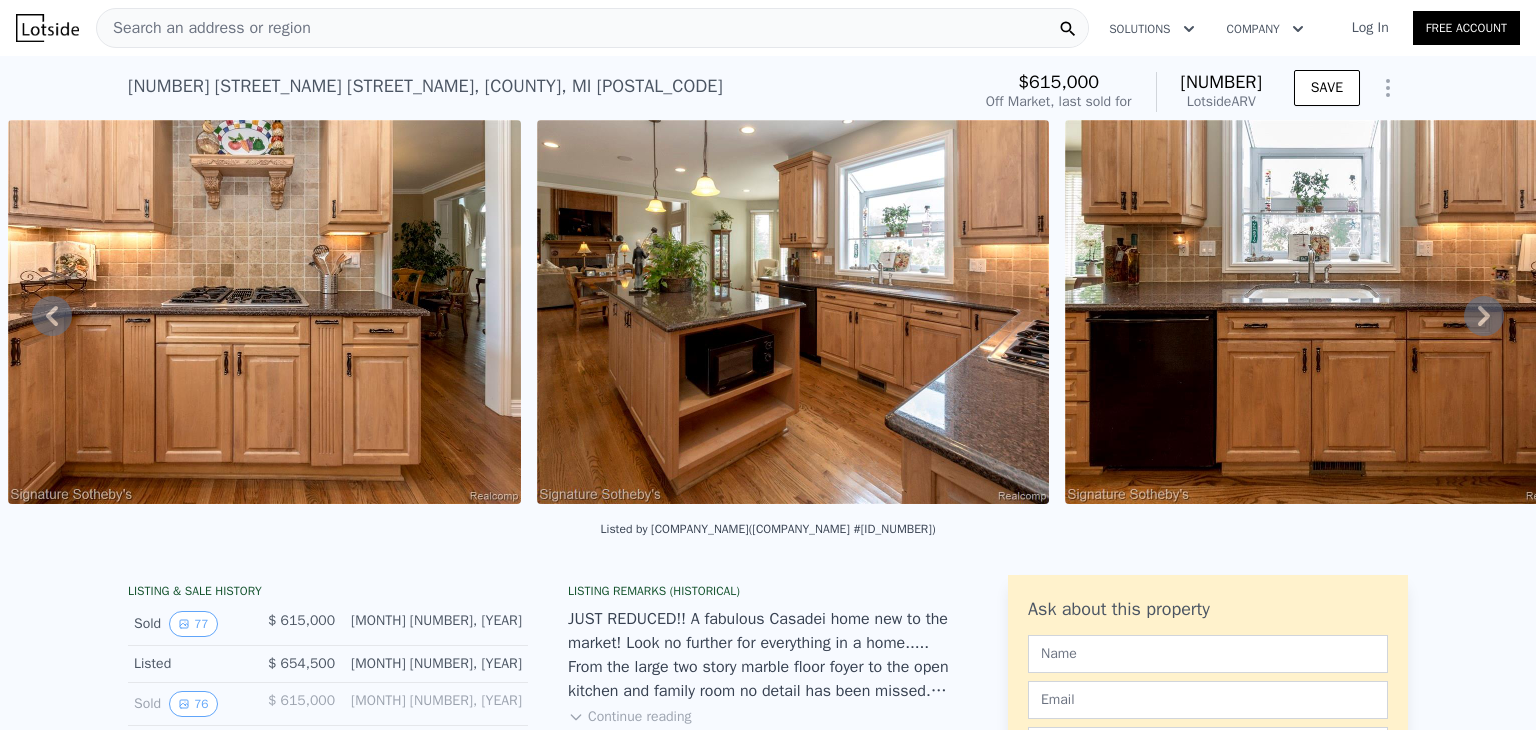 click 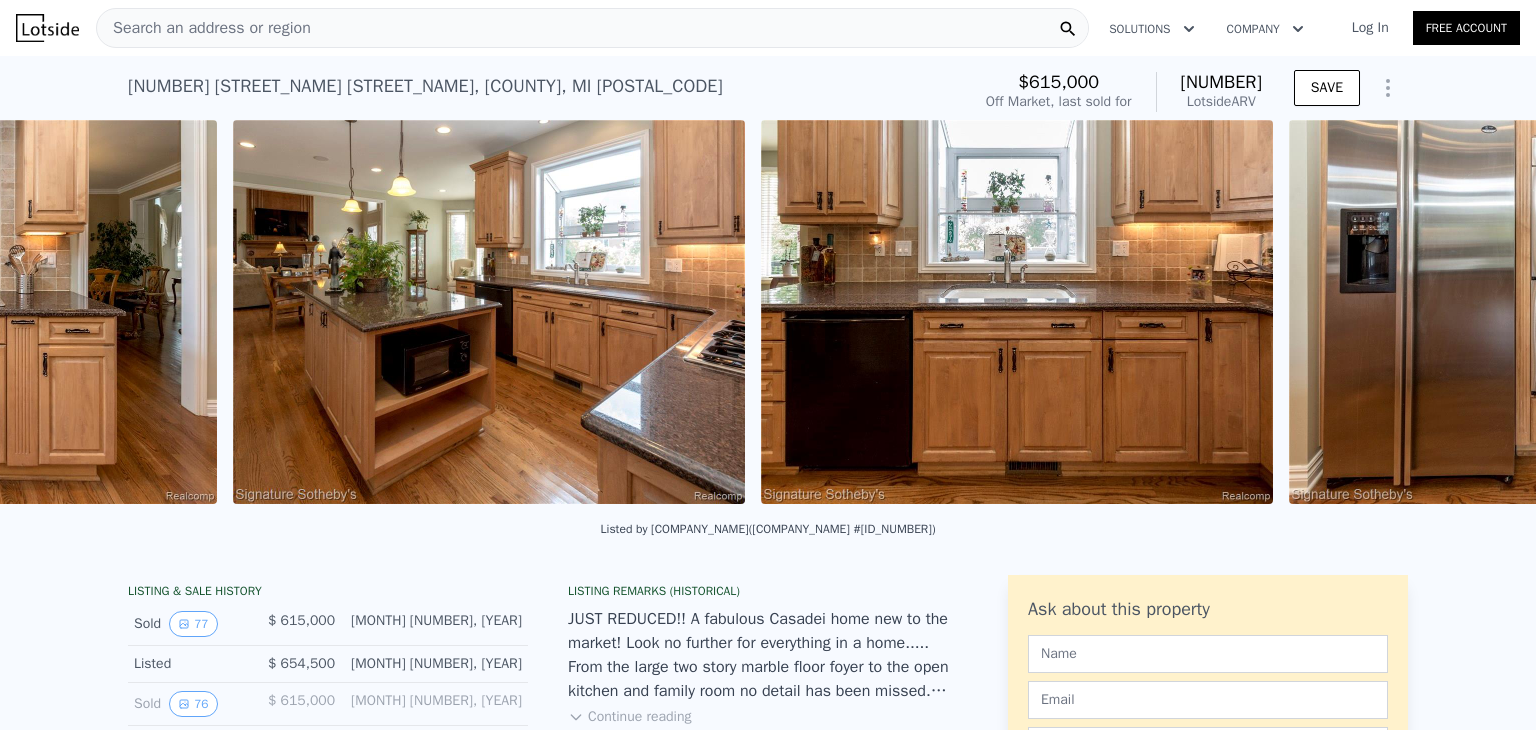 scroll, scrollTop: 0, scrollLeft: 13229, axis: horizontal 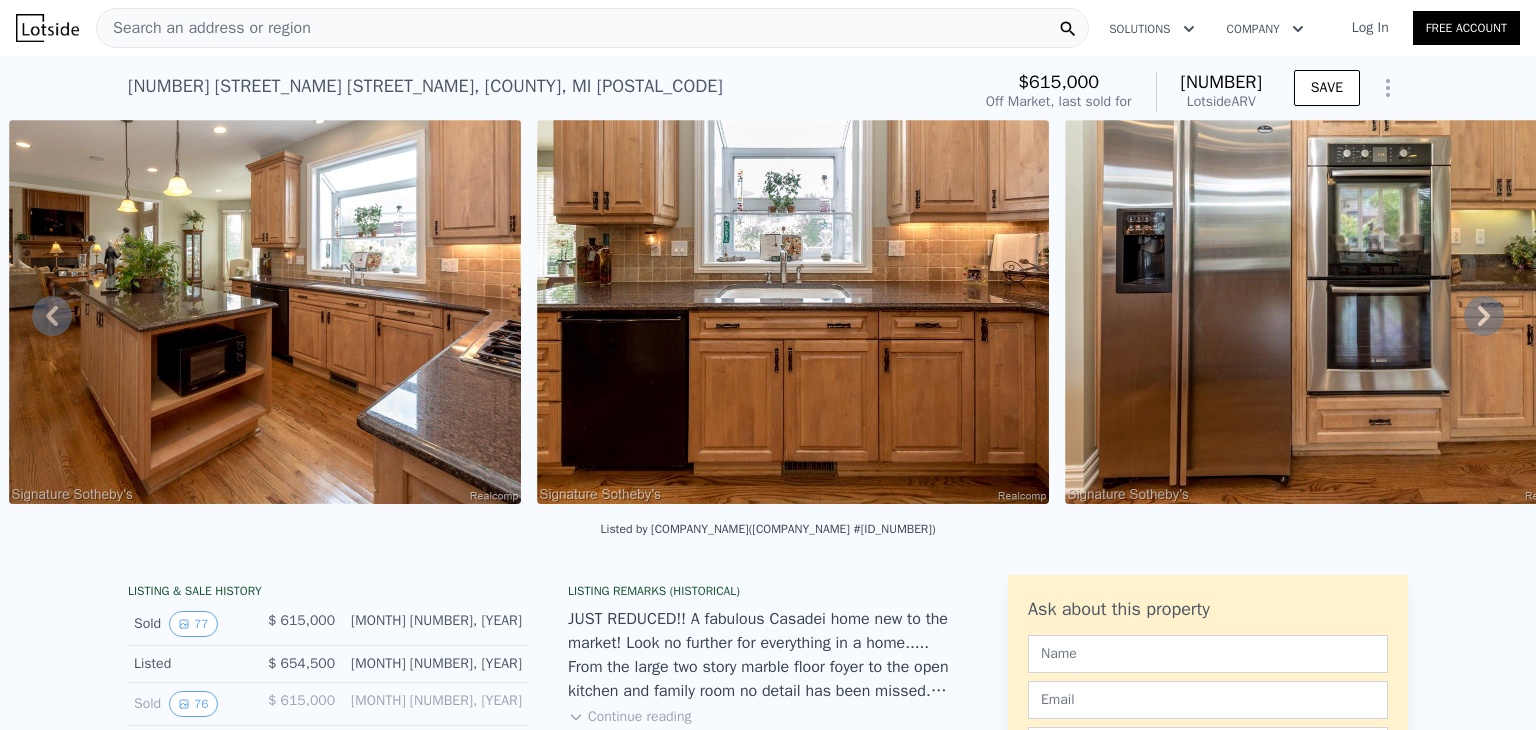 click 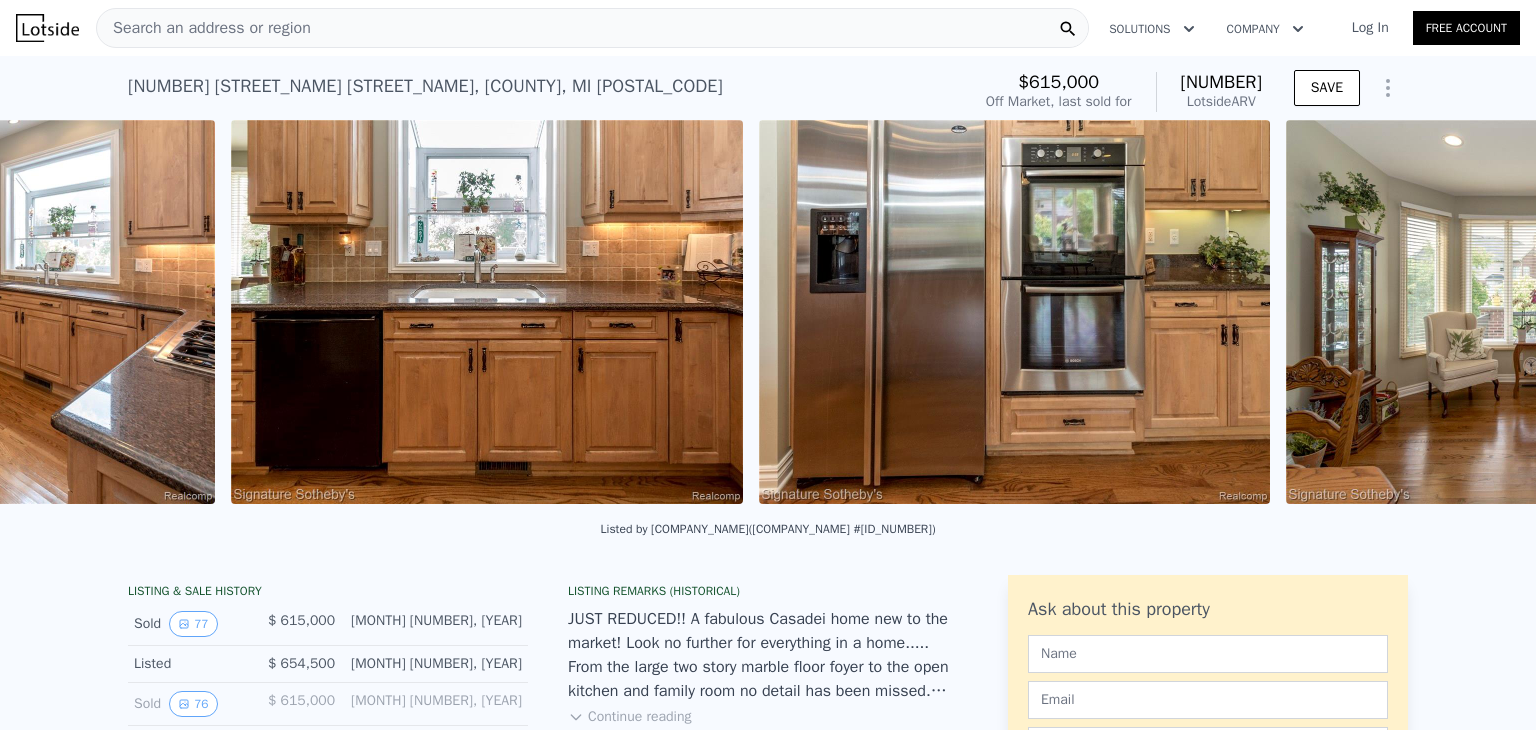 scroll, scrollTop: 0, scrollLeft: 13757, axis: horizontal 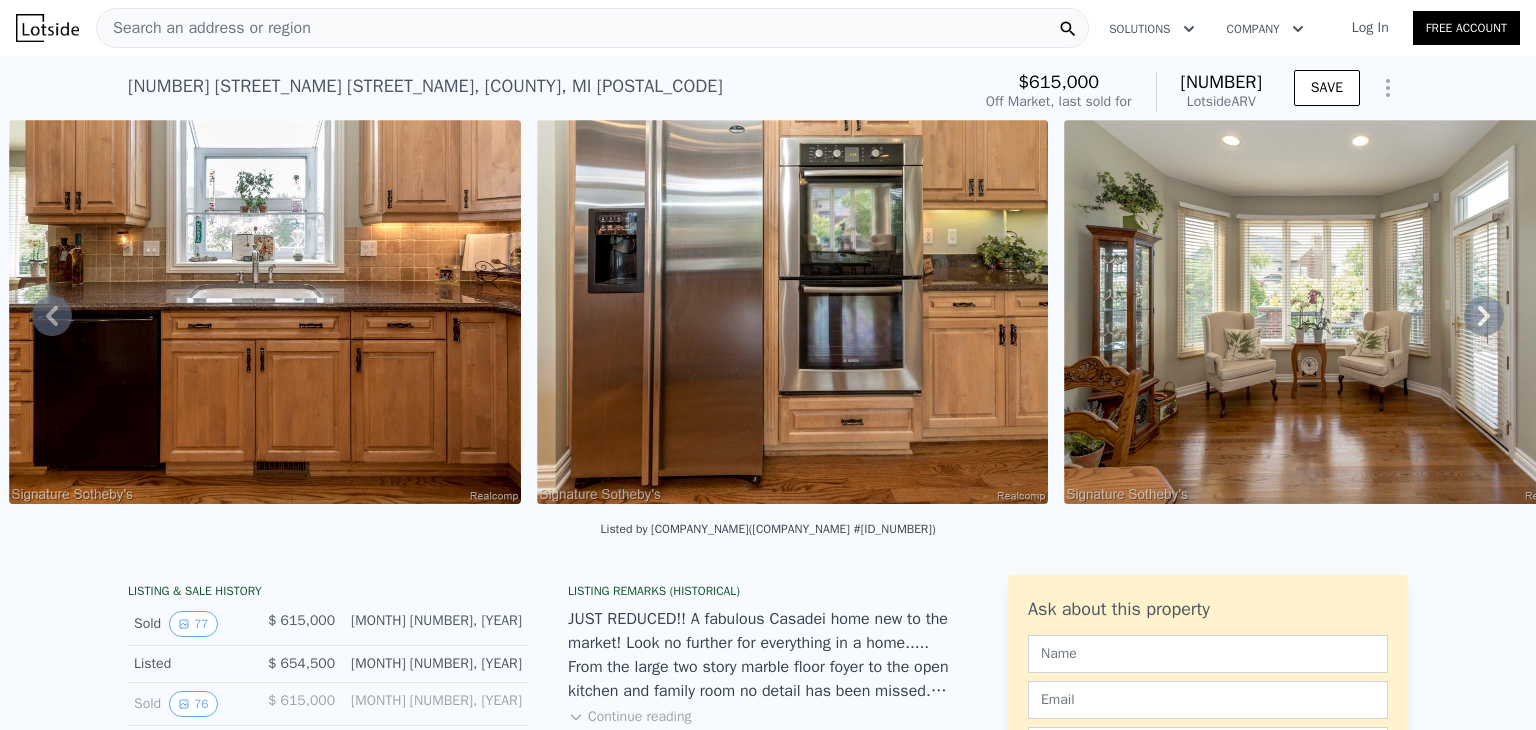 click 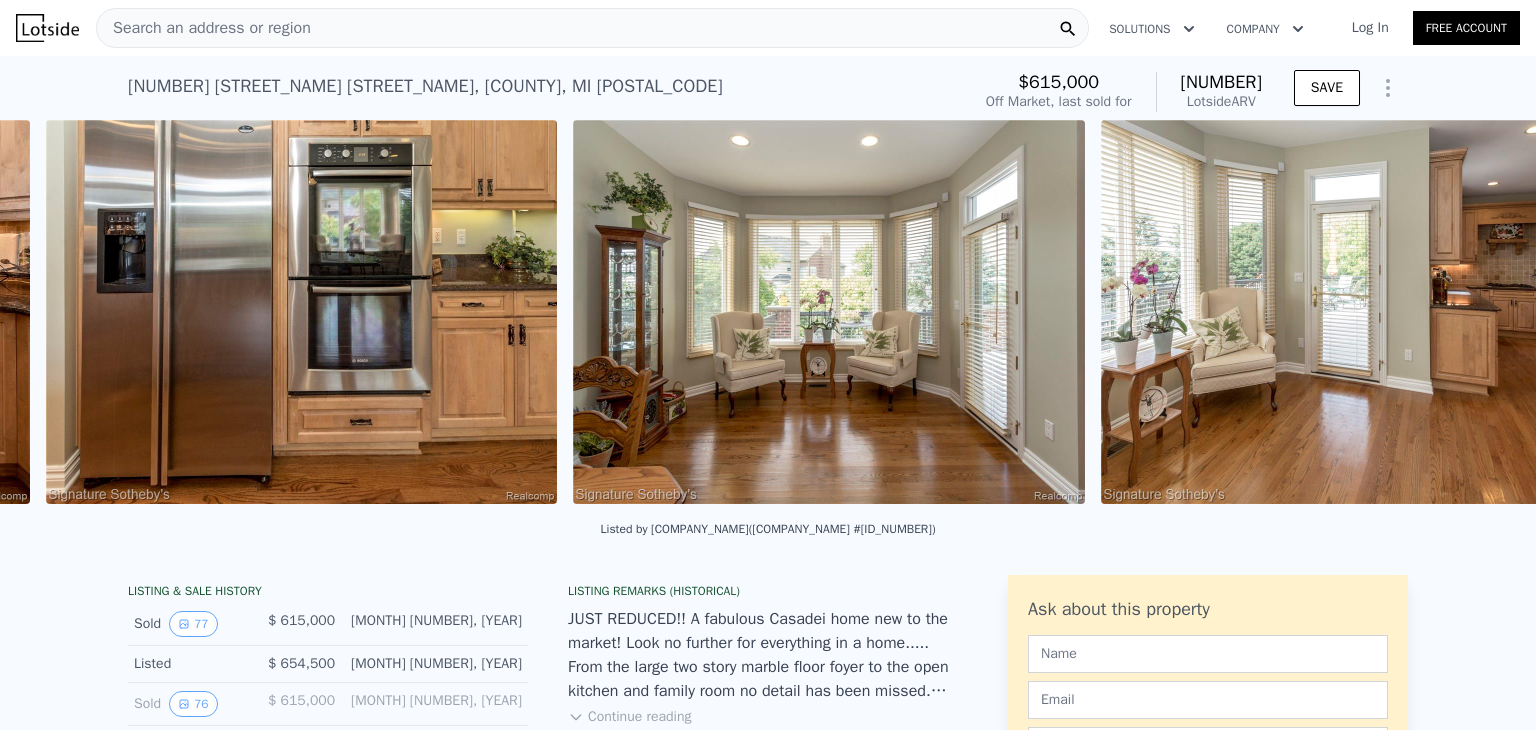 scroll, scrollTop: 0, scrollLeft: 14285, axis: horizontal 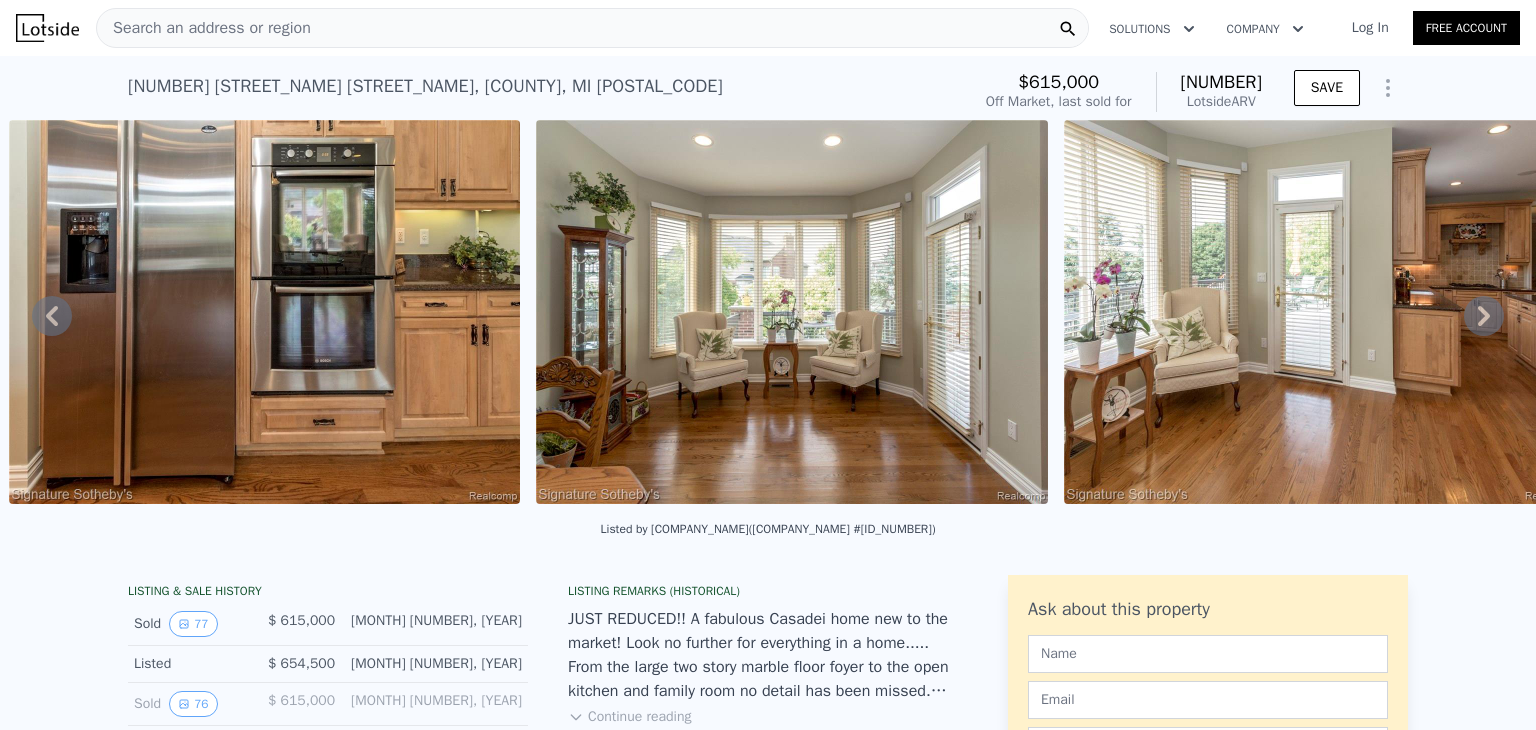 click 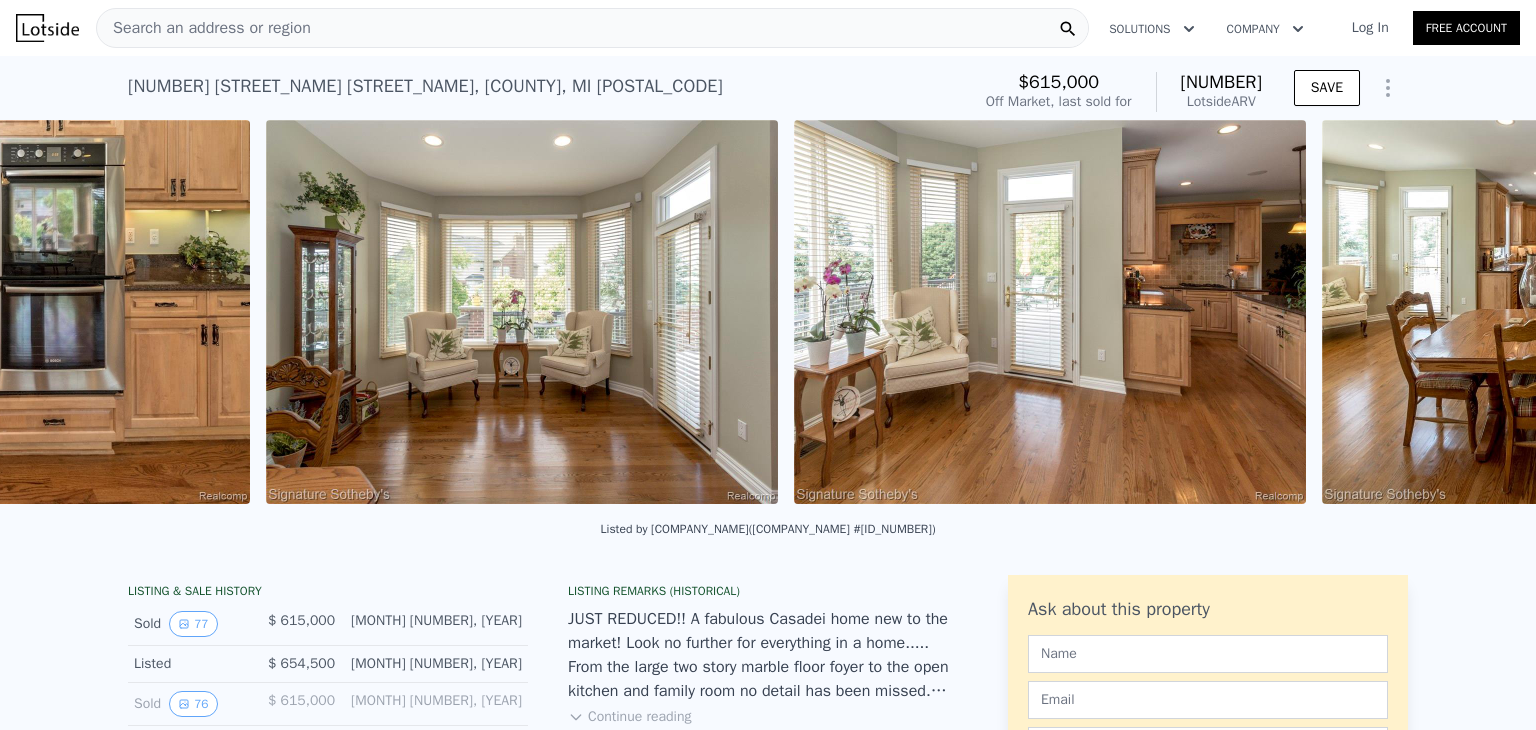 scroll, scrollTop: 0, scrollLeft: 14812, axis: horizontal 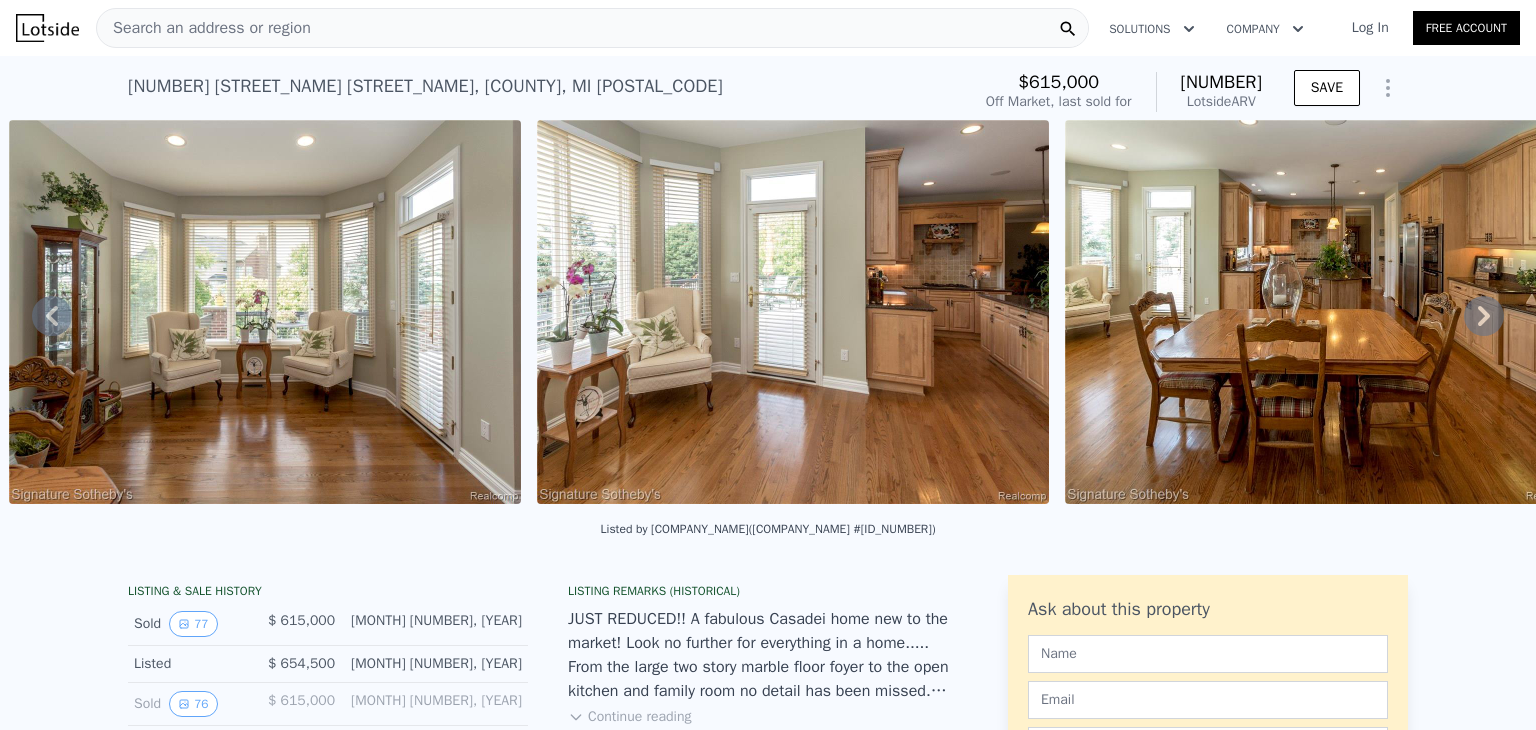 click 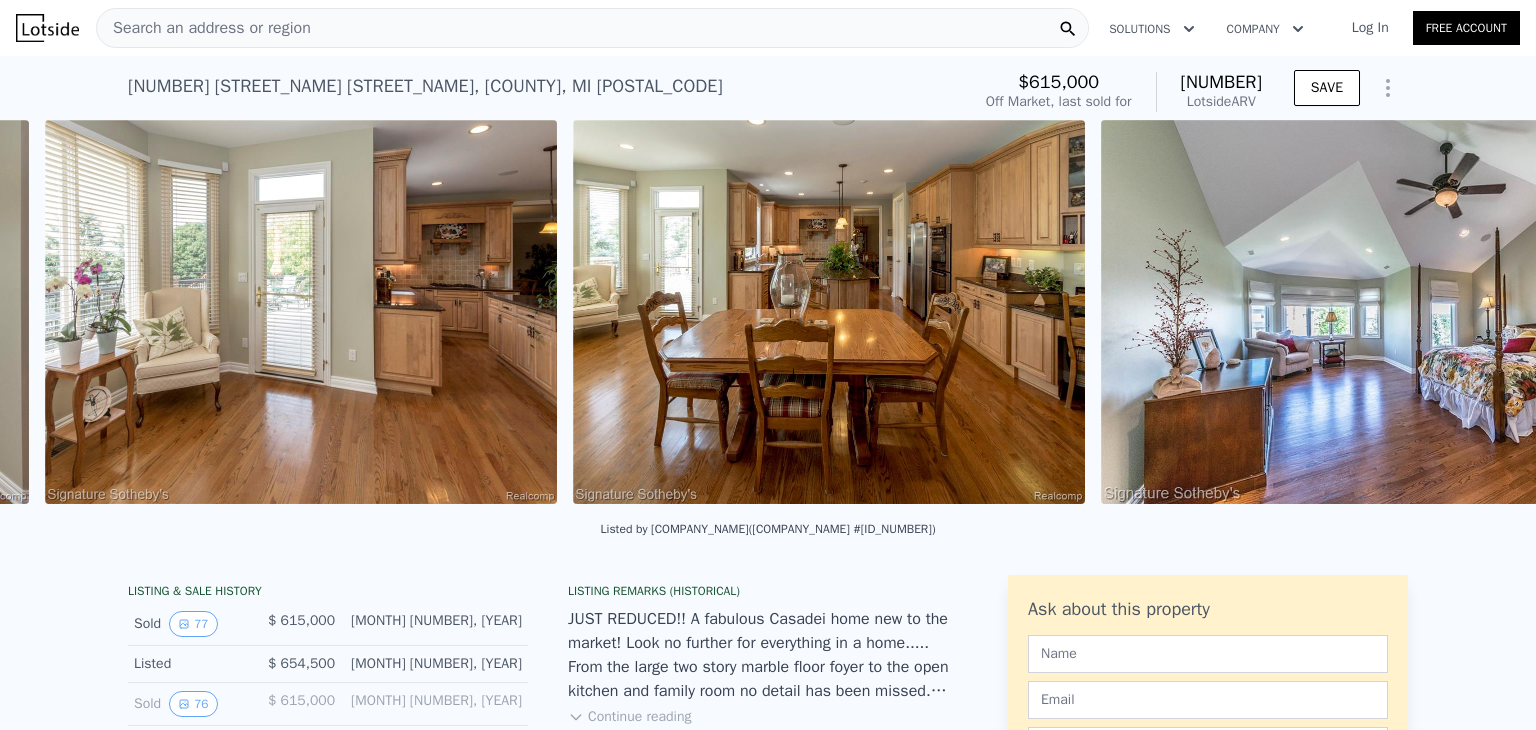 scroll, scrollTop: 0, scrollLeft: 15340, axis: horizontal 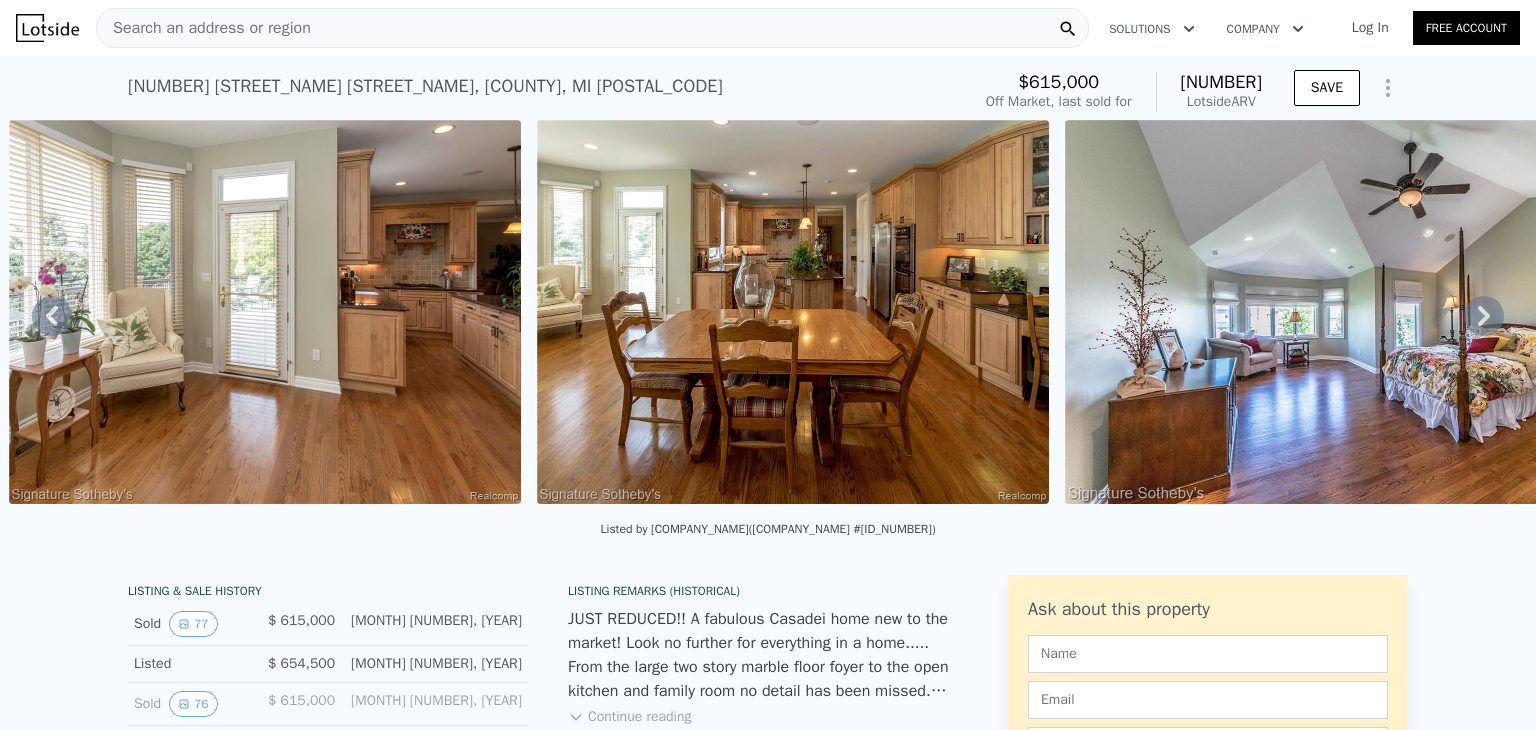 click 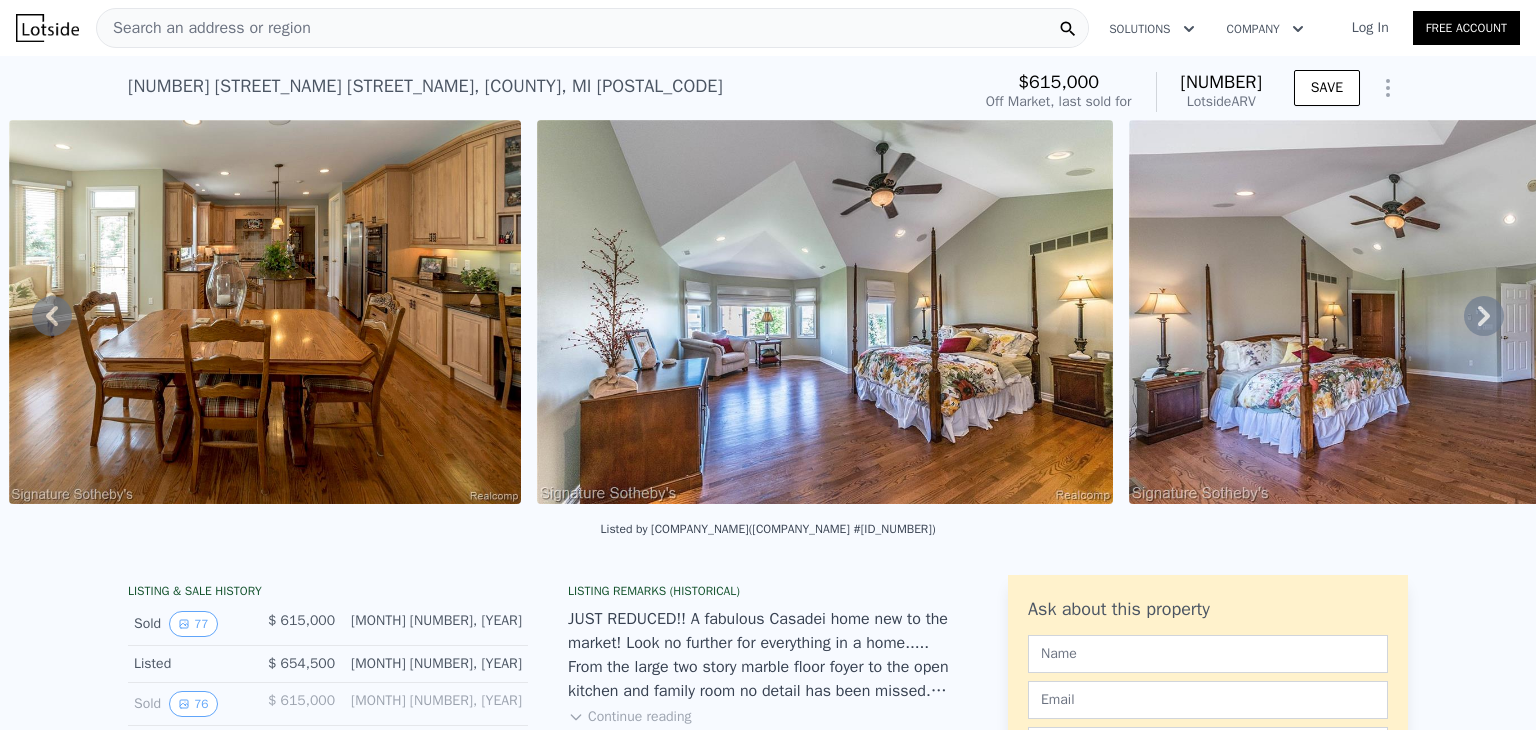 click 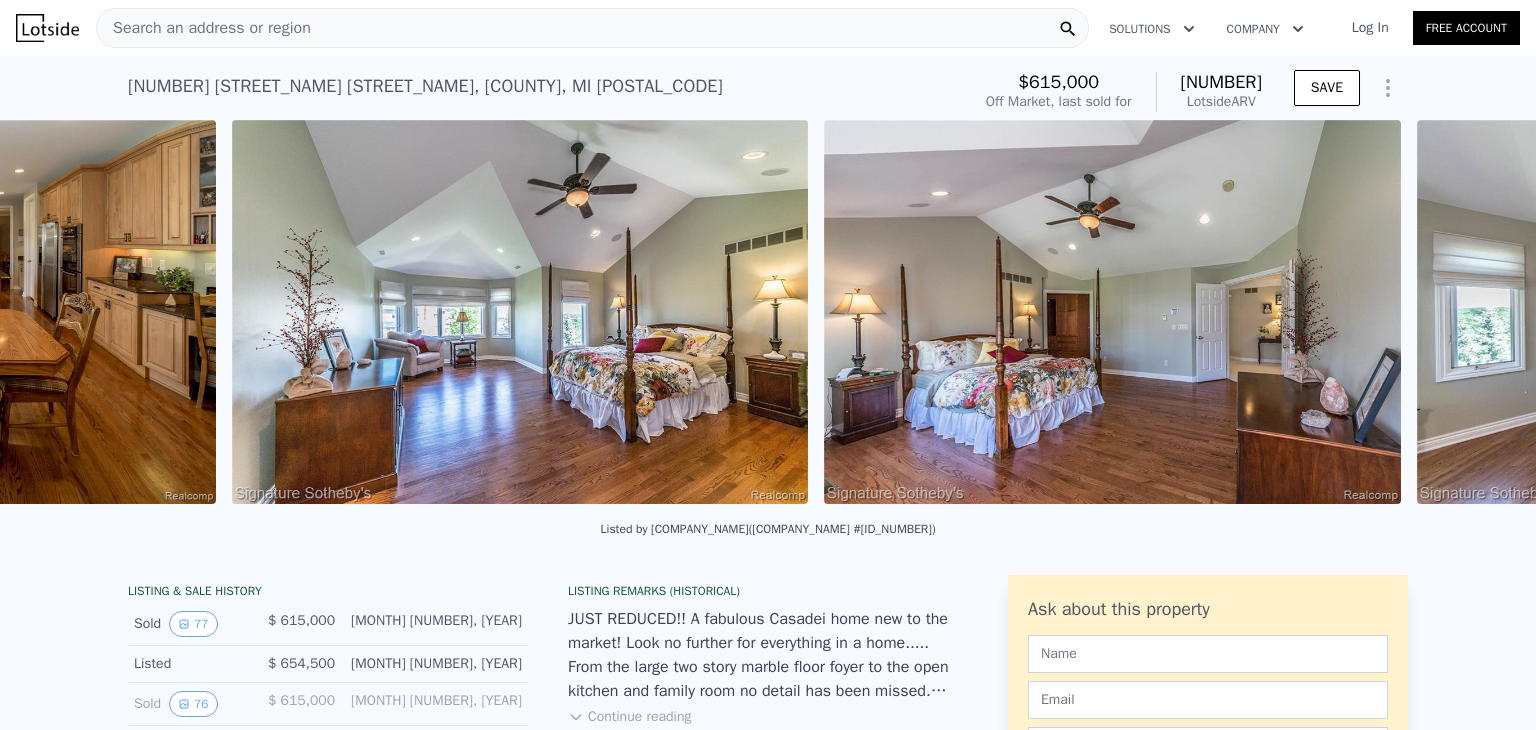 scroll, scrollTop: 0, scrollLeft: 16396, axis: horizontal 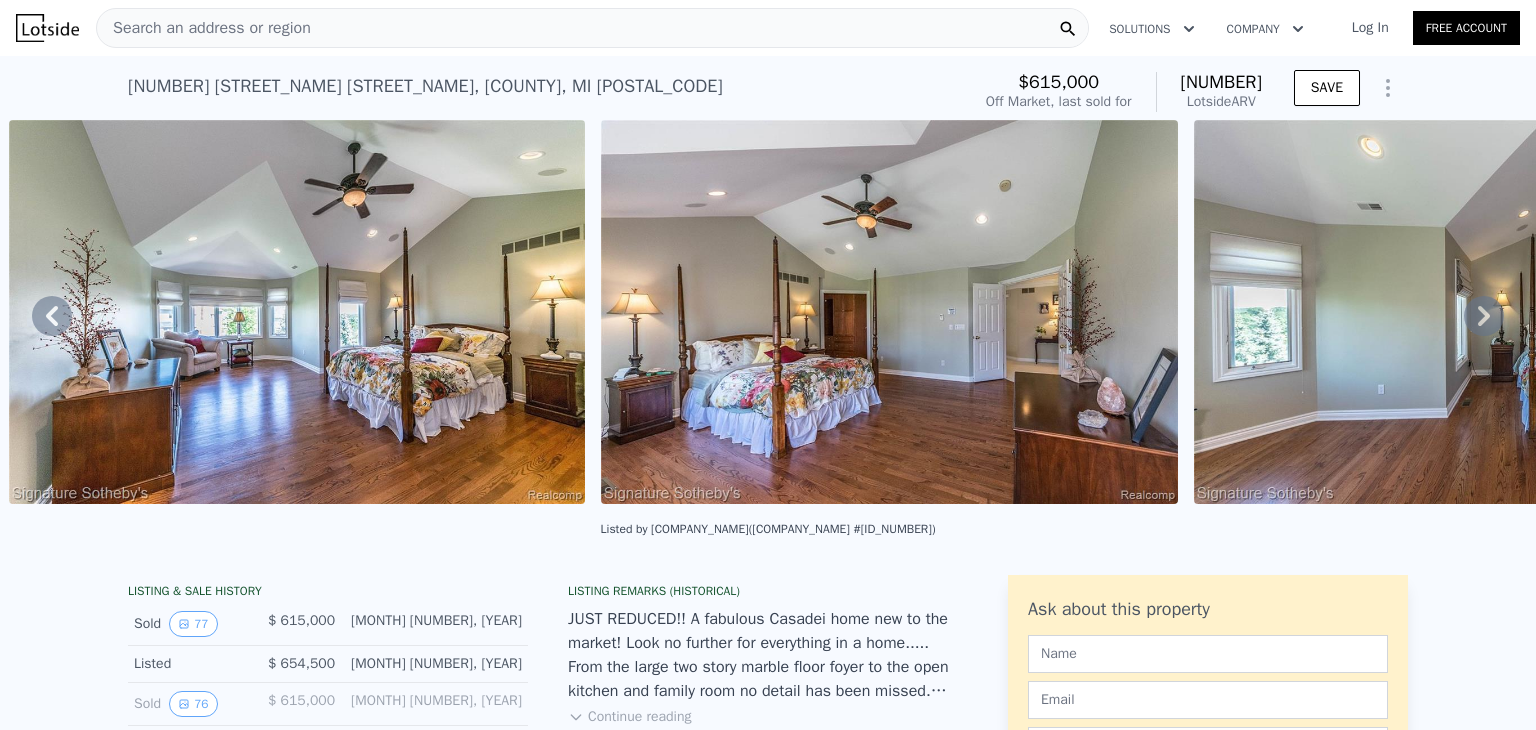 click 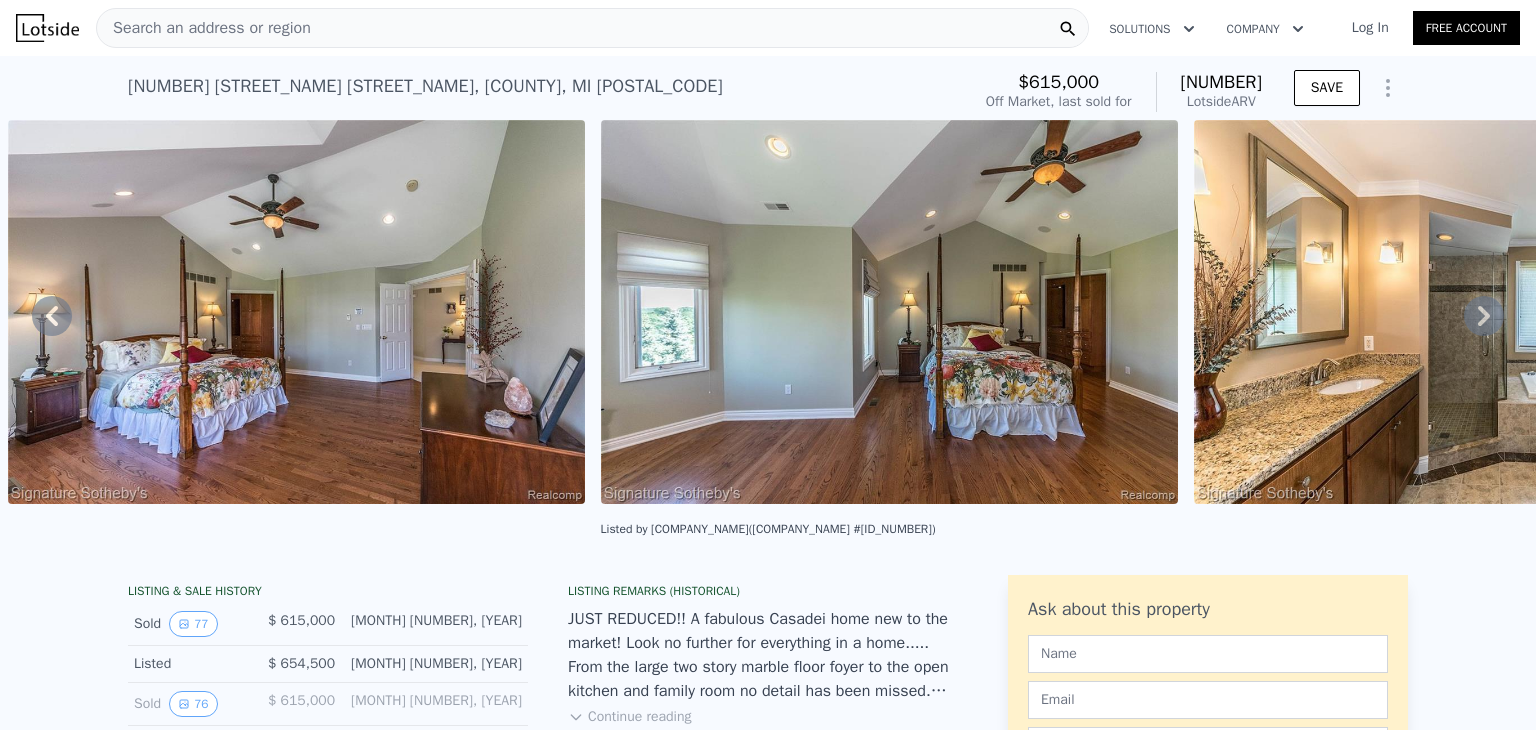 click 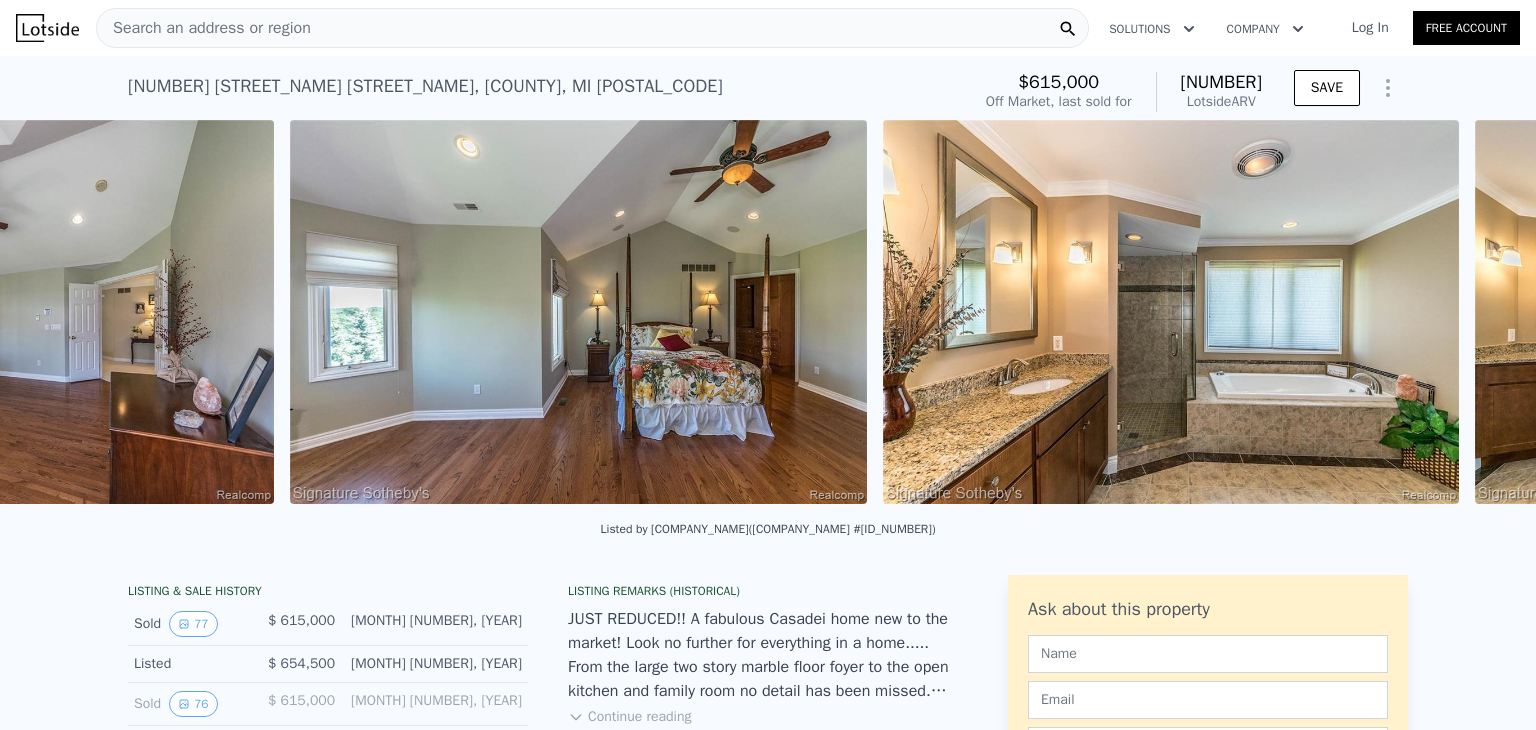 scroll, scrollTop: 0, scrollLeft: 17582, axis: horizontal 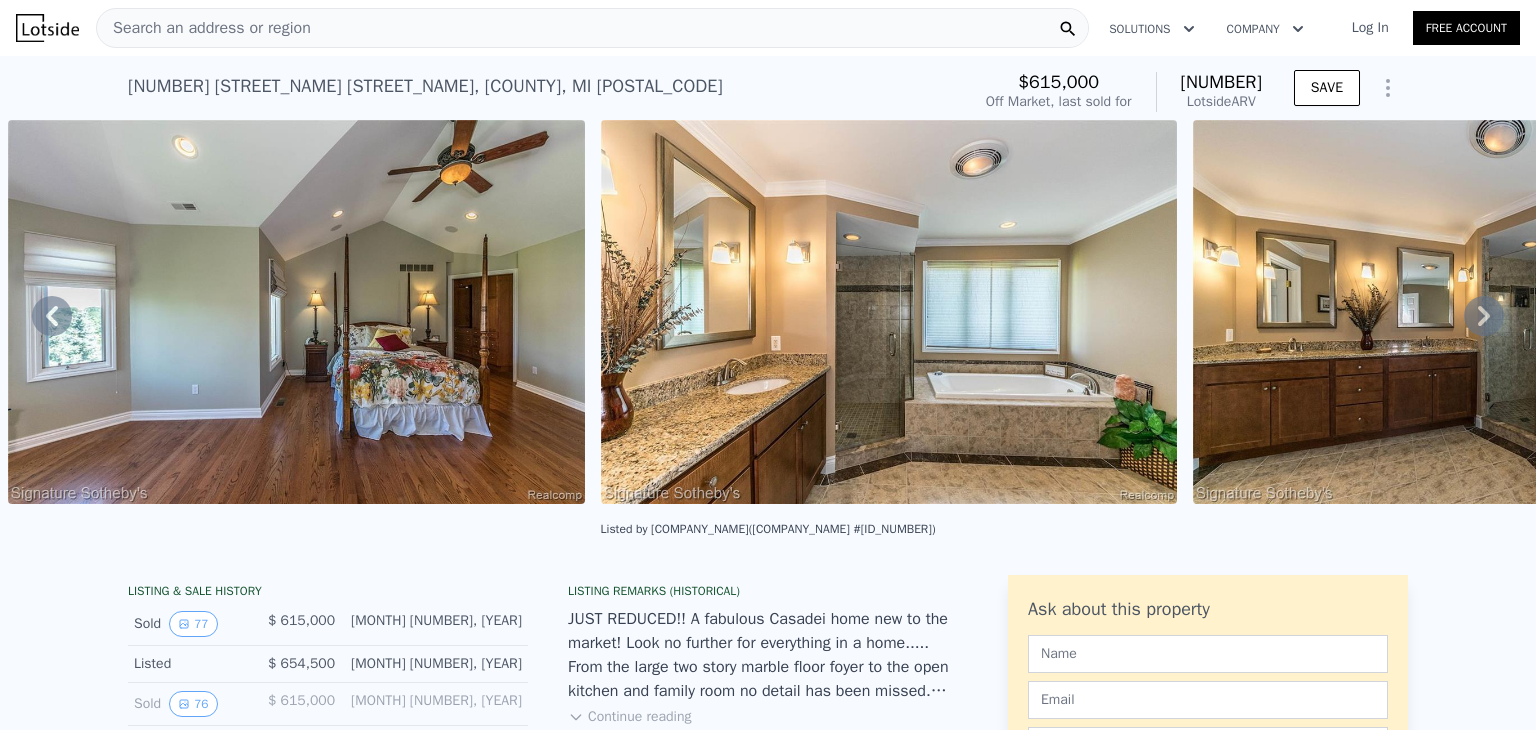 click 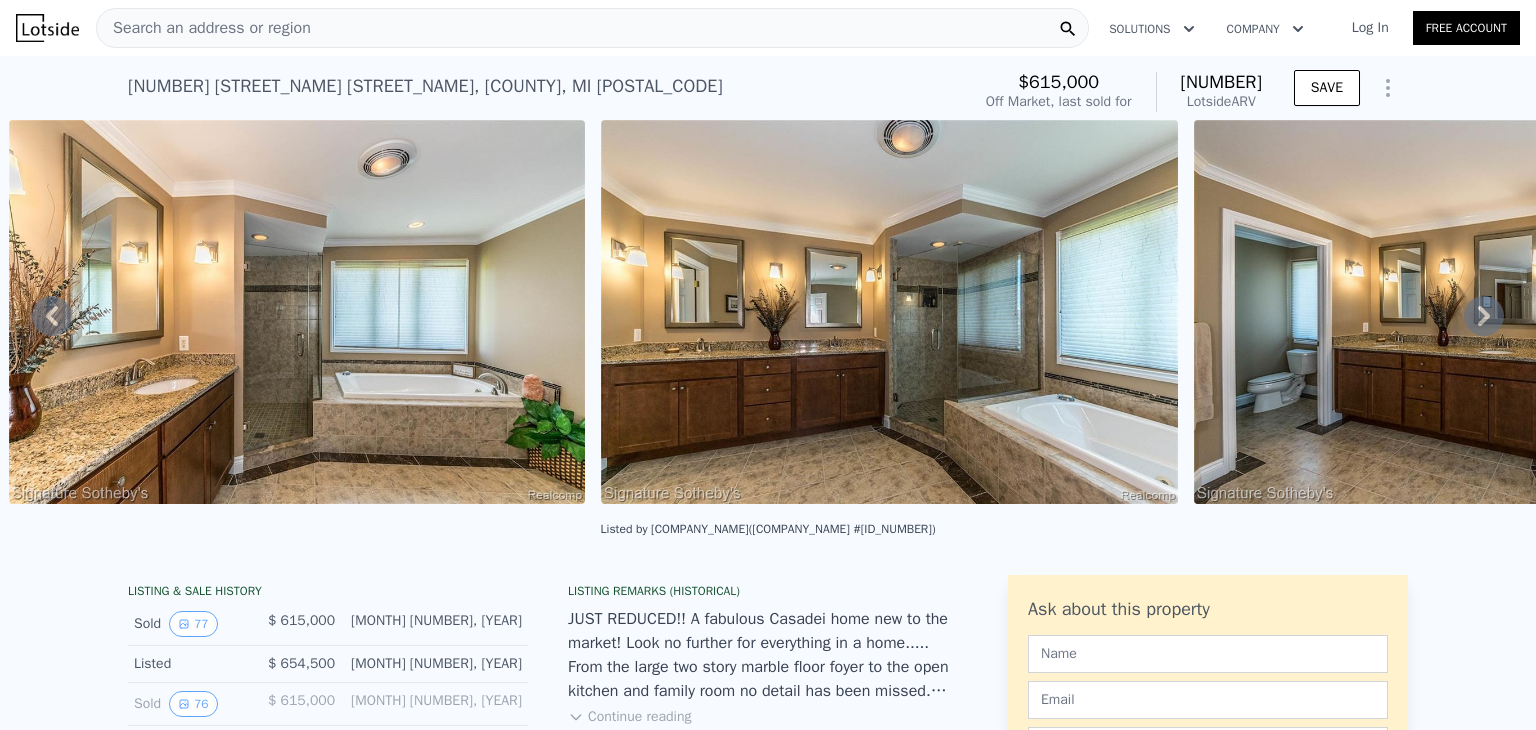 click 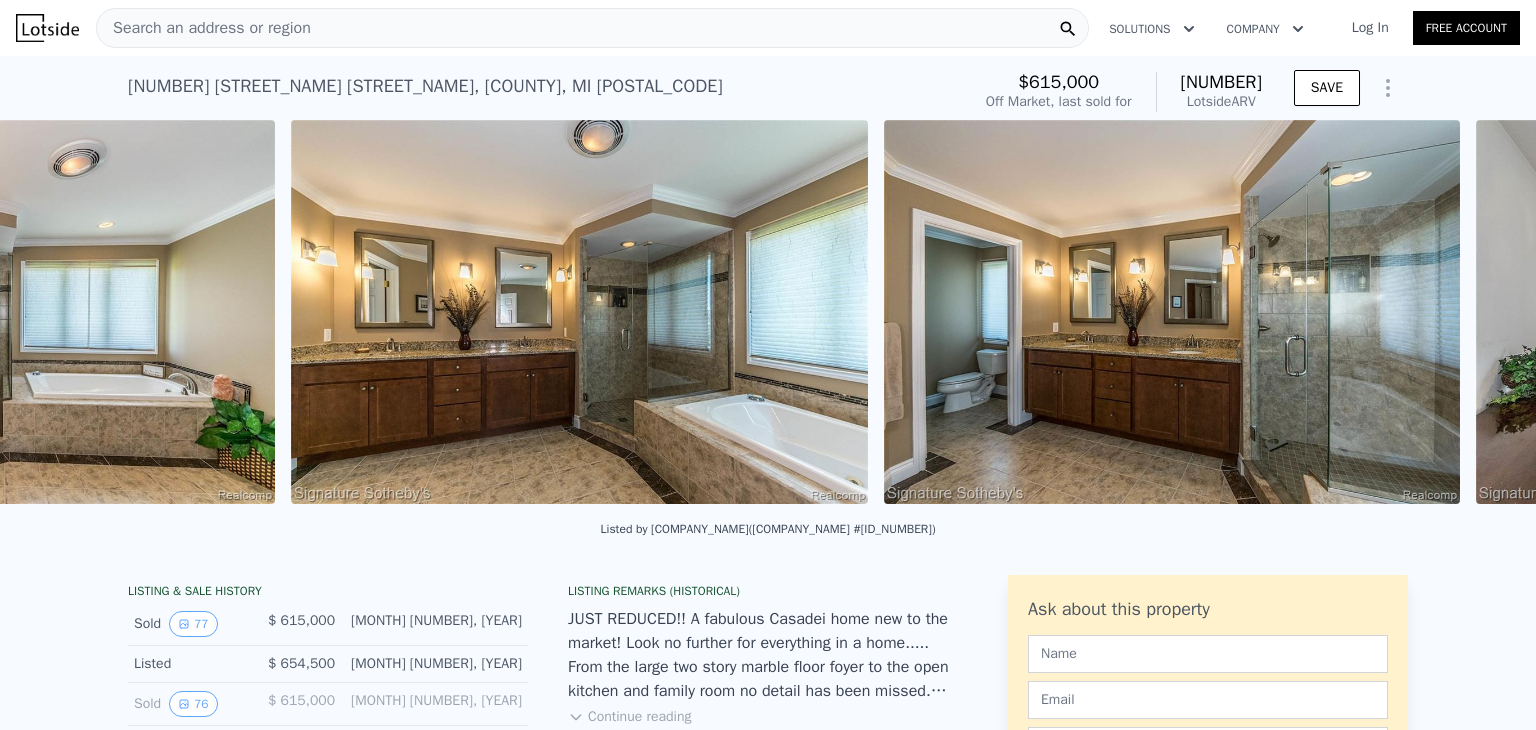 scroll, scrollTop: 0, scrollLeft: 18767, axis: horizontal 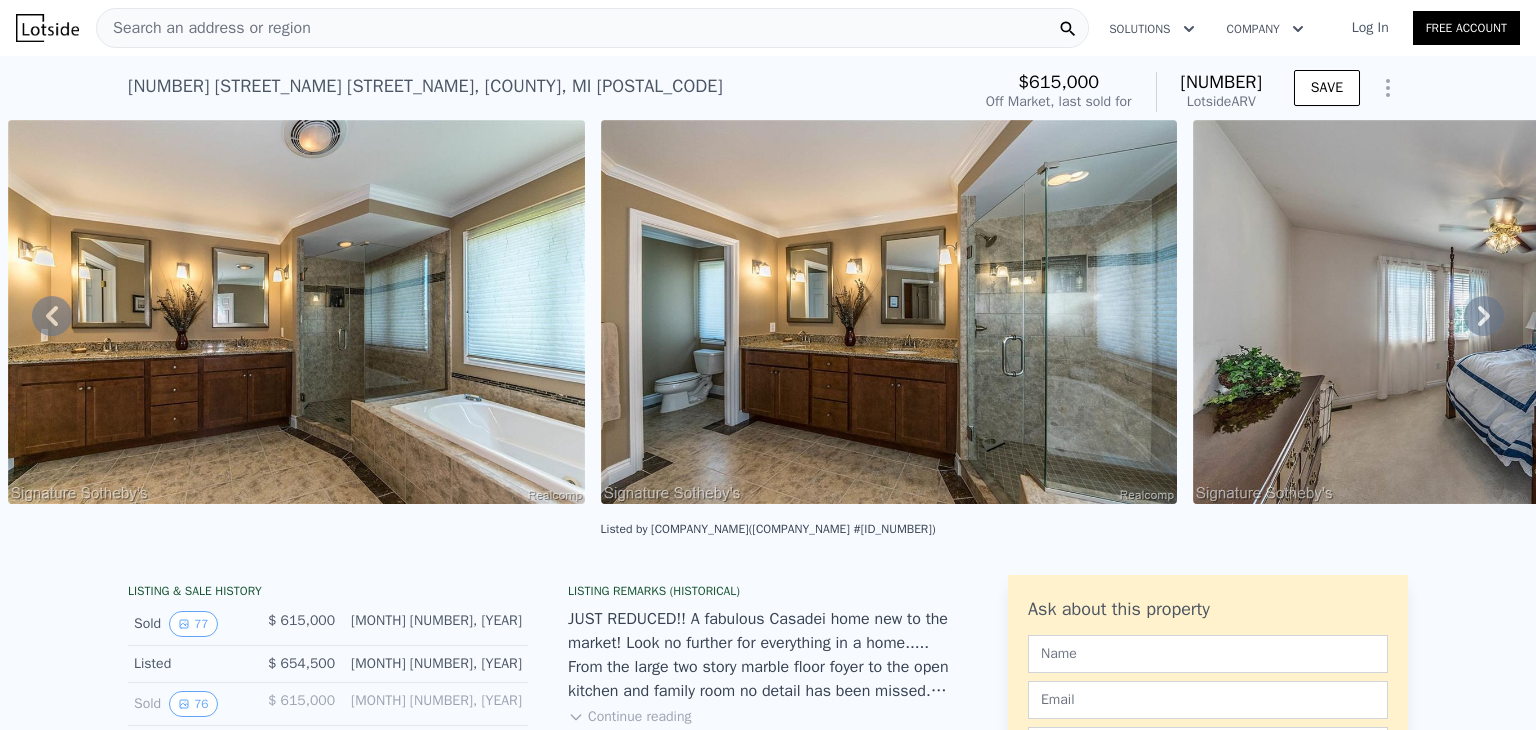click 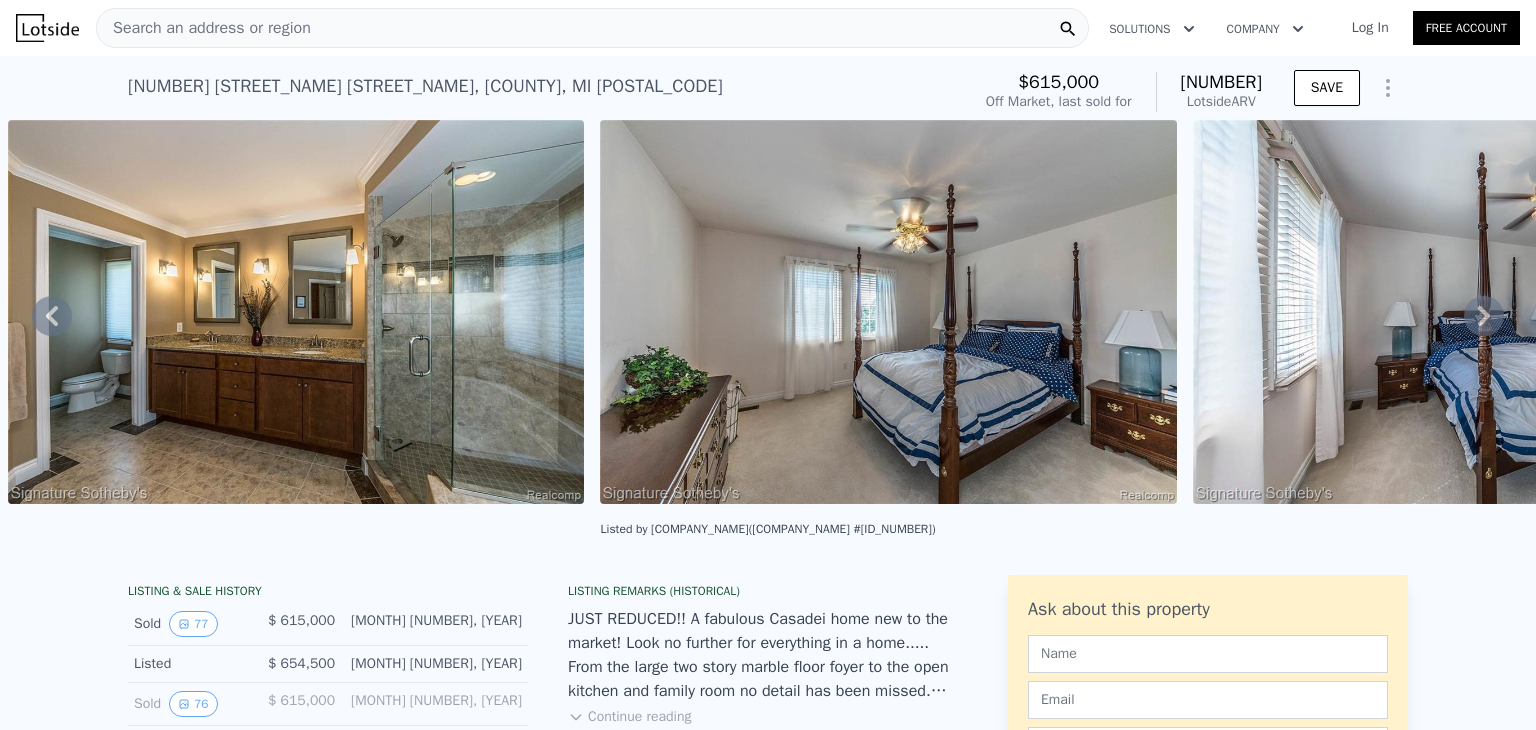 click 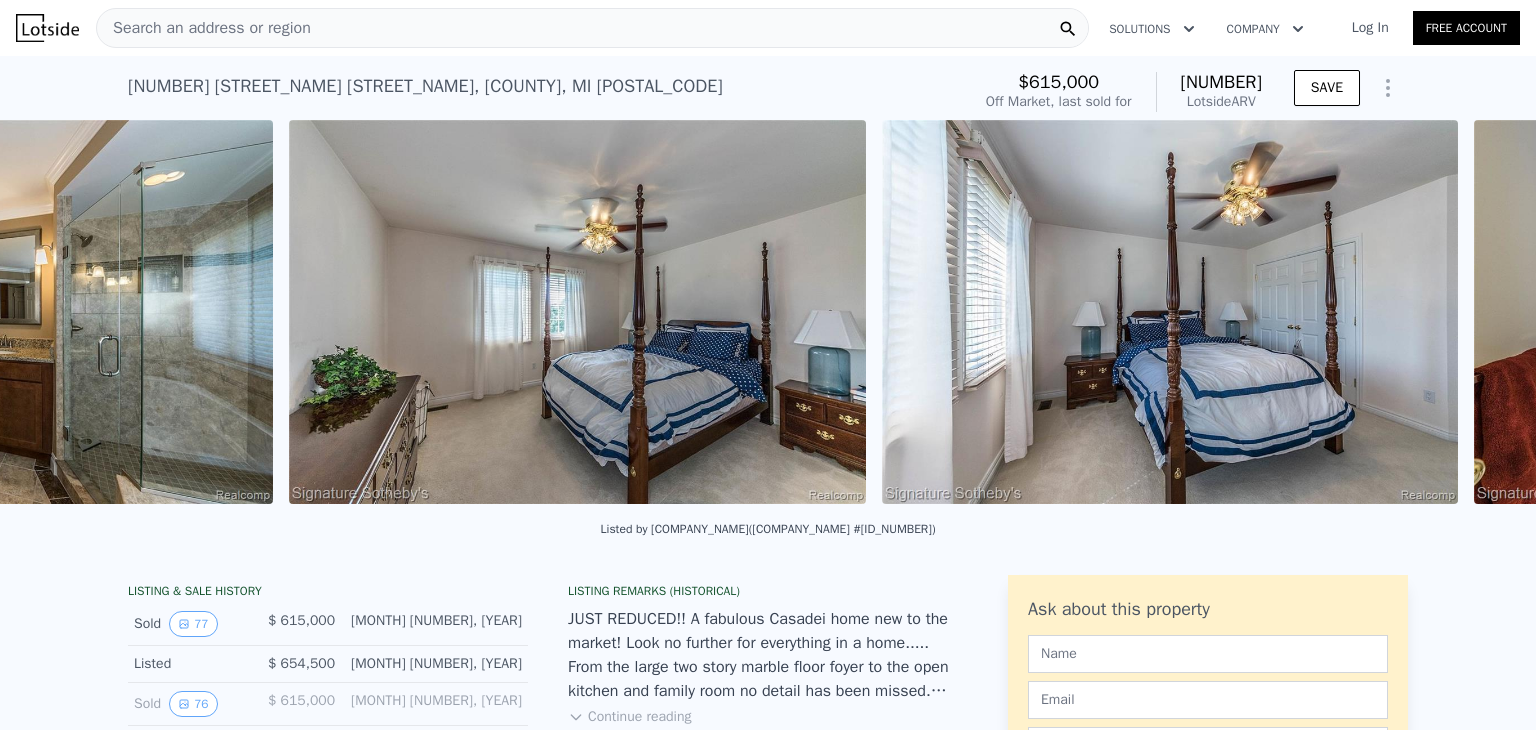 scroll, scrollTop: 0, scrollLeft: 19952, axis: horizontal 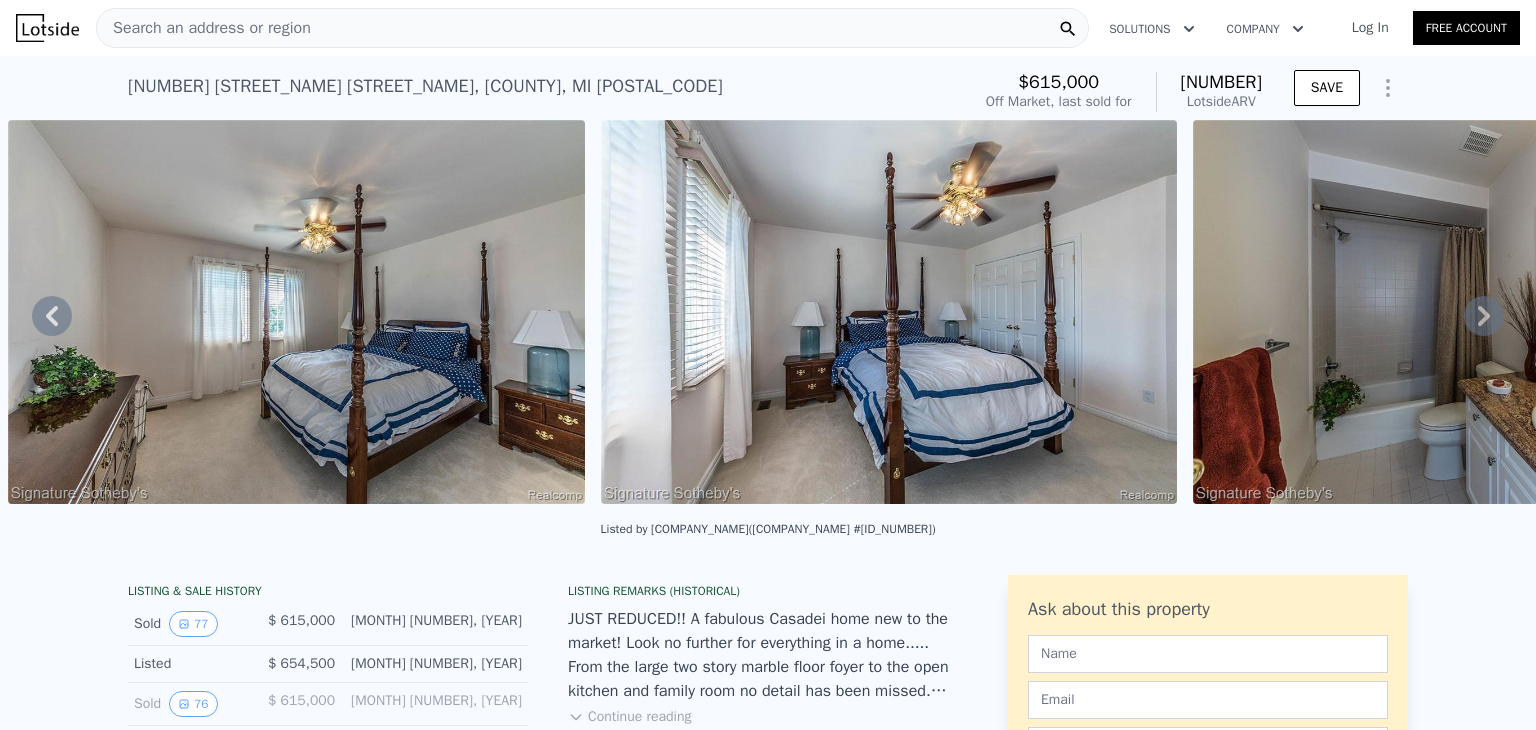click 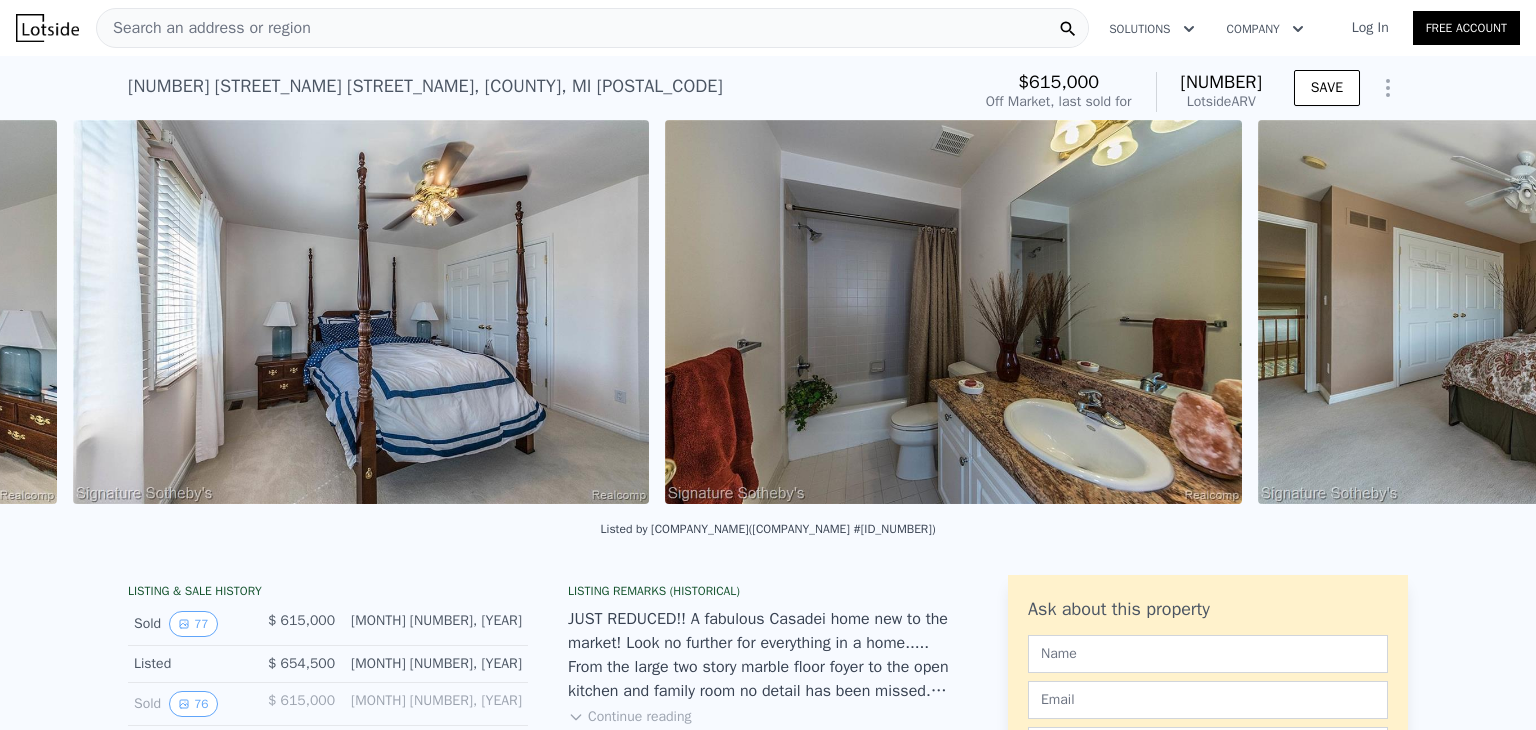 scroll, scrollTop: 0, scrollLeft: 20544, axis: horizontal 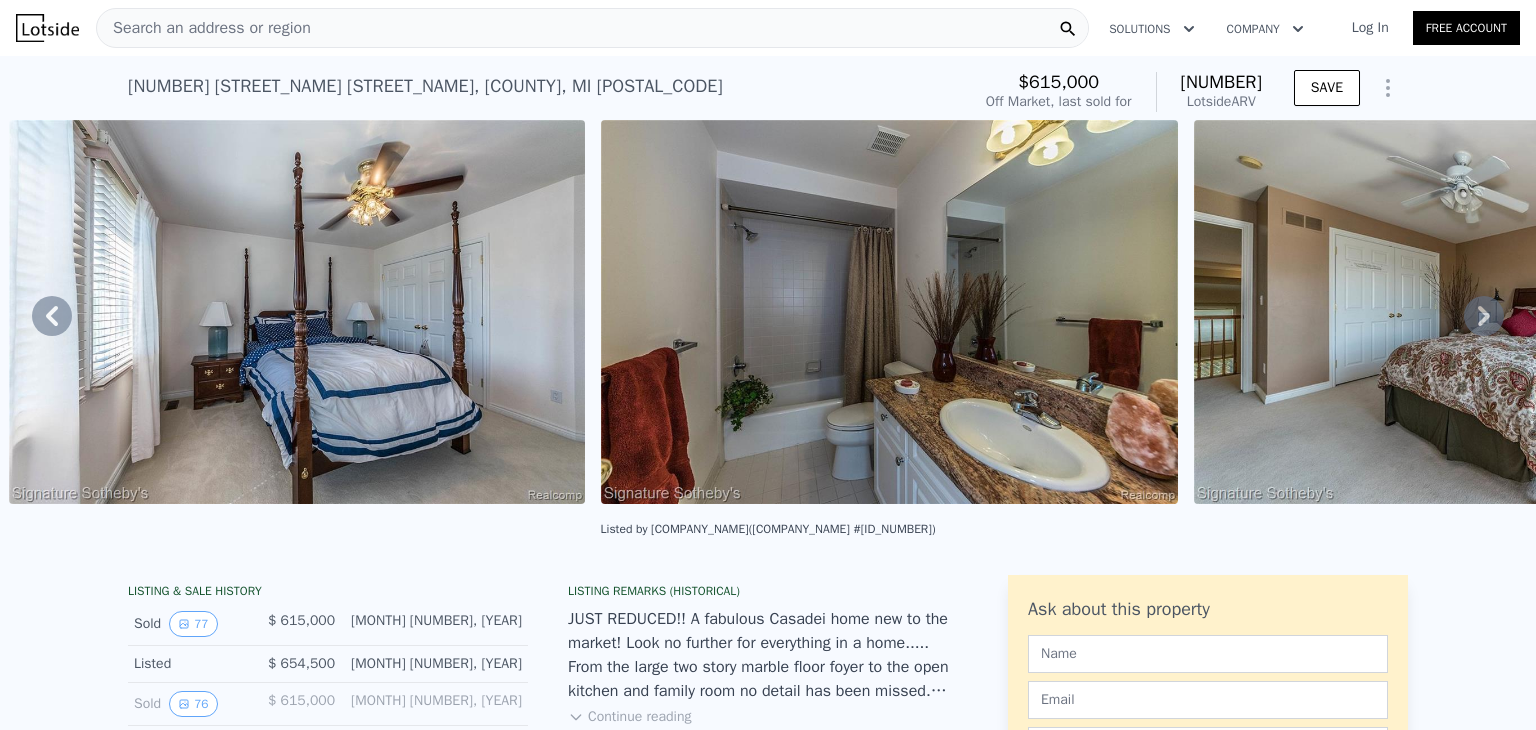 click 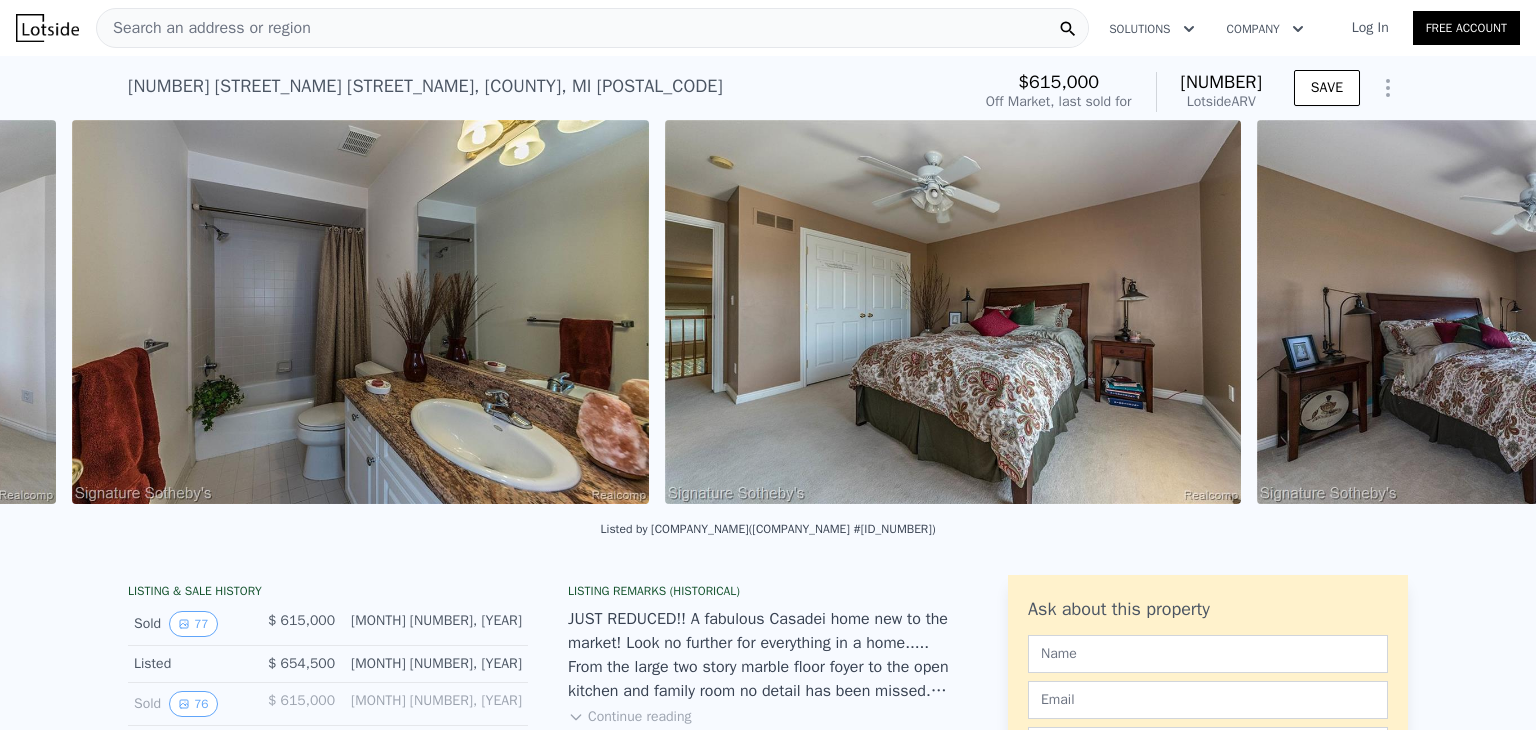 scroll, scrollTop: 0, scrollLeft: 21137, axis: horizontal 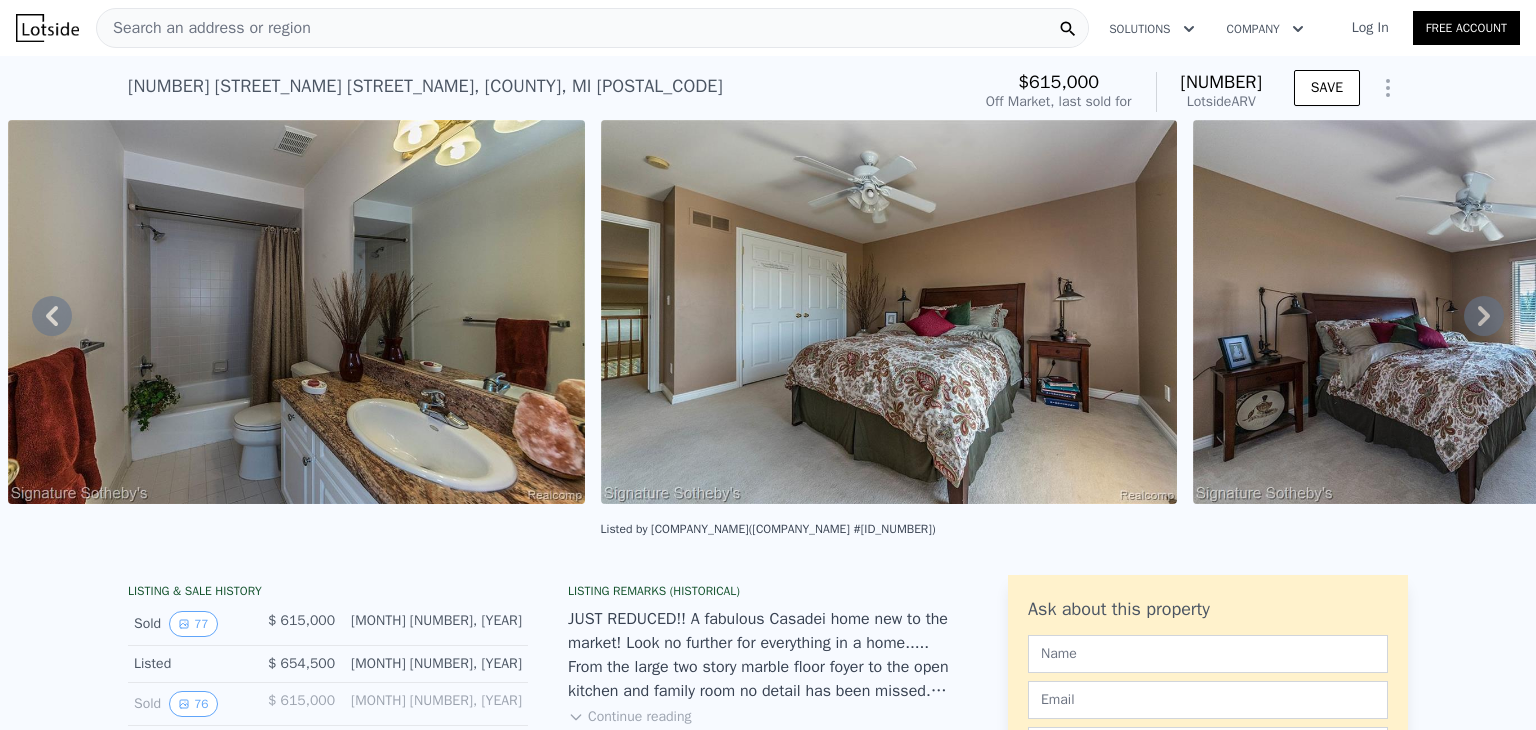click 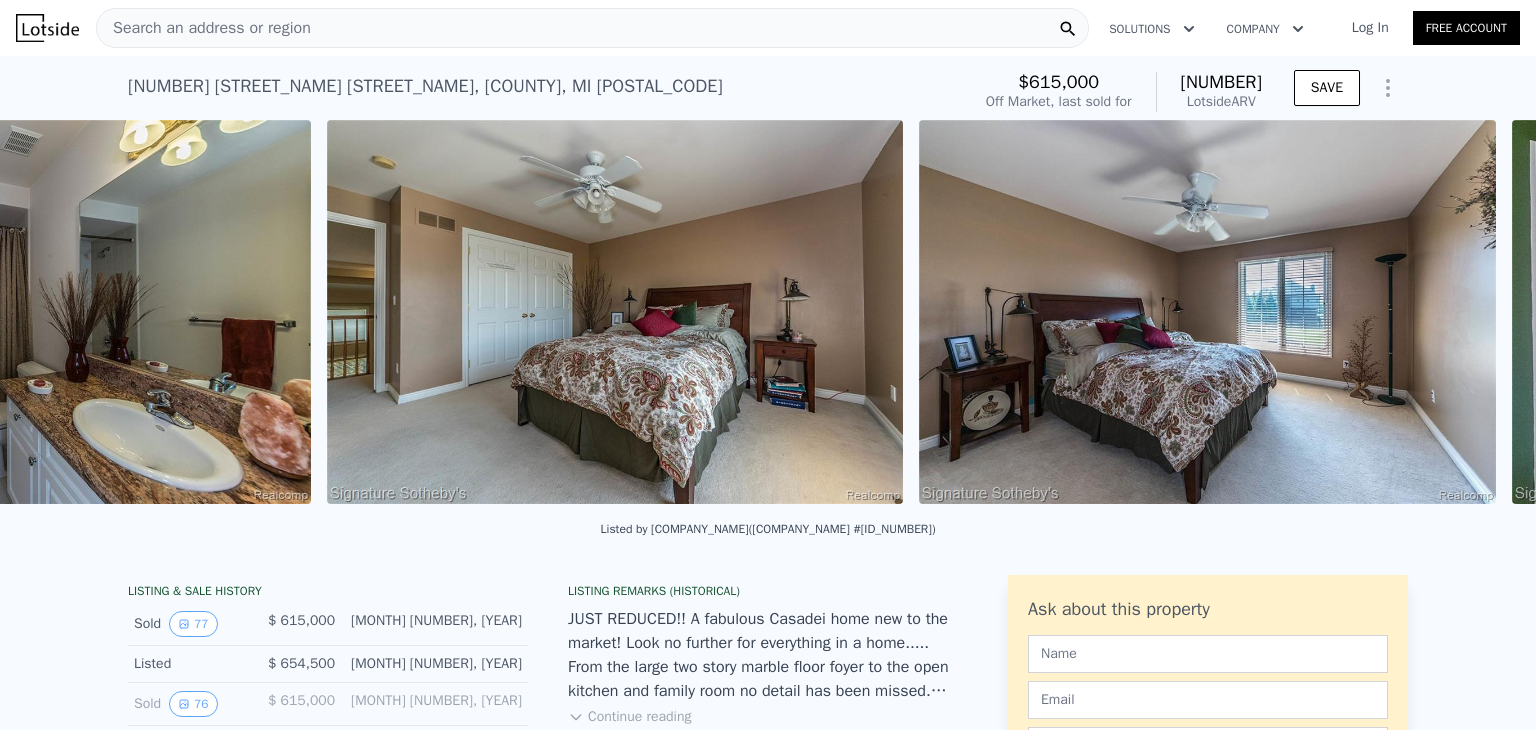 scroll, scrollTop: 0, scrollLeft: 21729, axis: horizontal 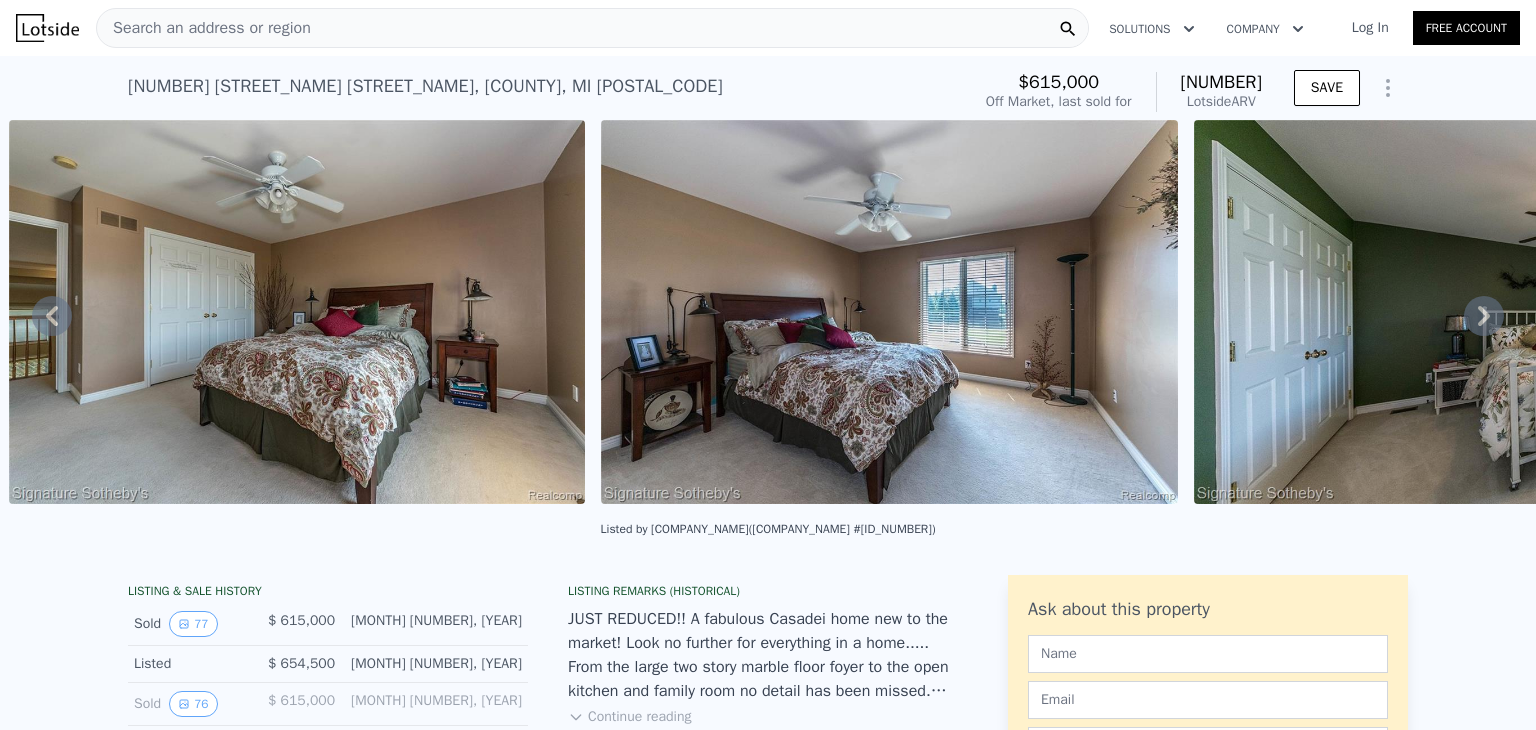 click 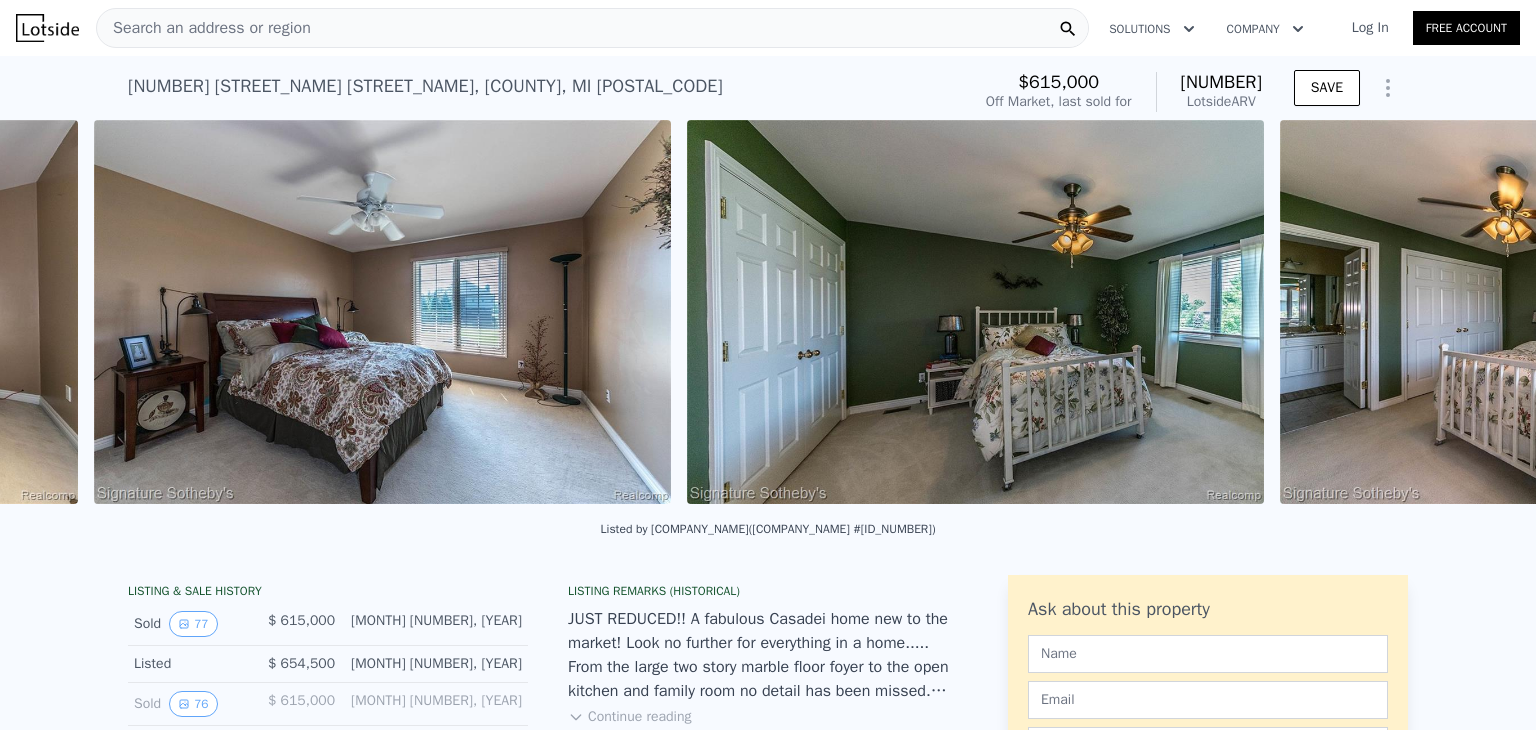 scroll, scrollTop: 0, scrollLeft: 22322, axis: horizontal 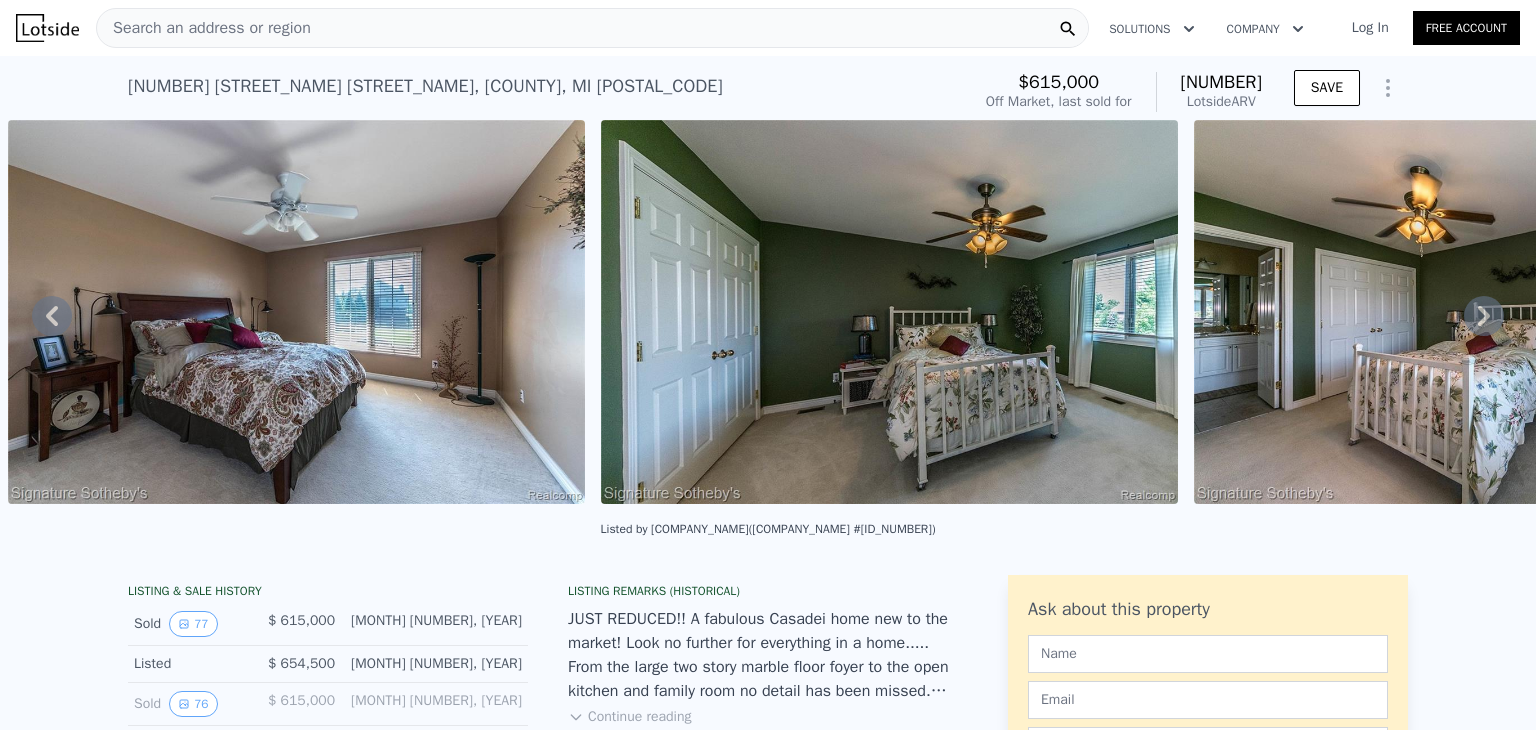 click 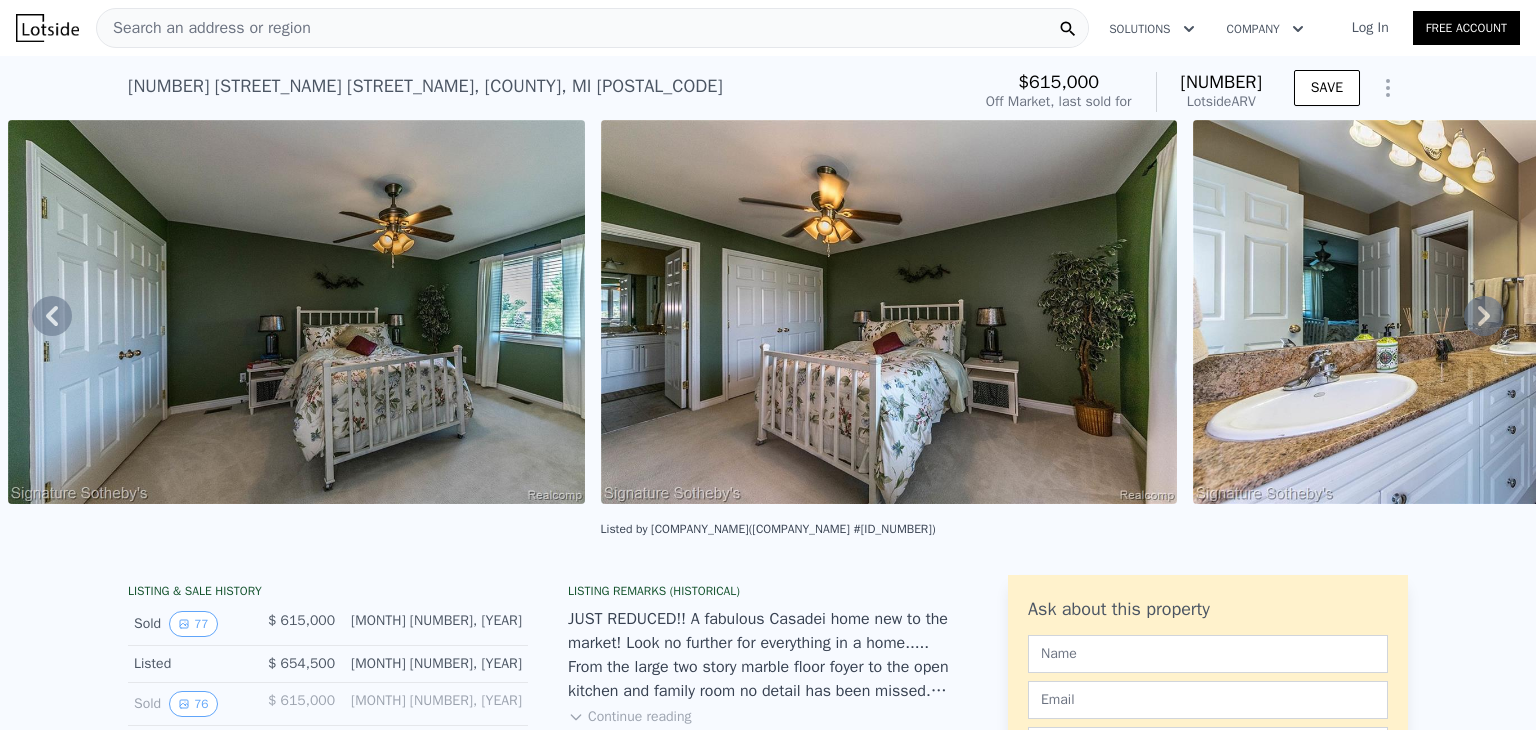click 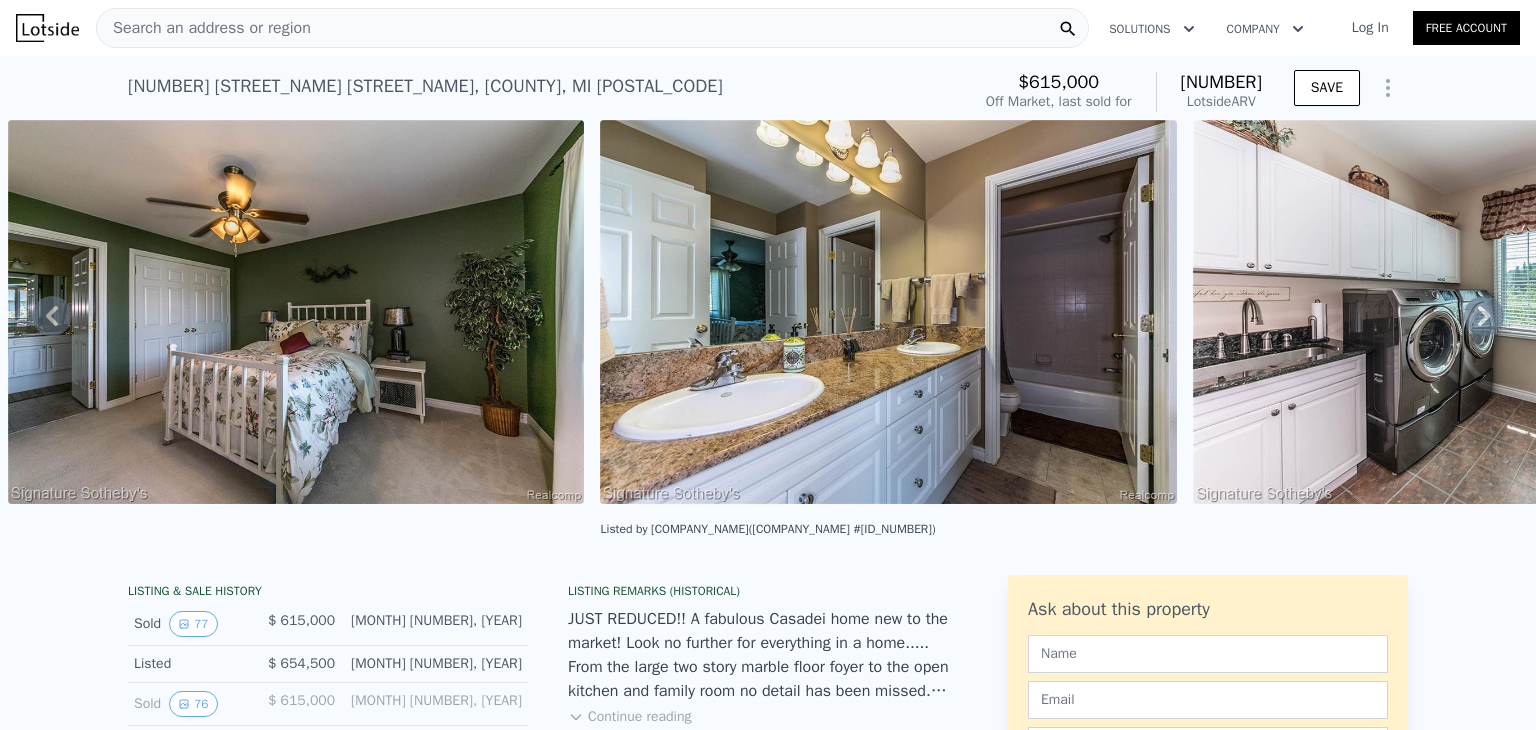 click 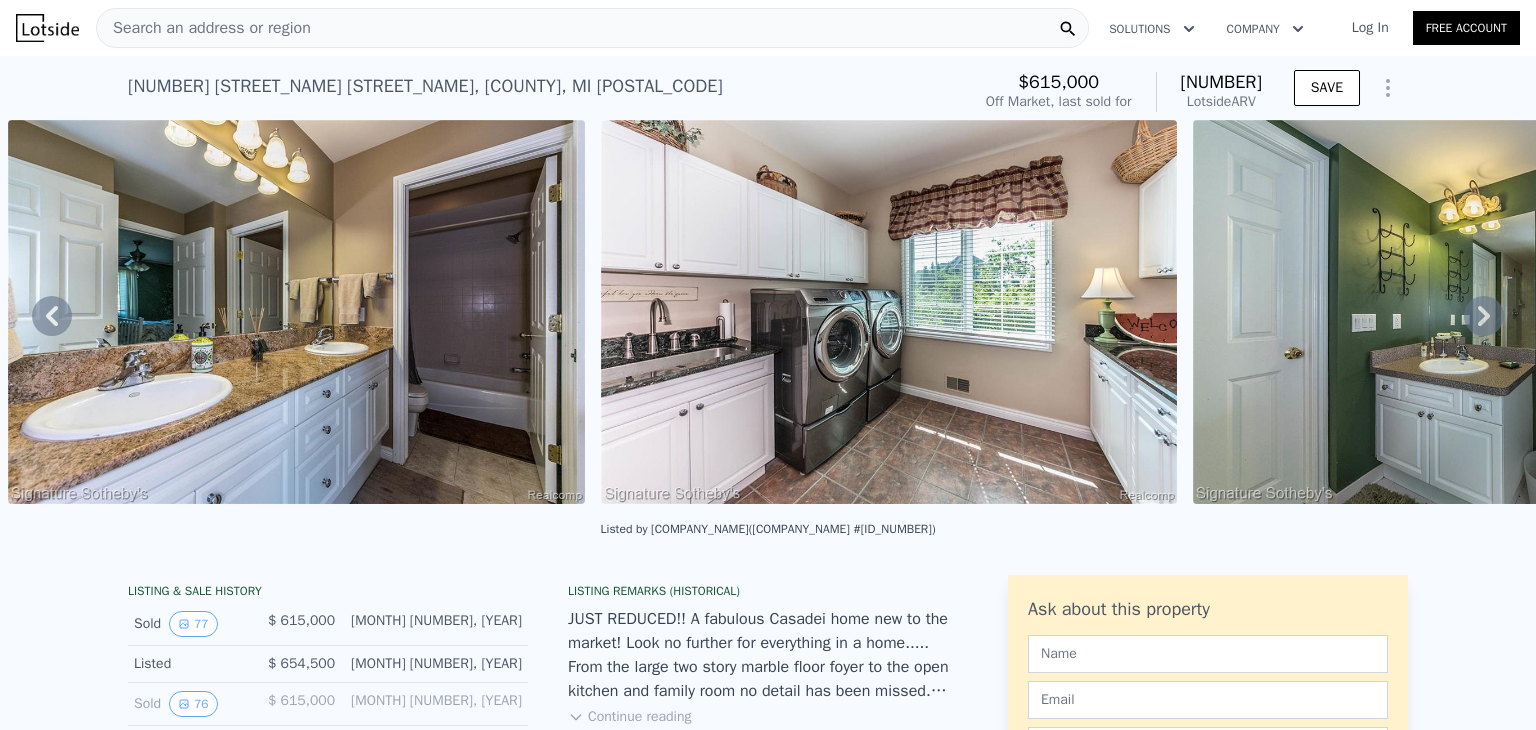 click 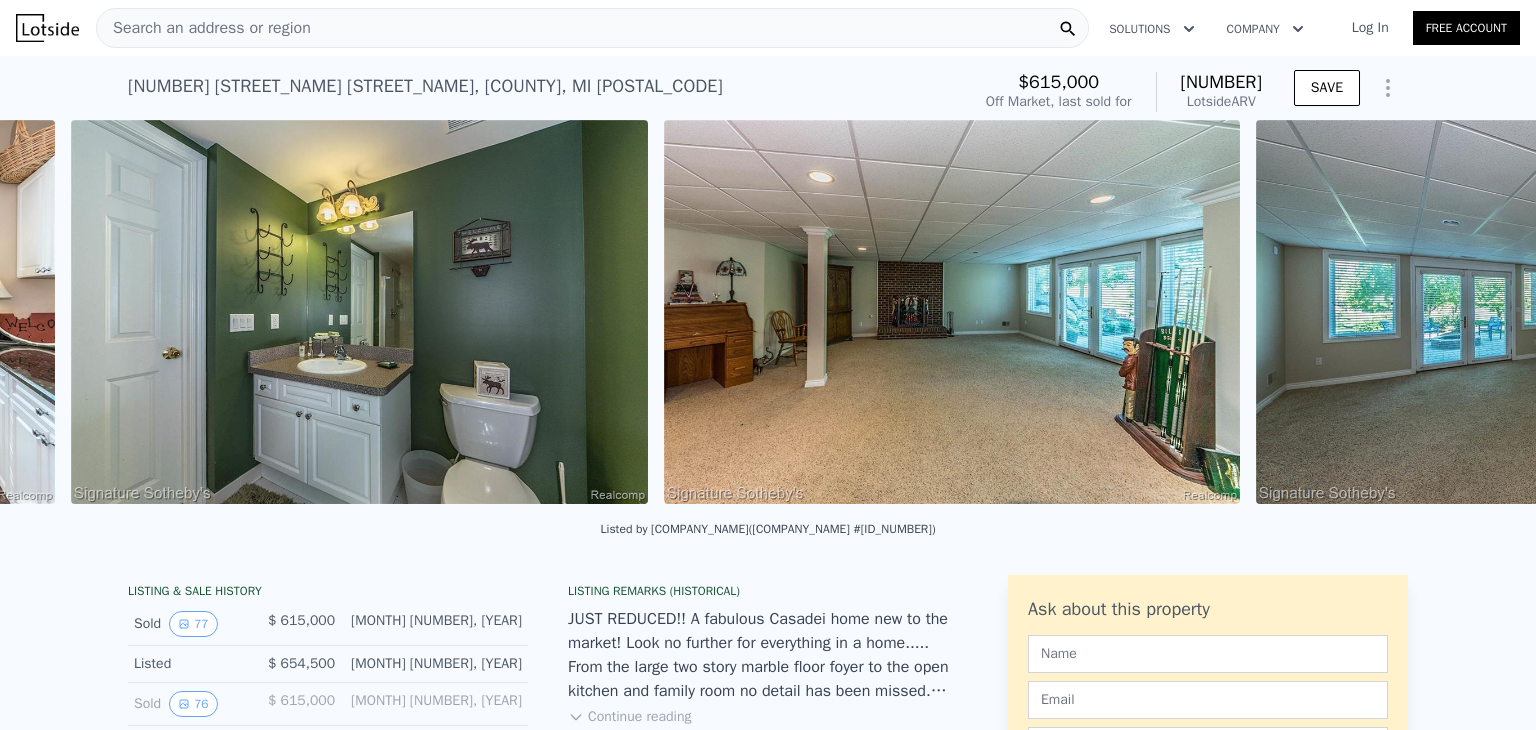 scroll, scrollTop: 0, scrollLeft: 25285, axis: horizontal 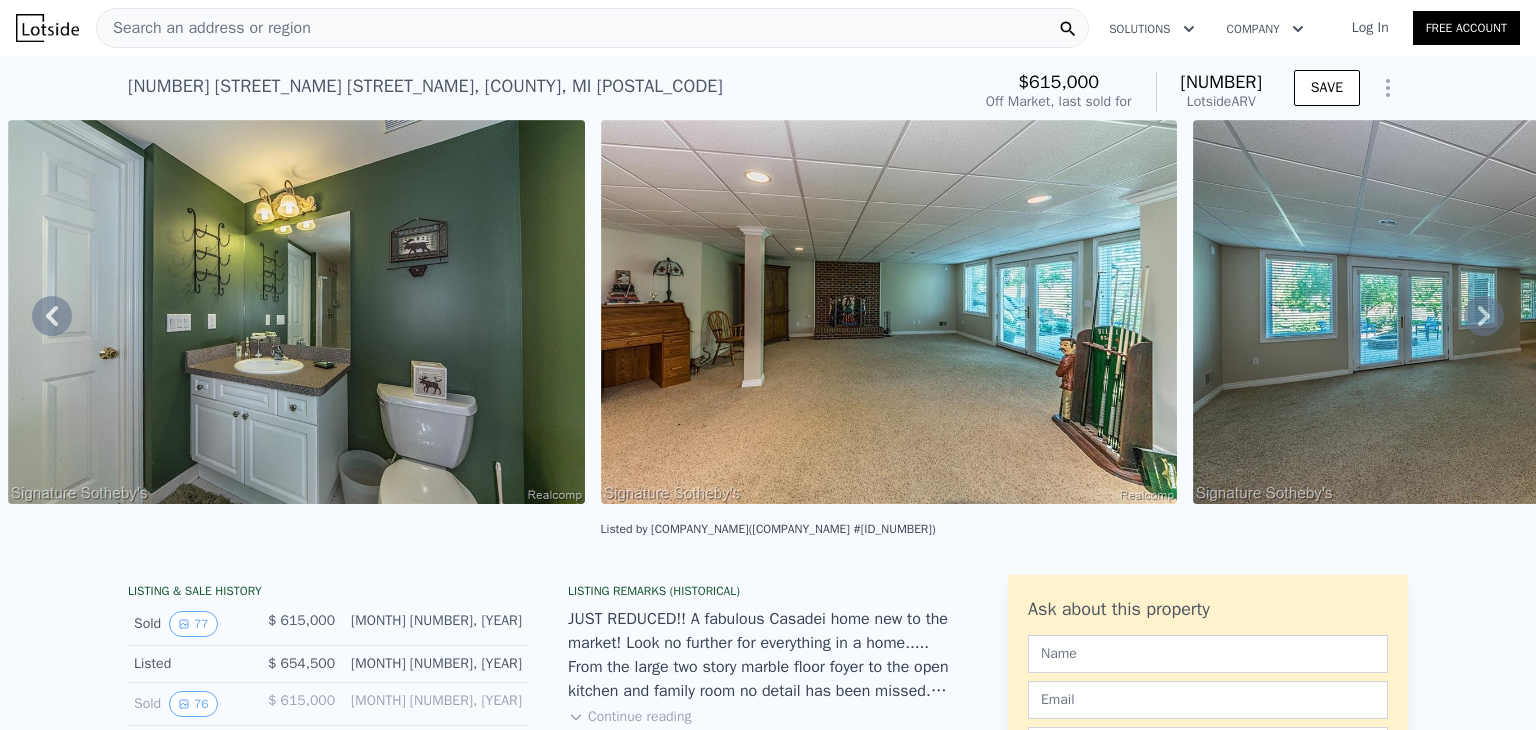click 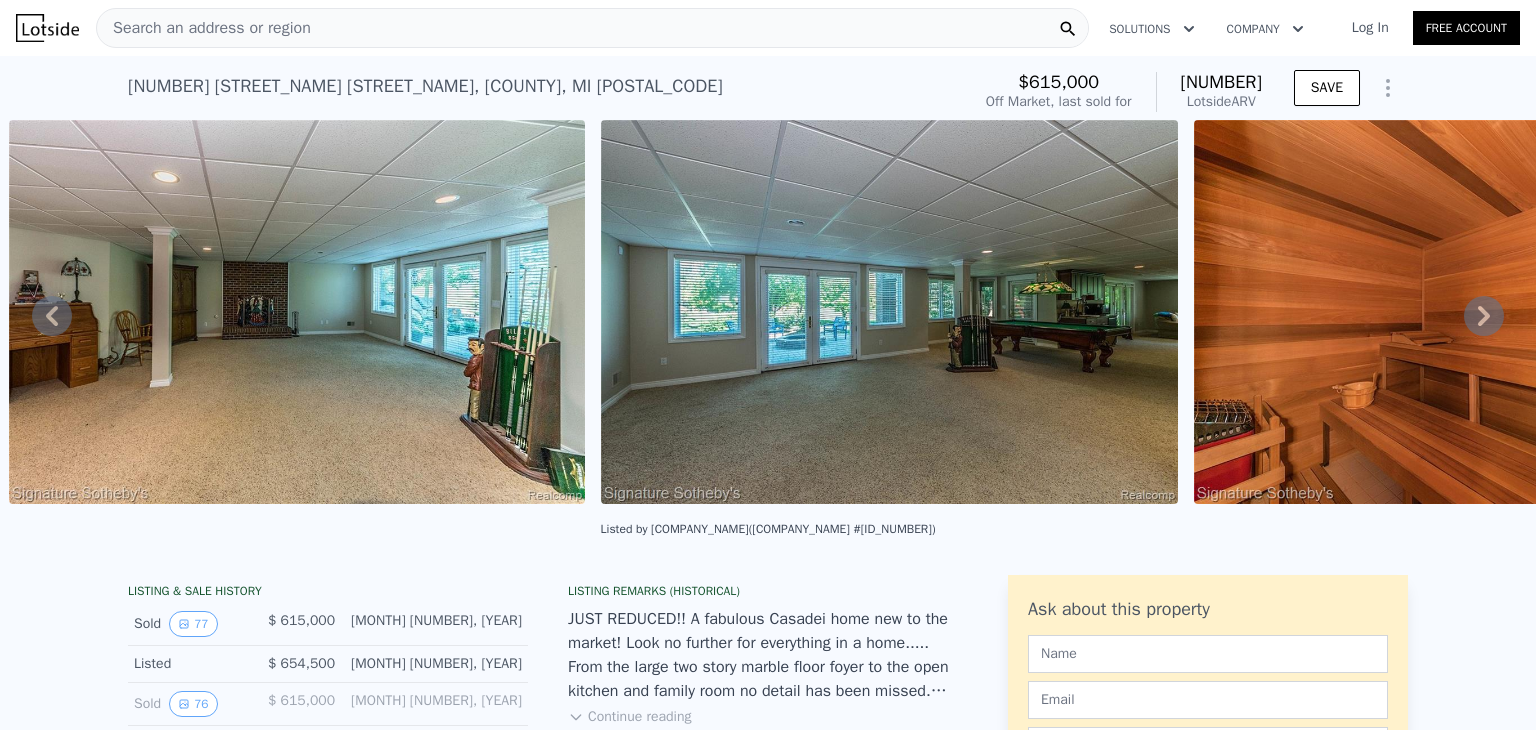 click 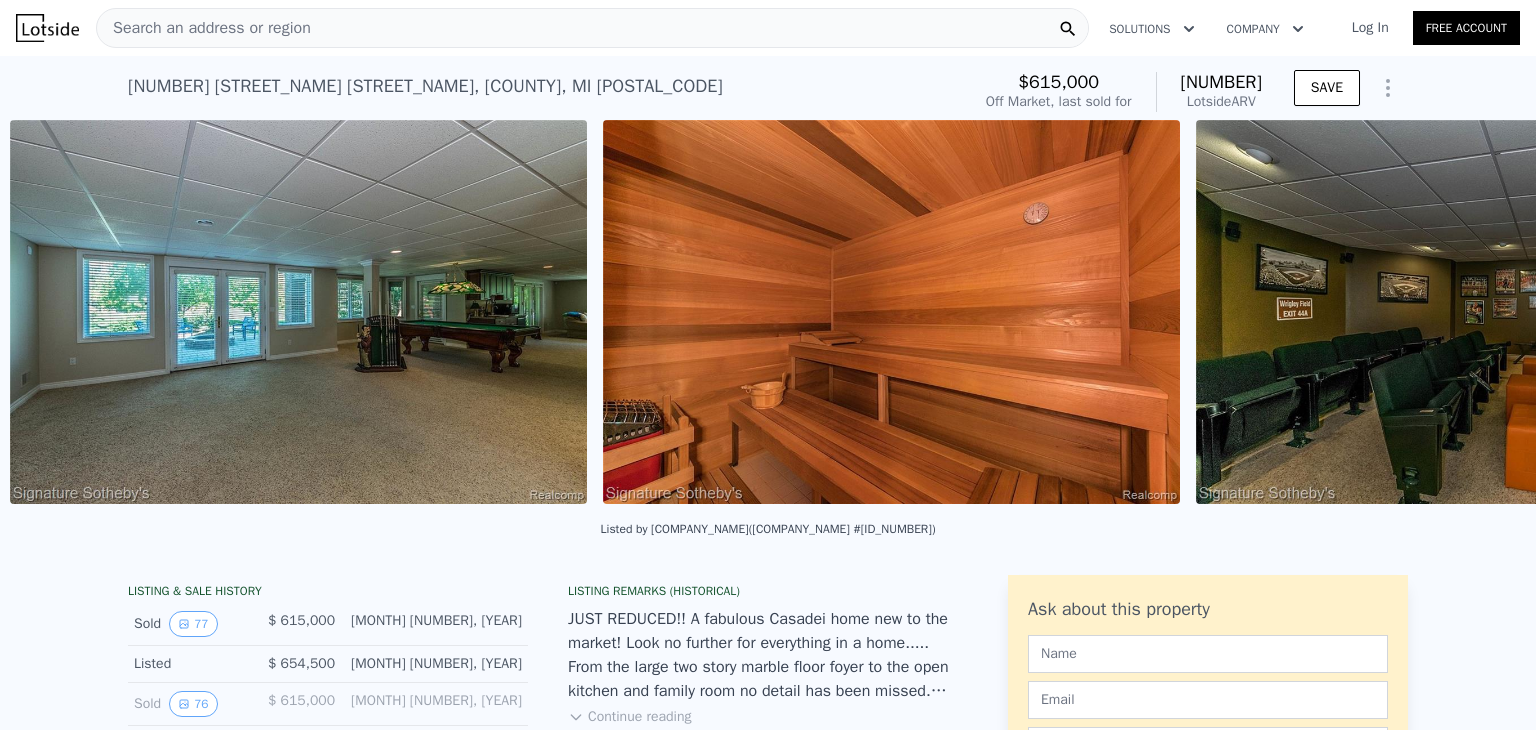 scroll, scrollTop: 0, scrollLeft: 26470, axis: horizontal 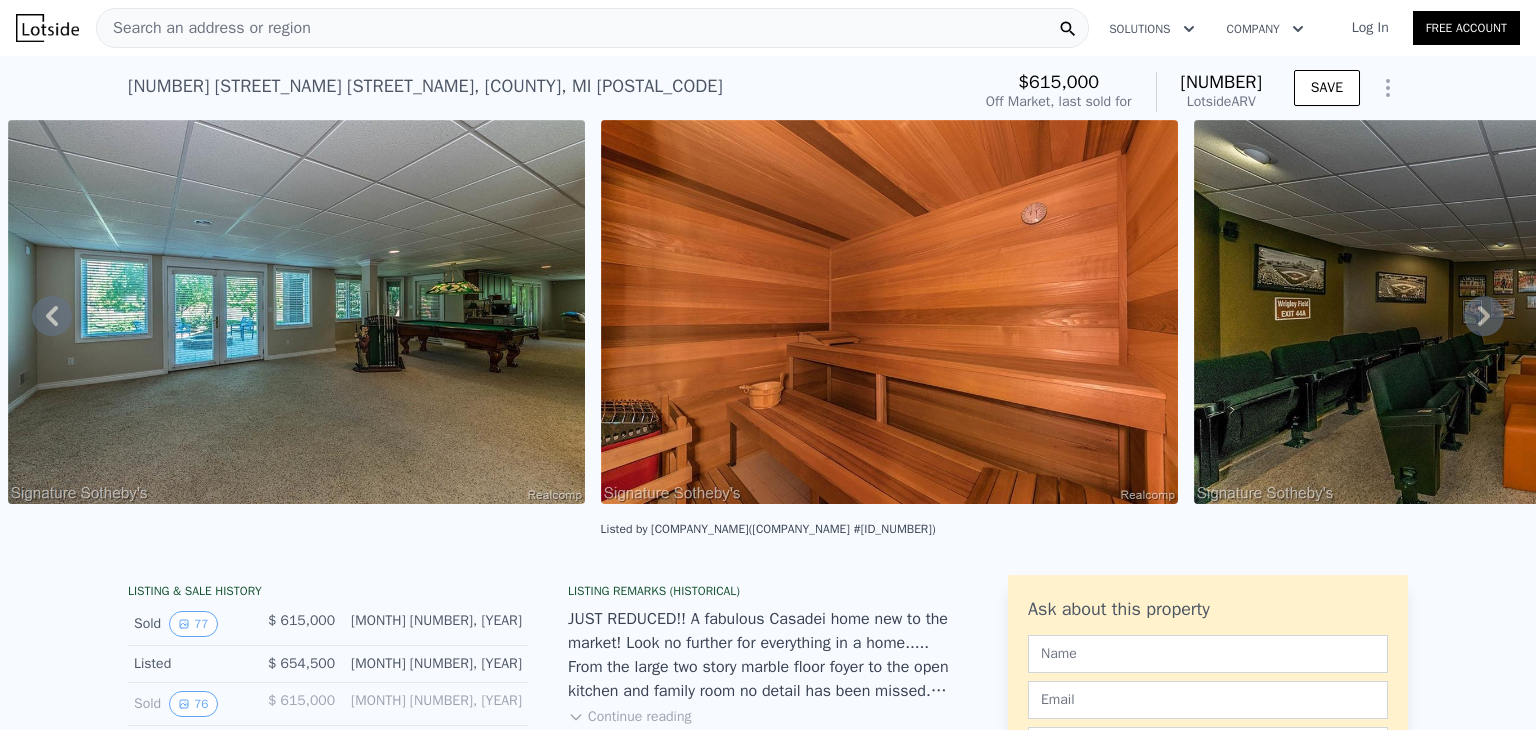 click 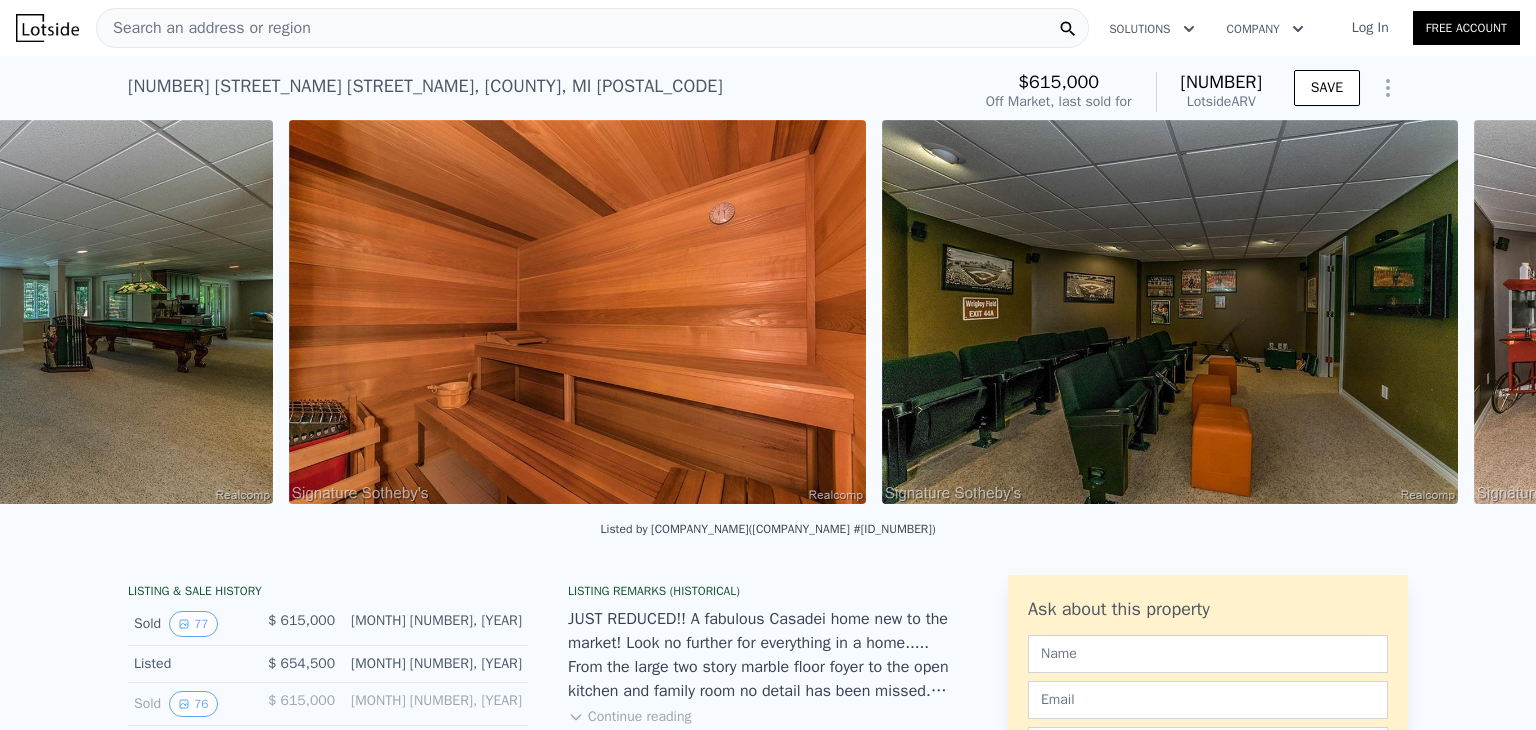 scroll, scrollTop: 0, scrollLeft: 27063, axis: horizontal 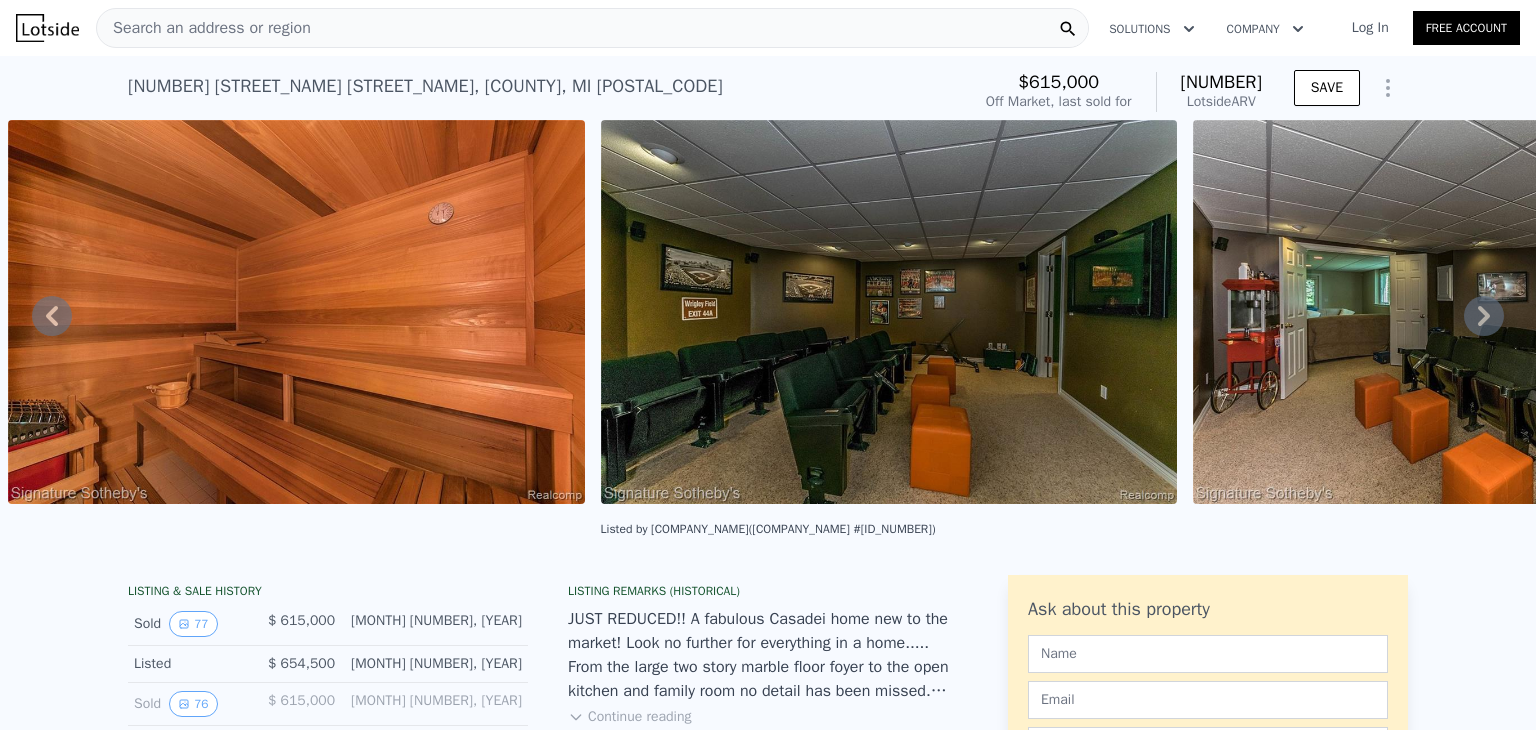 click 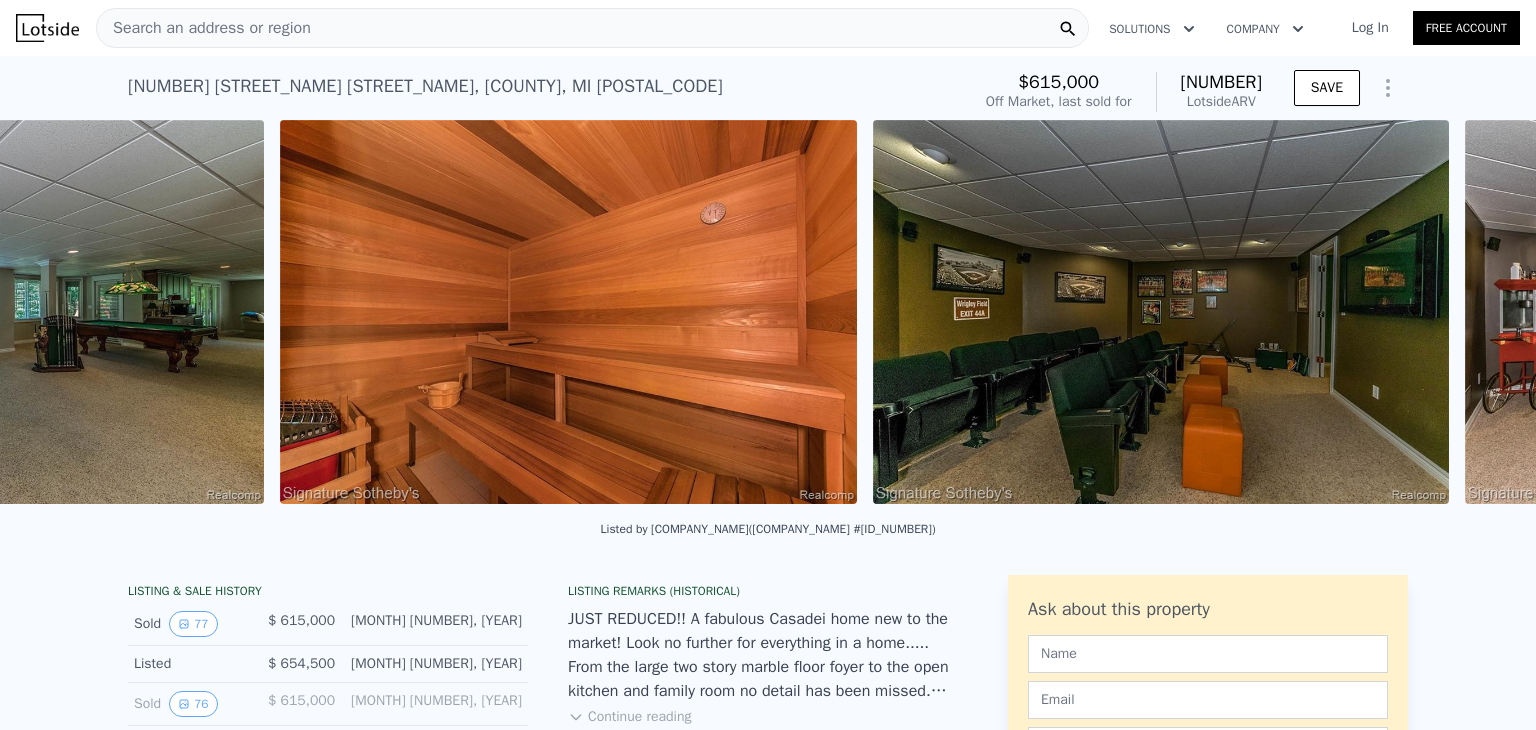 scroll, scrollTop: 0, scrollLeft: 26470, axis: horizontal 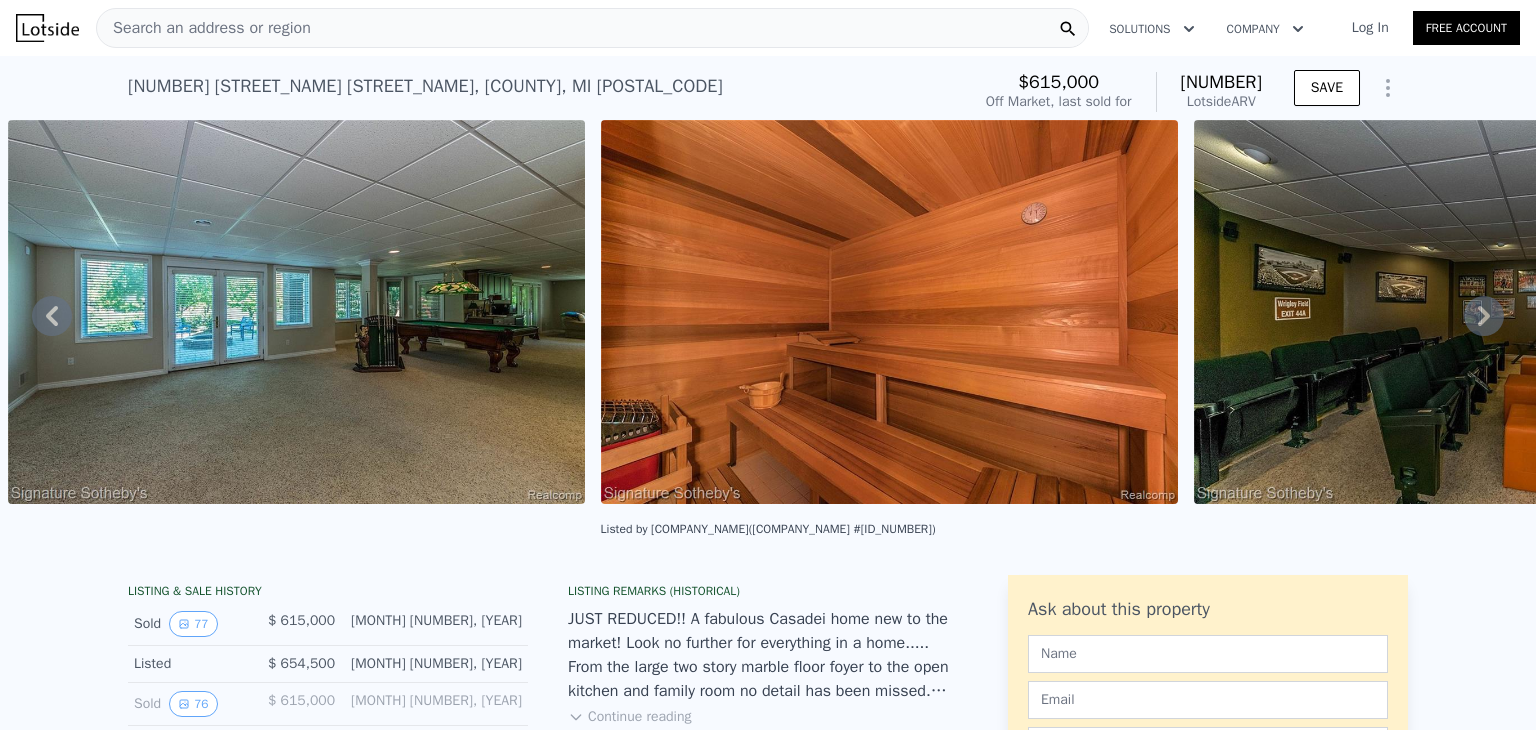 click 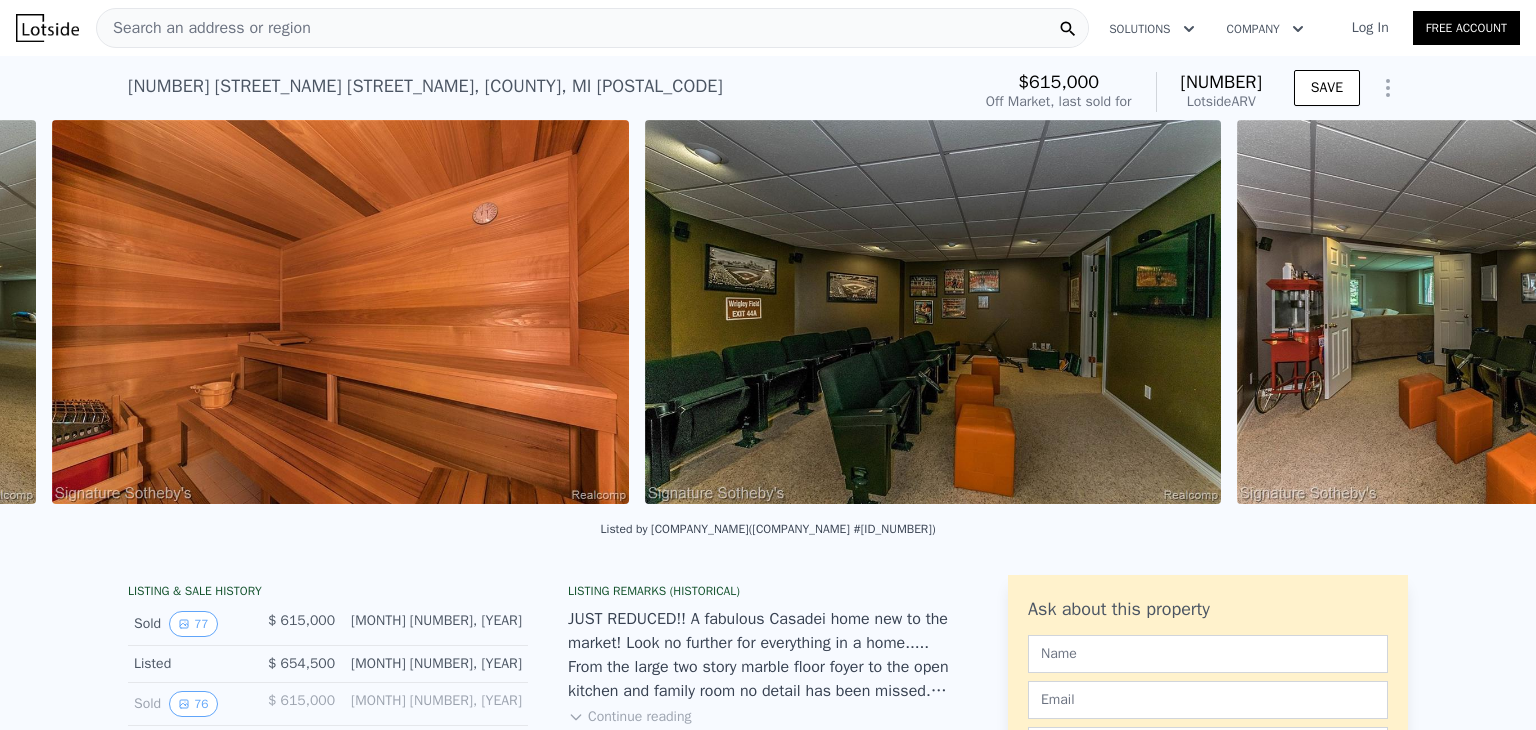 click at bounding box center [1525, 312] 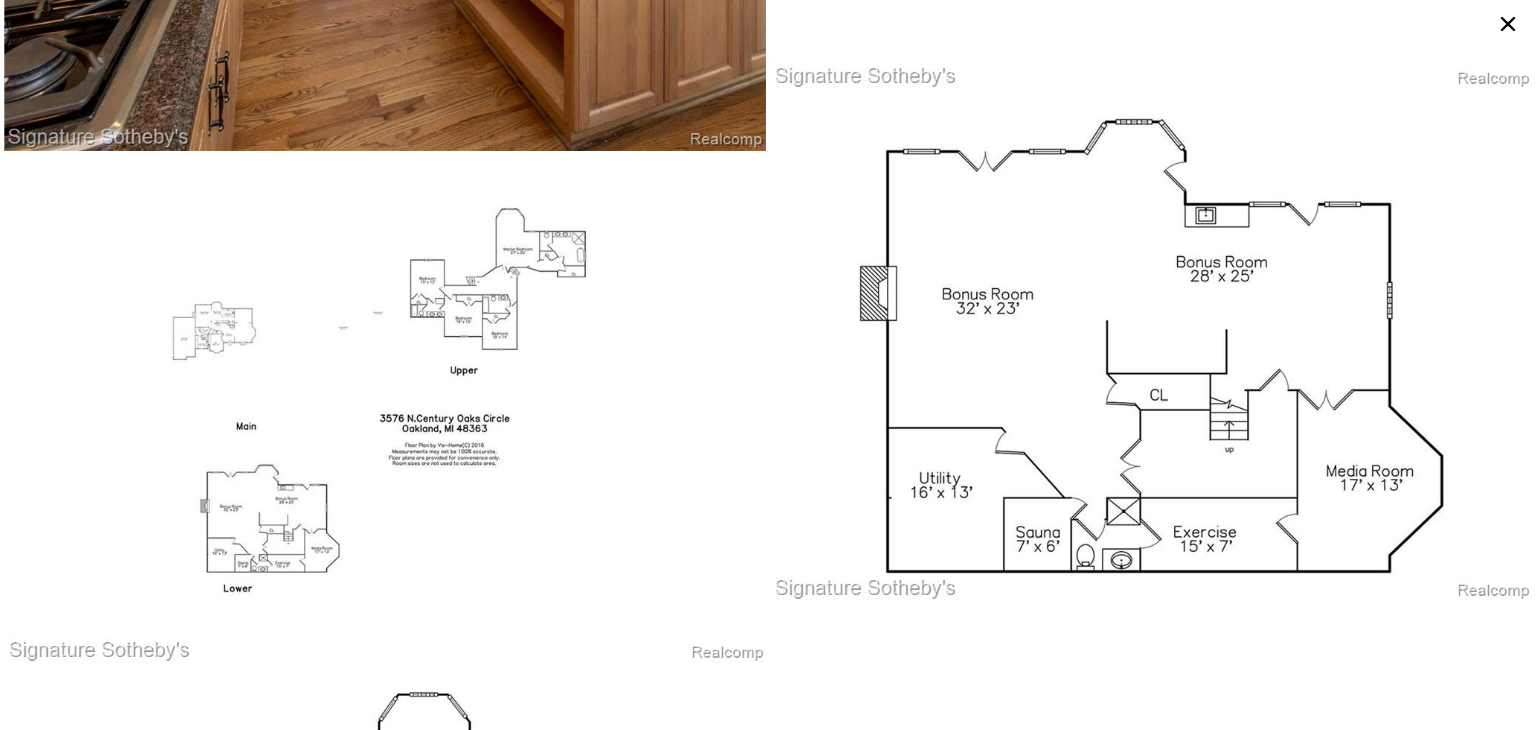 scroll, scrollTop: 19460, scrollLeft: 0, axis: vertical 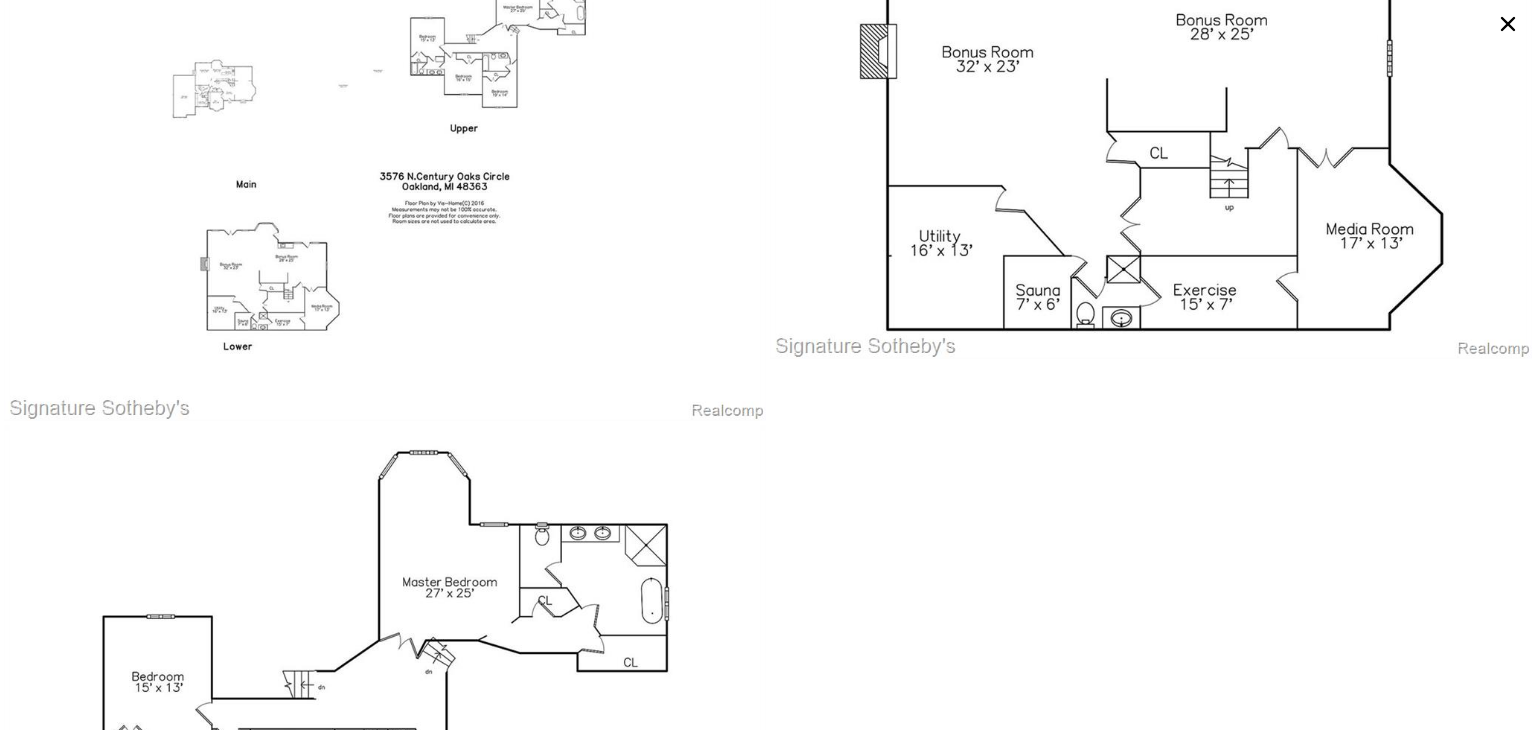 click 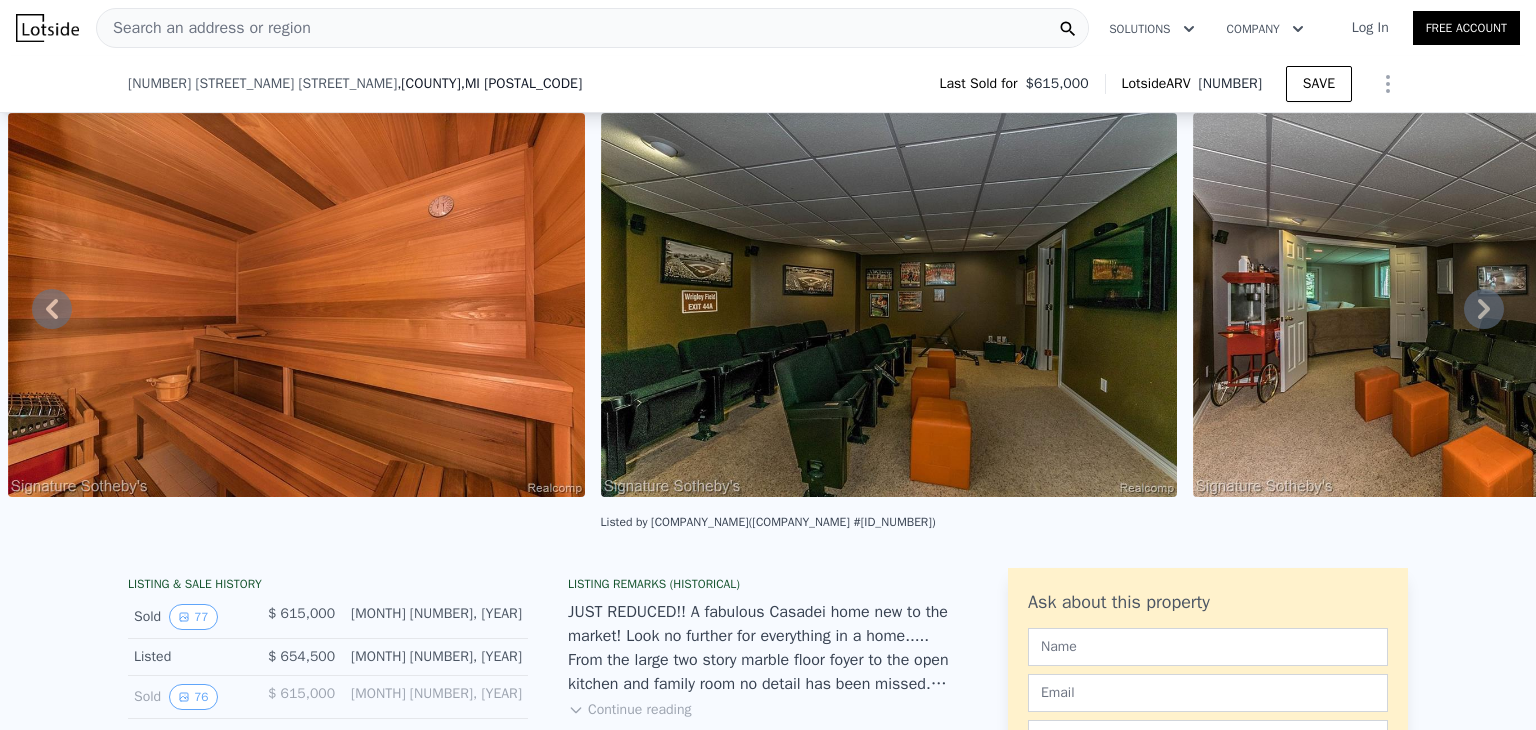 scroll, scrollTop: 600, scrollLeft: 0, axis: vertical 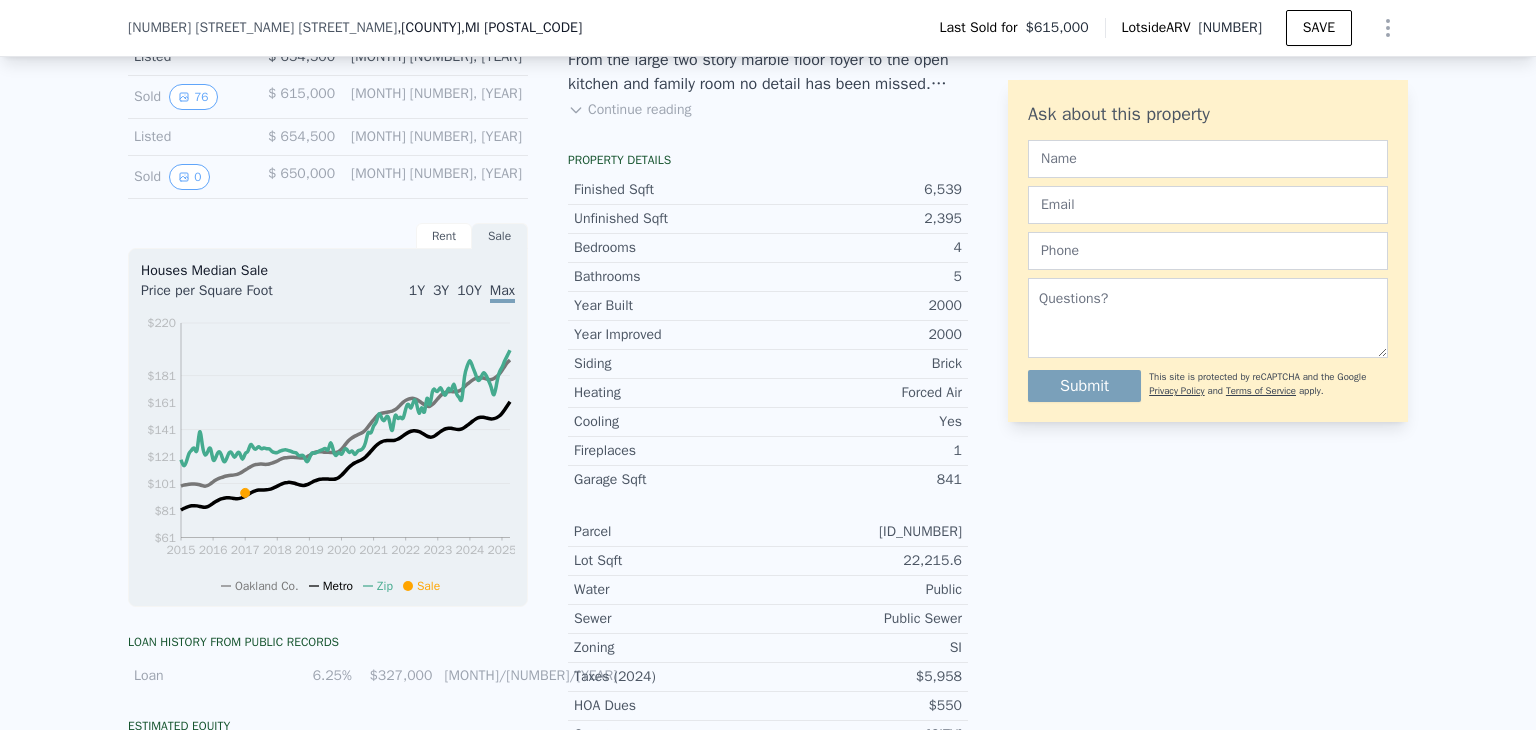 click on "Continue reading" at bounding box center [629, 110] 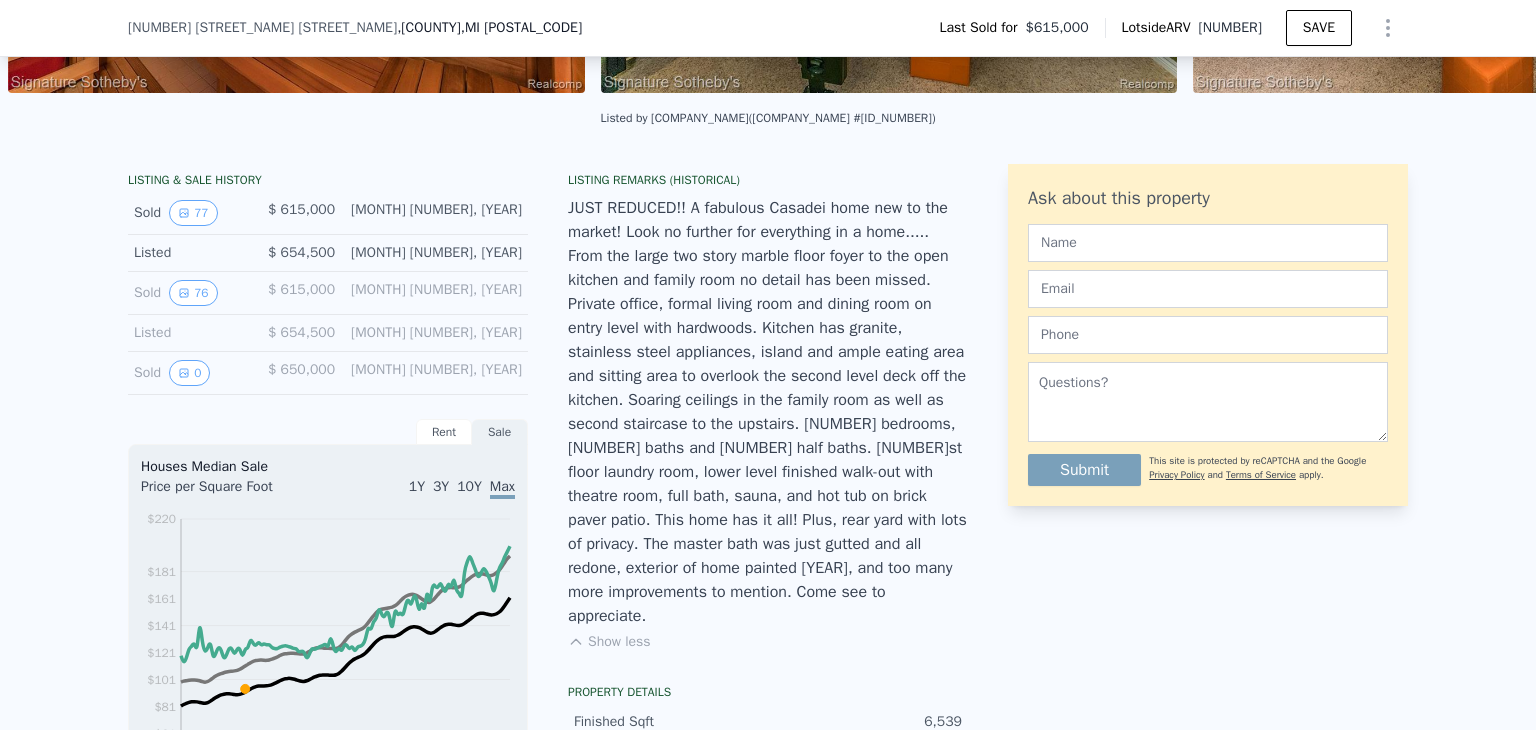 scroll, scrollTop: 0, scrollLeft: 0, axis: both 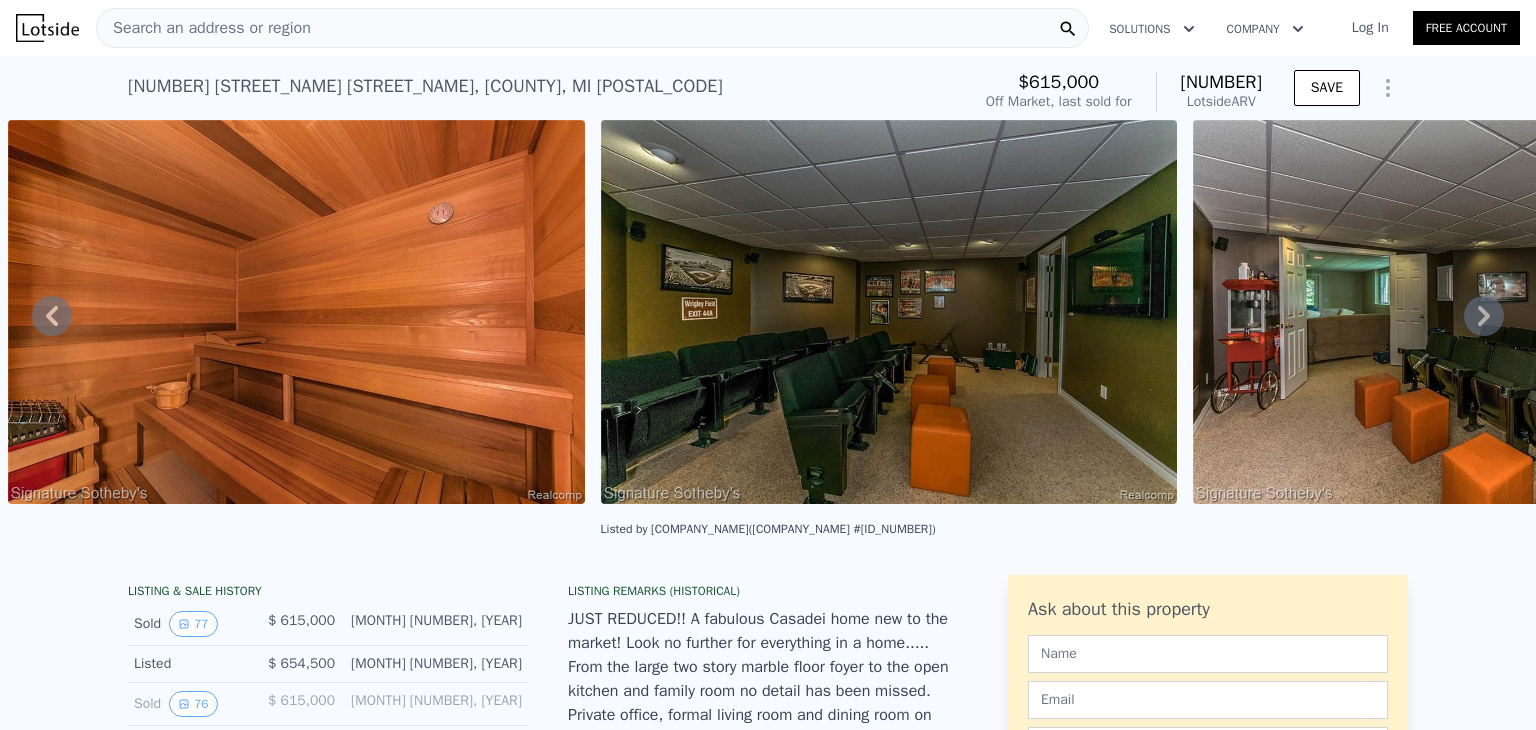 click on "Search an address or region" at bounding box center (592, 28) 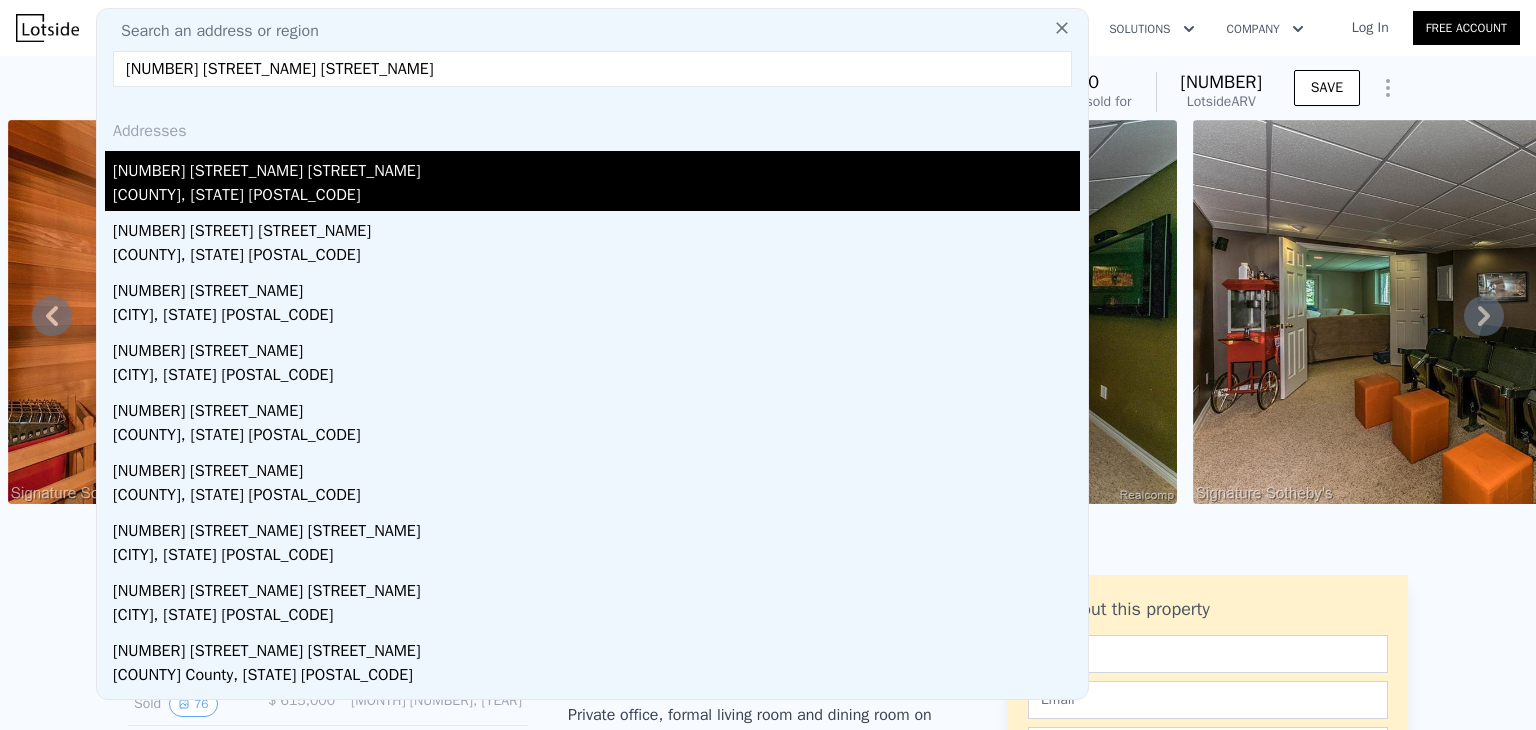type on "[NUMBER] [STREET_NAME] [STREET_NAME]" 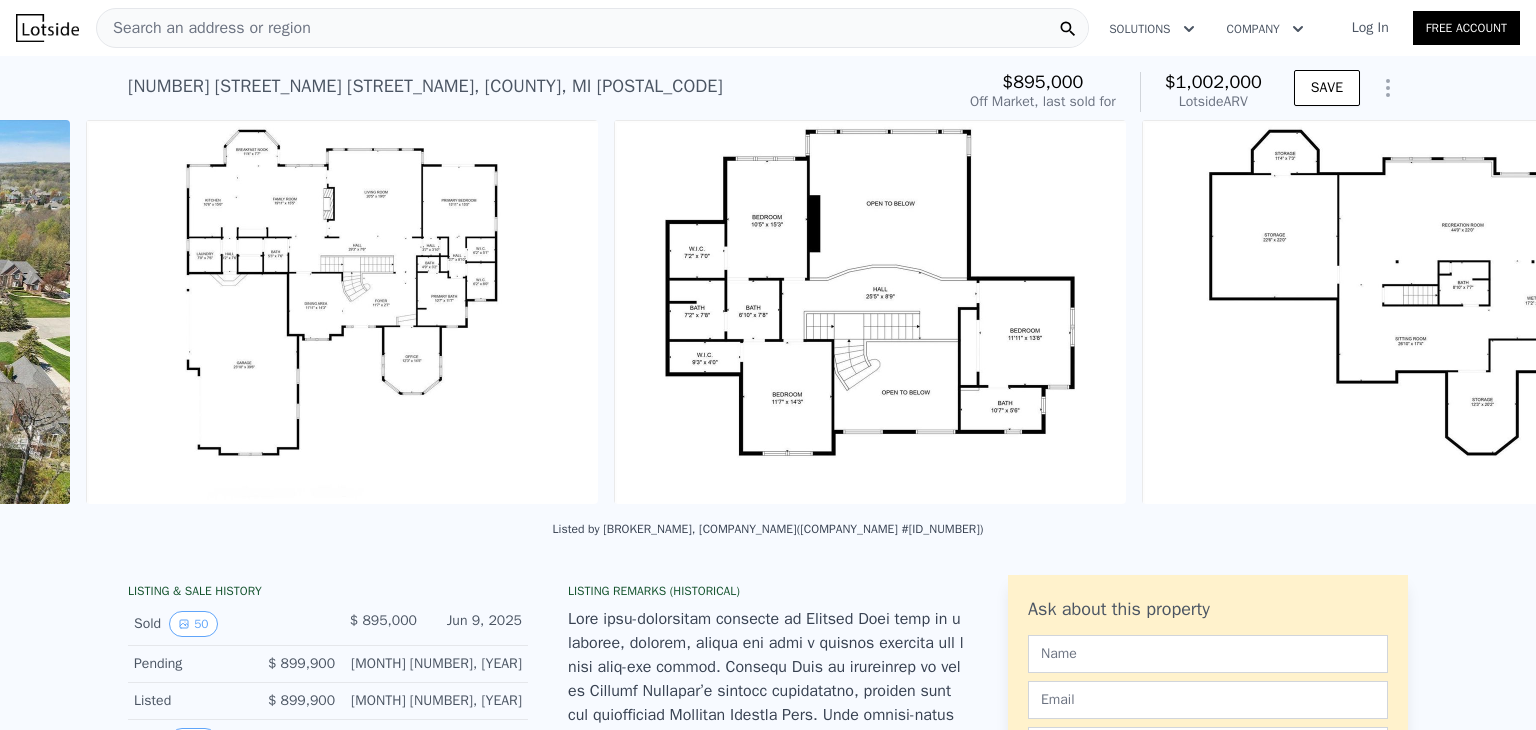 scroll, scrollTop: 0, scrollLeft: 22493, axis: horizontal 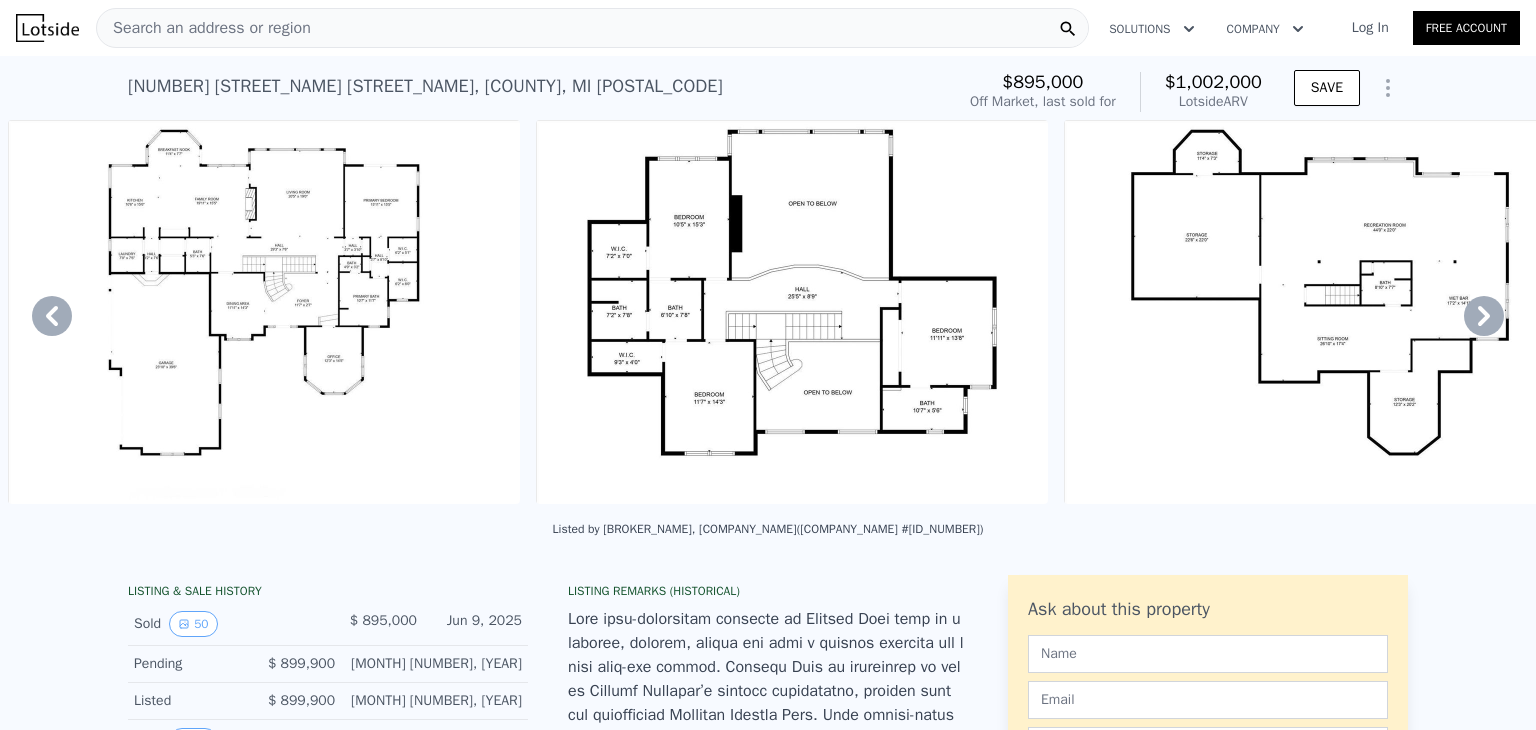 click 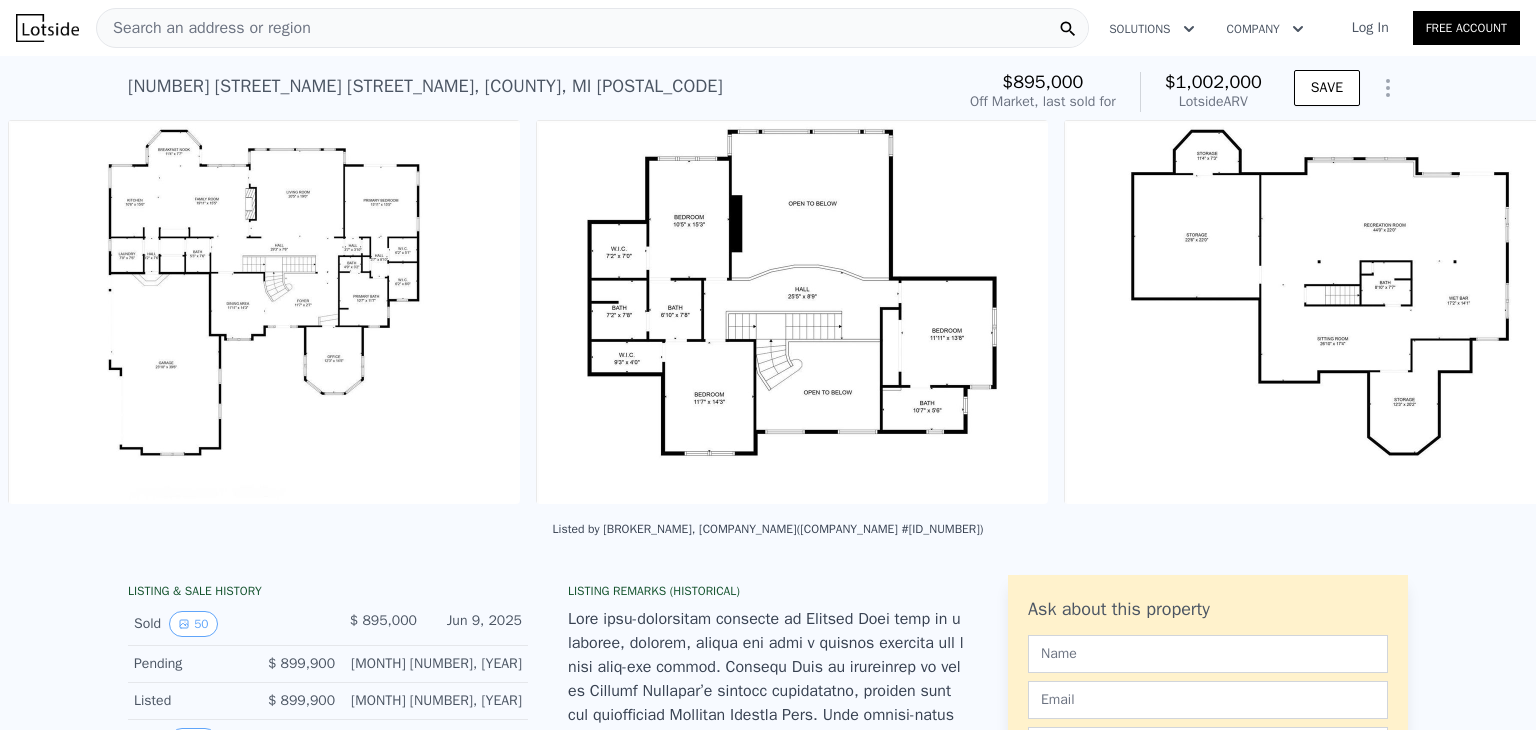 scroll, scrollTop: 0, scrollLeft: 22556, axis: horizontal 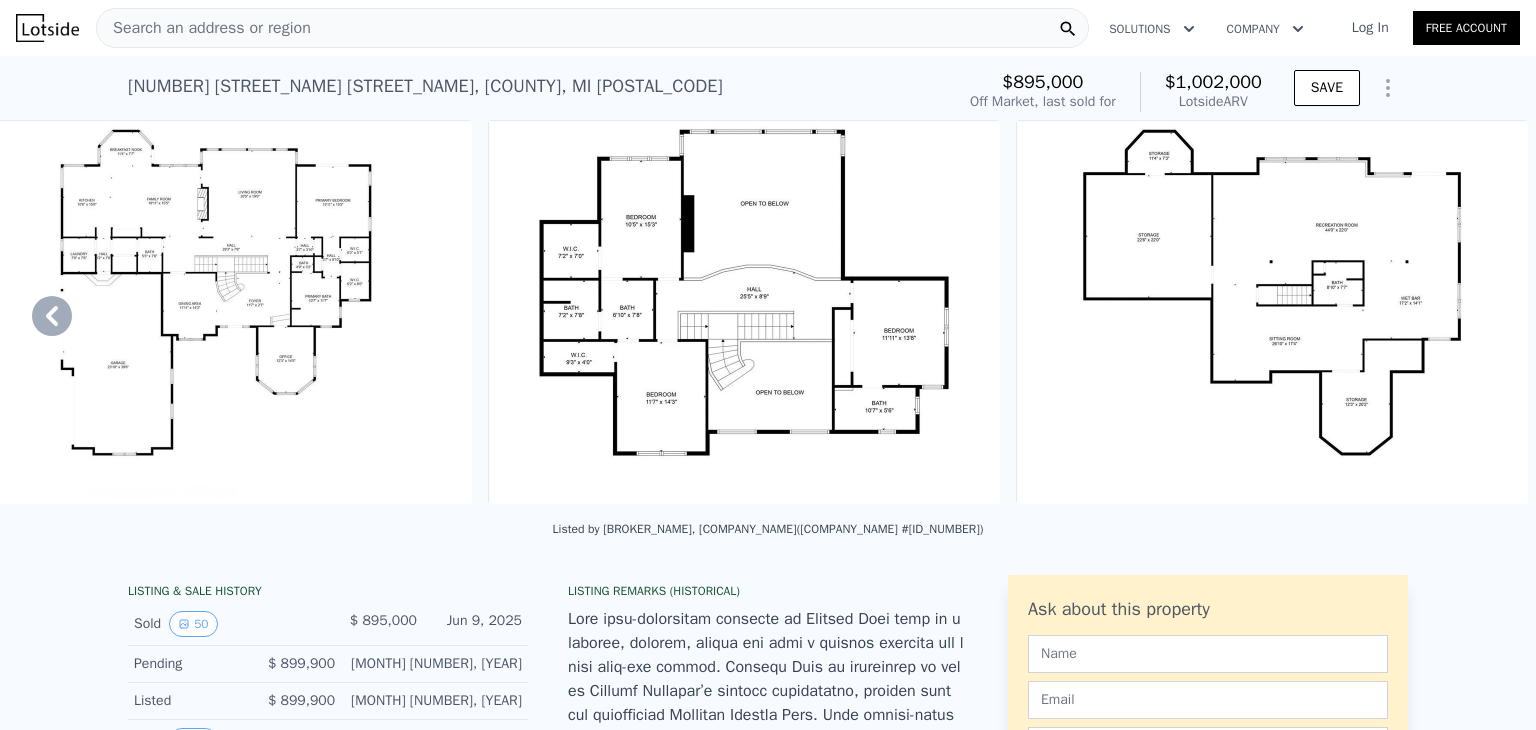click 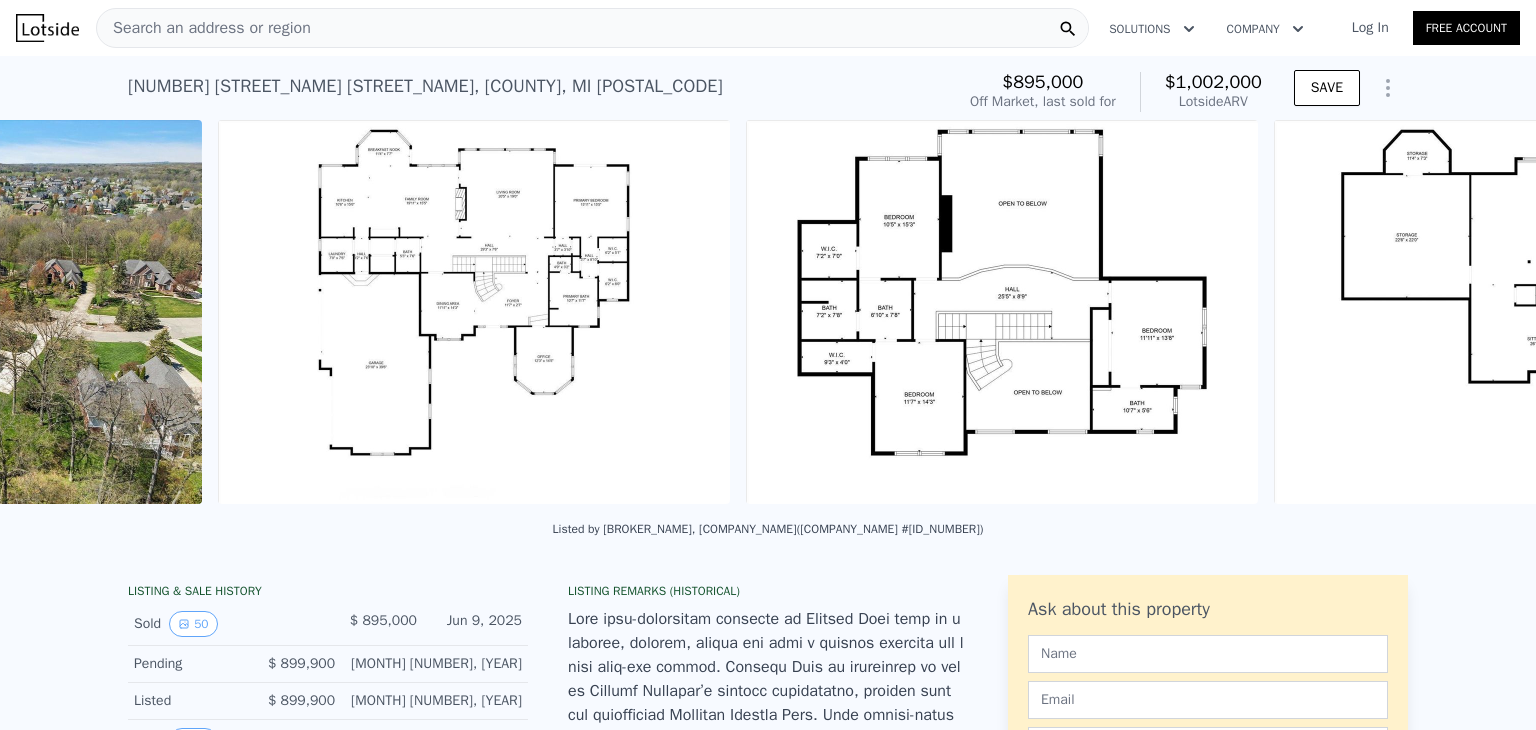 scroll, scrollTop: 0, scrollLeft: 21964, axis: horizontal 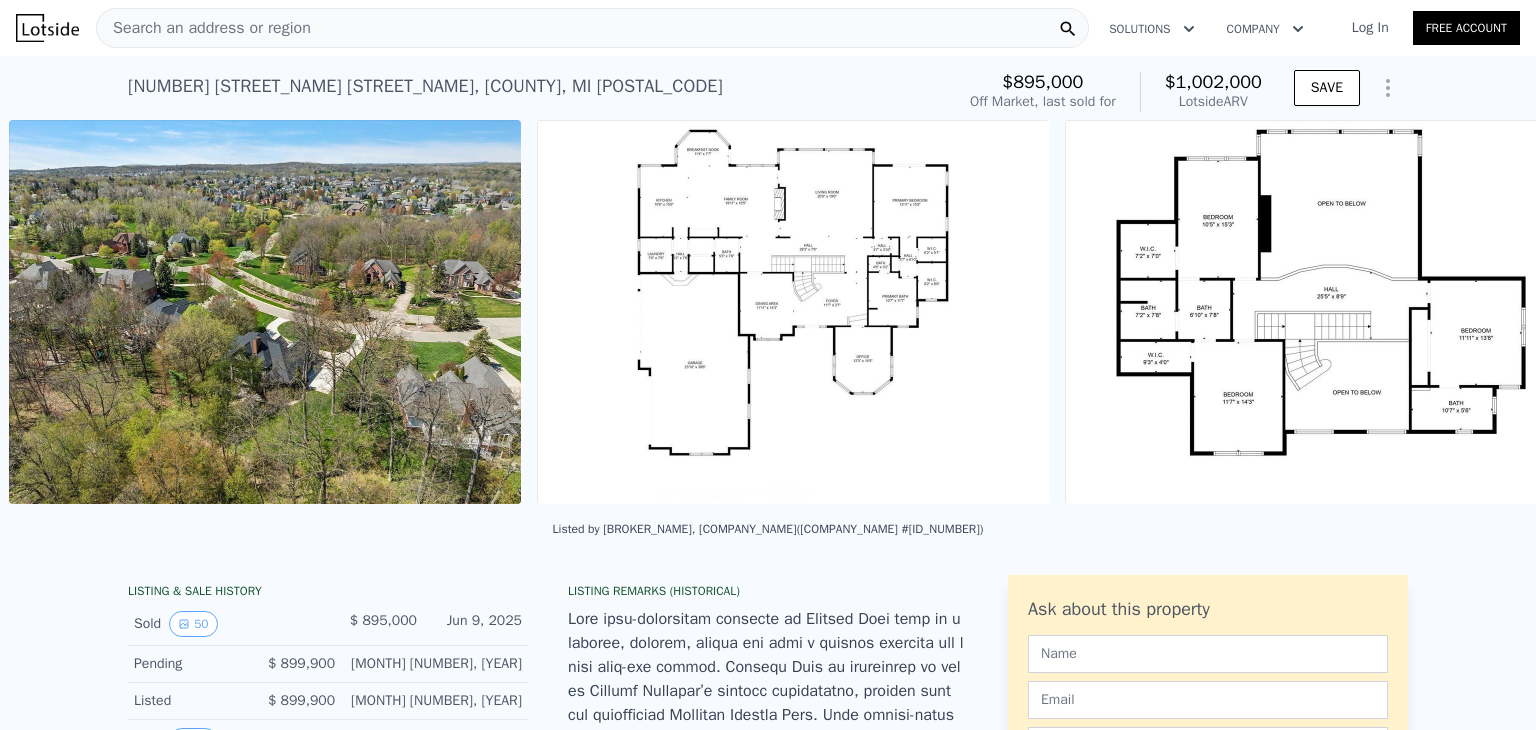 click at bounding box center (265, 312) 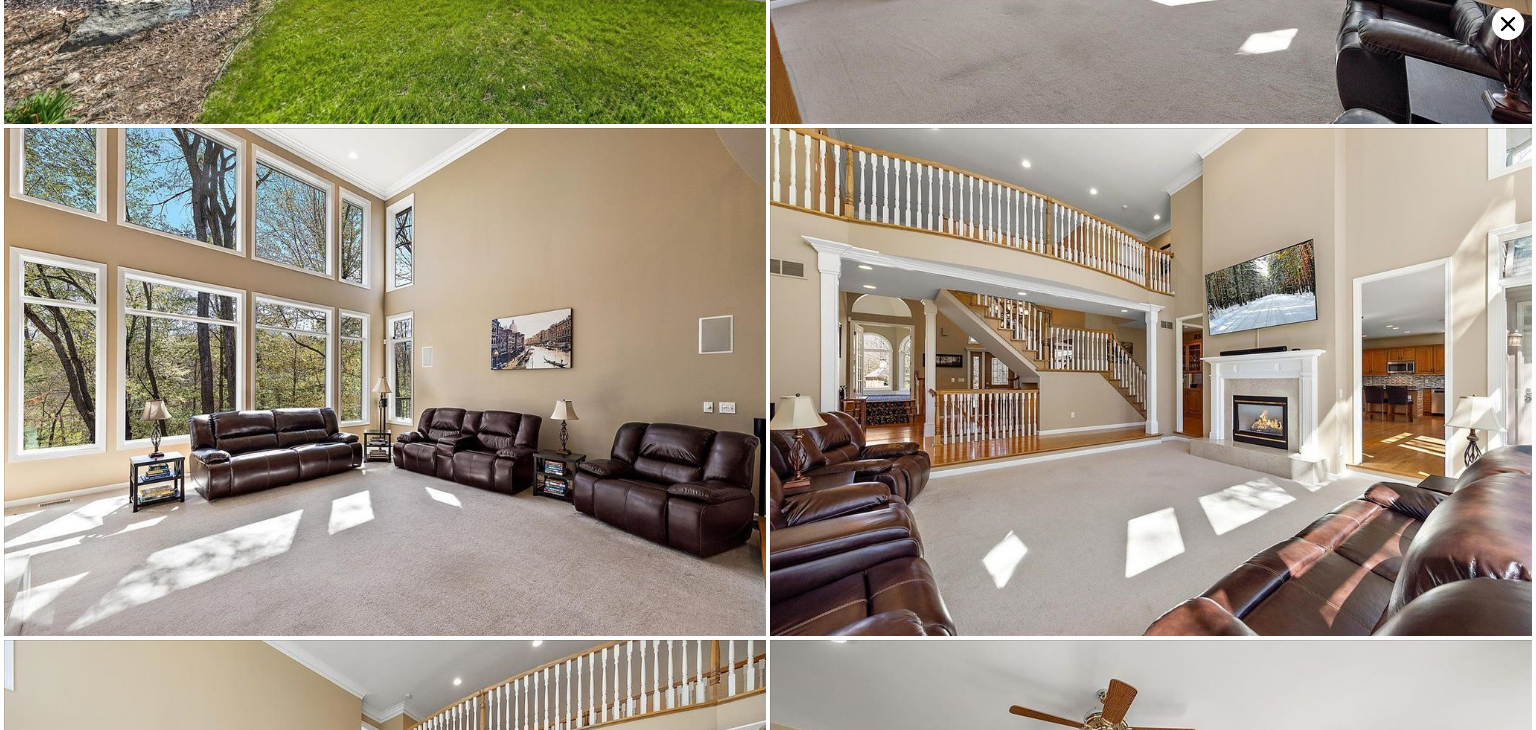 scroll, scrollTop: 595, scrollLeft: 0, axis: vertical 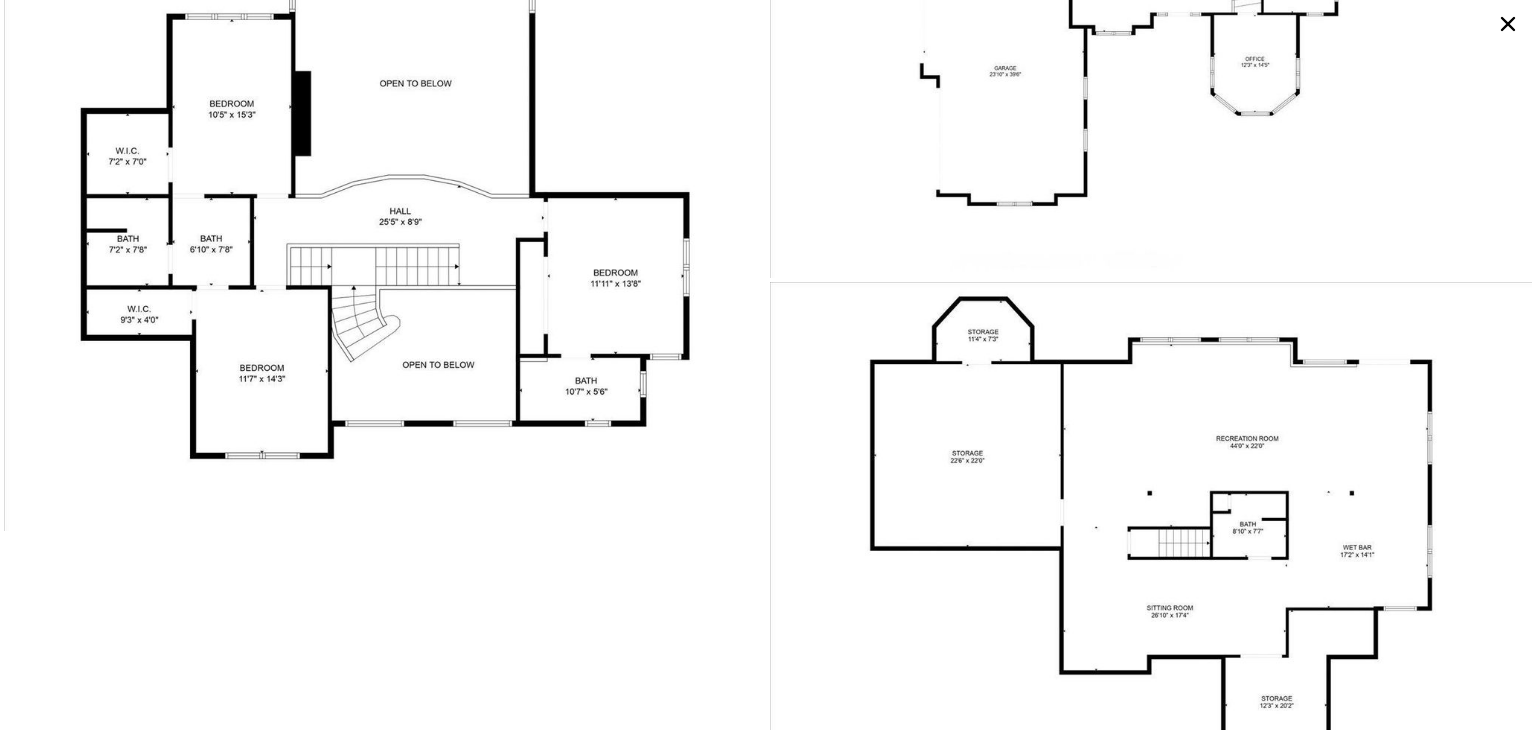 click 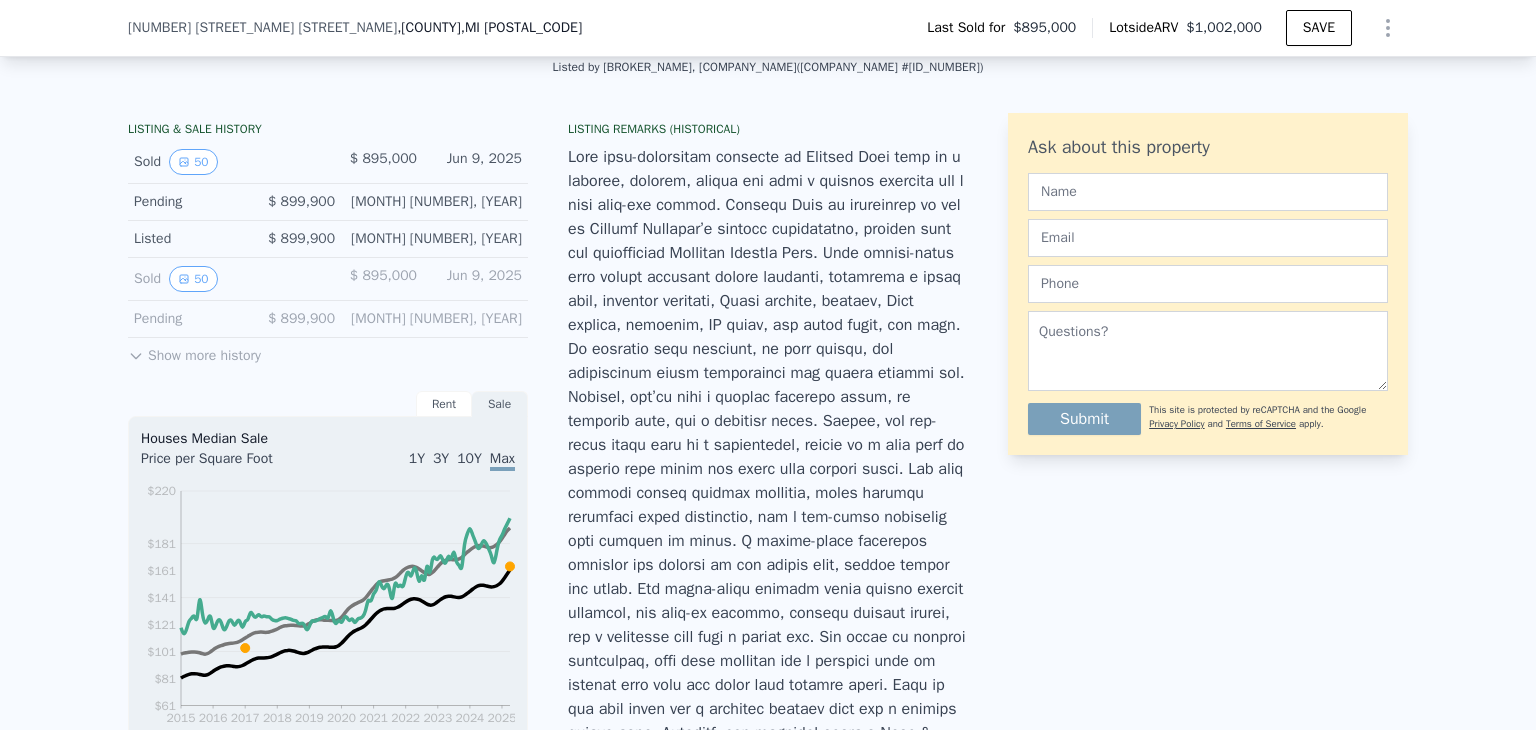 scroll, scrollTop: 469, scrollLeft: 0, axis: vertical 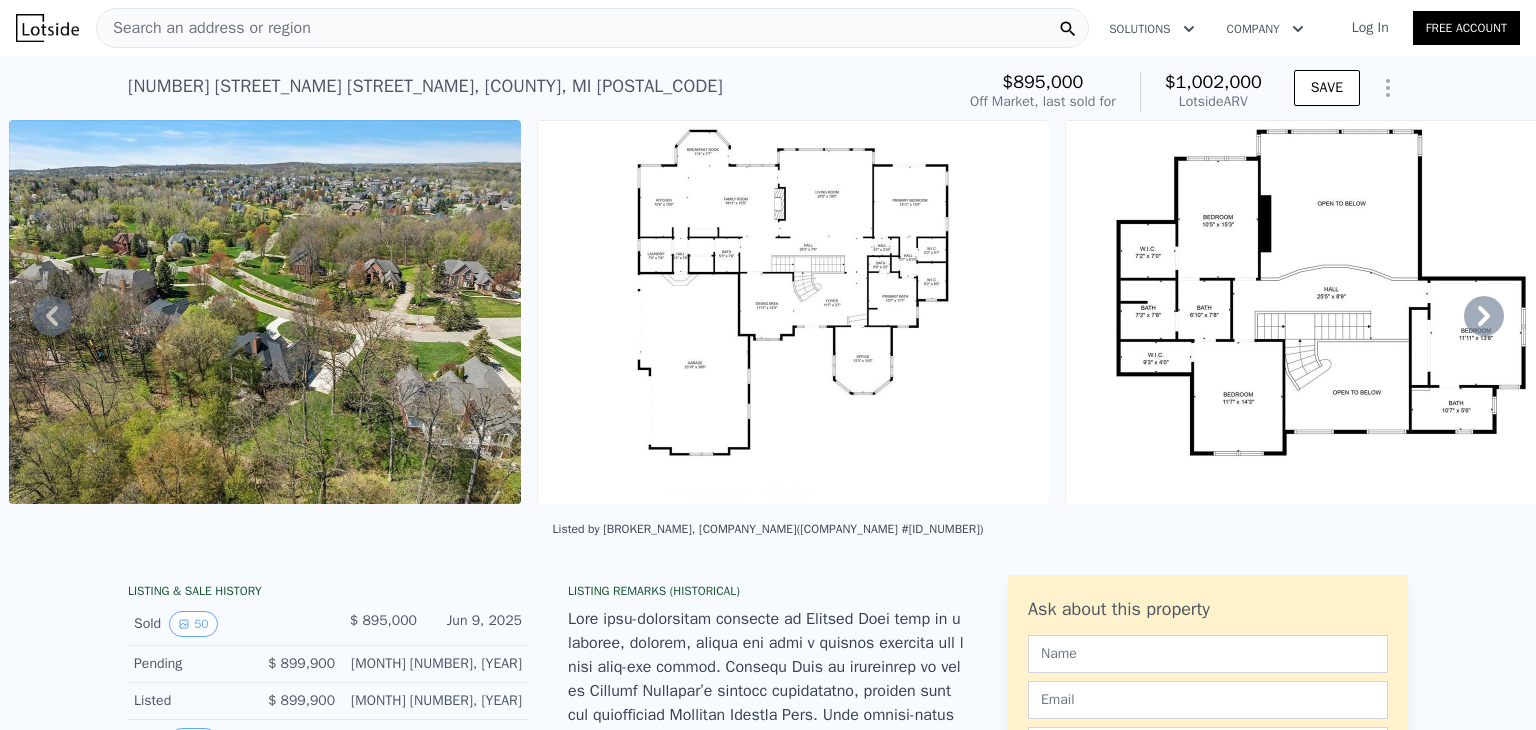 click on "Lotside  ARV" at bounding box center (1213, 102) 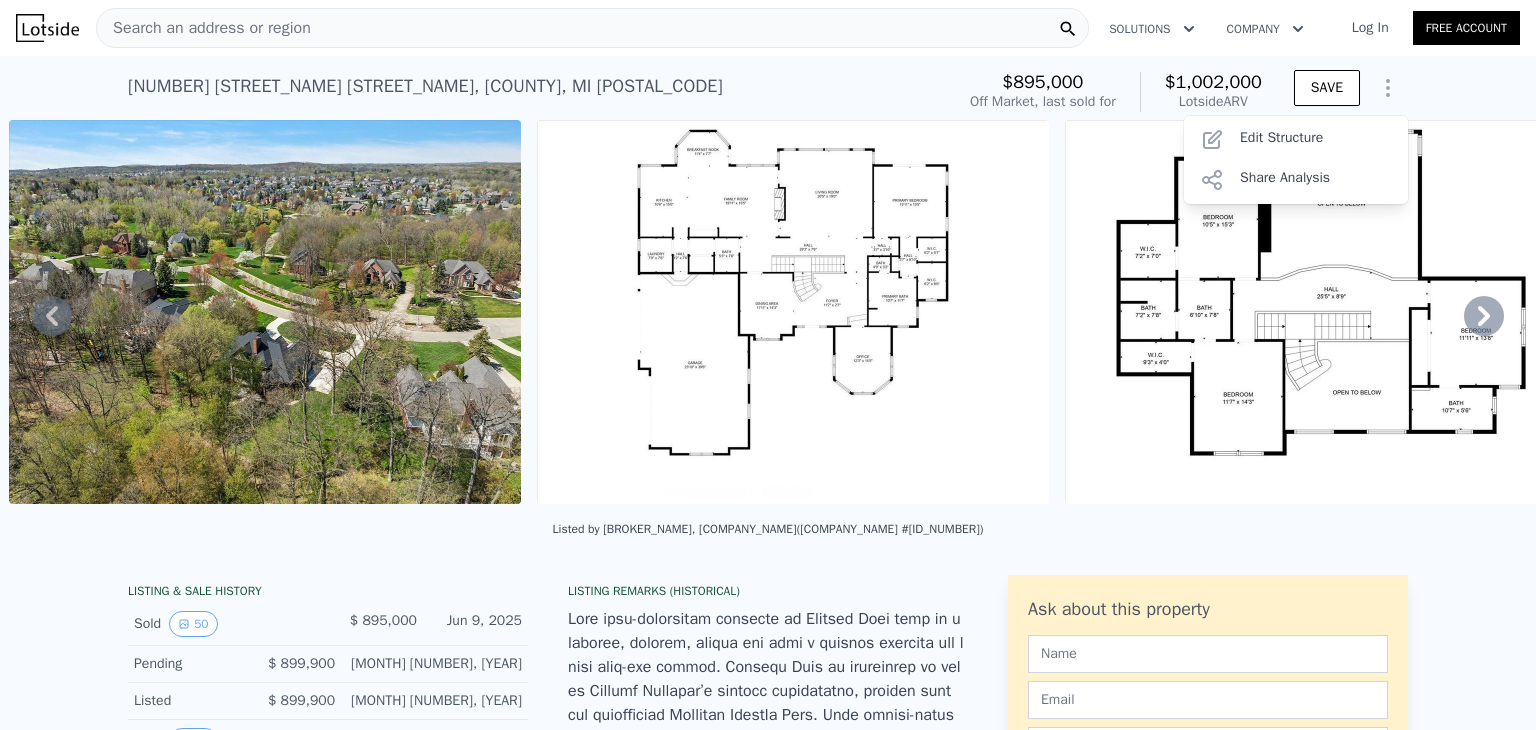 click on "Search an address or region" at bounding box center (592, 28) 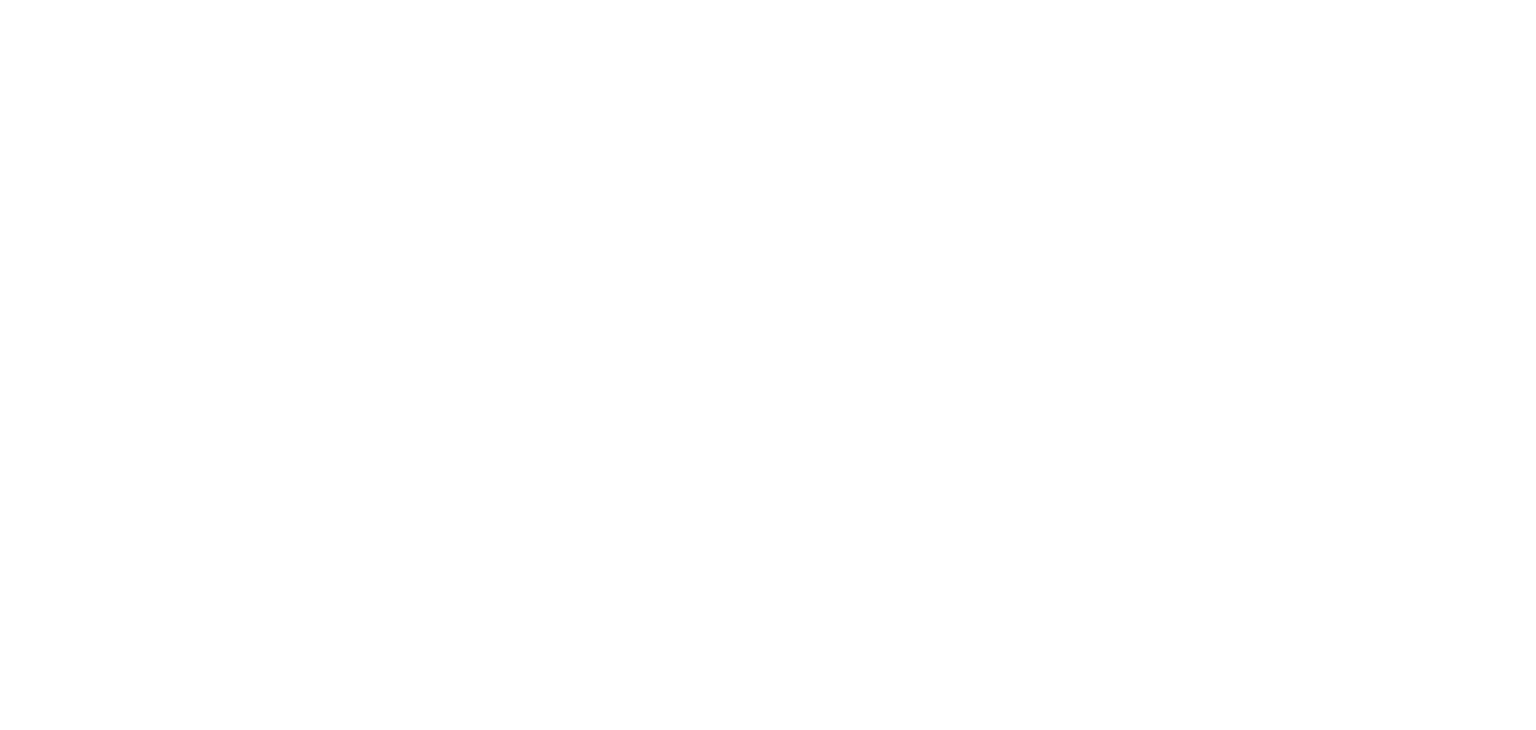 scroll, scrollTop: 0, scrollLeft: 0, axis: both 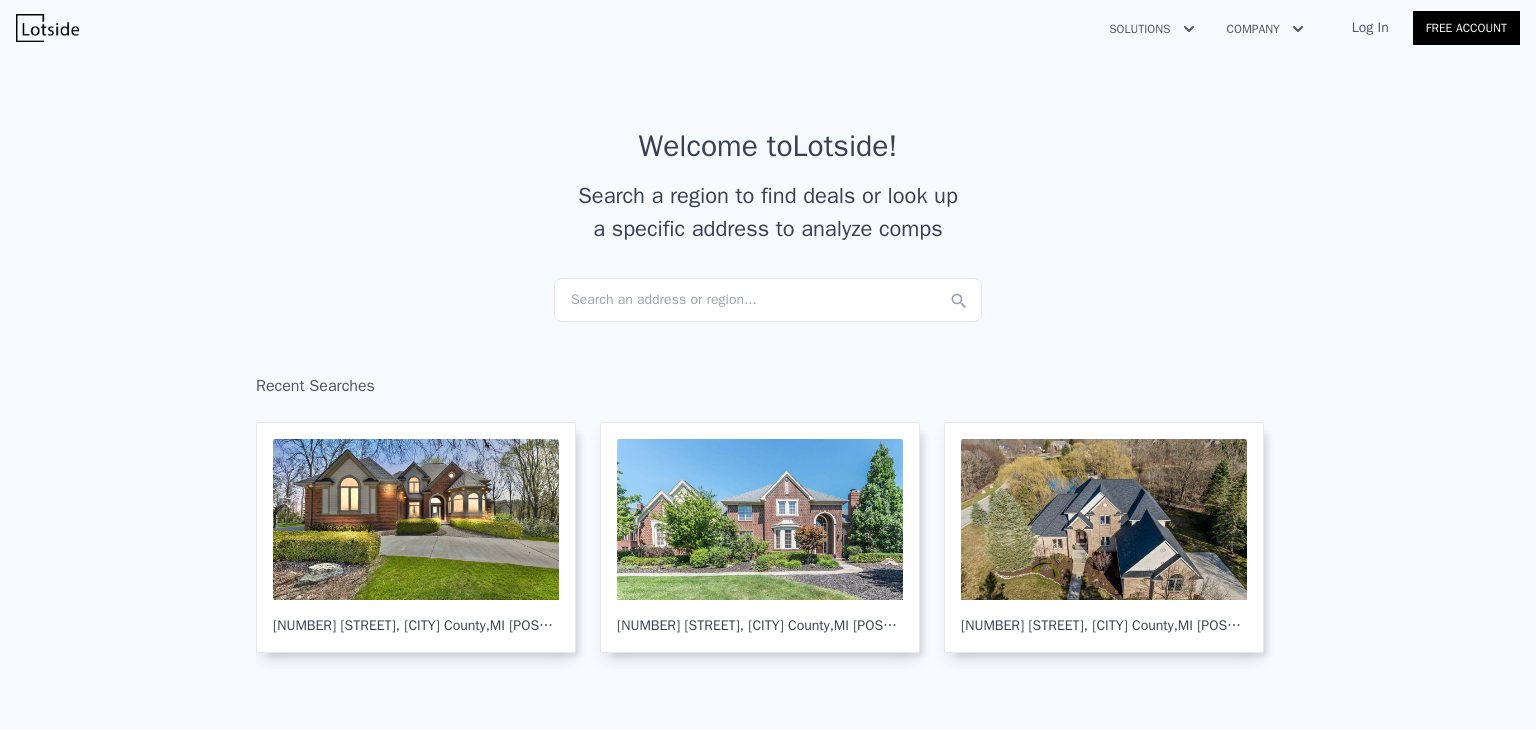 click on "Search an address or region..." at bounding box center [768, 300] 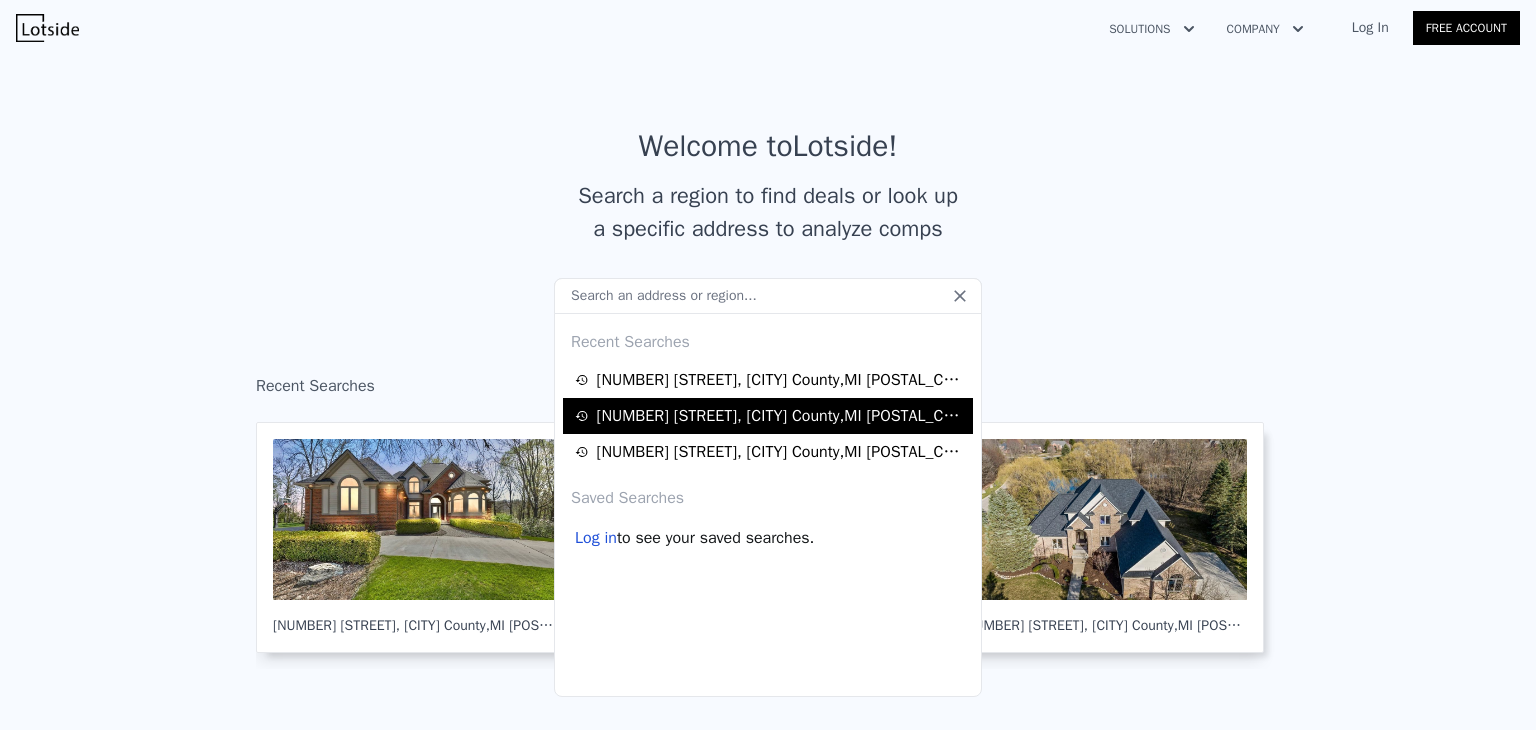 click on "[NUMBER] [STREET] , [CITY] , [STATE] [POSTAL_CODE]" at bounding box center [782, 416] 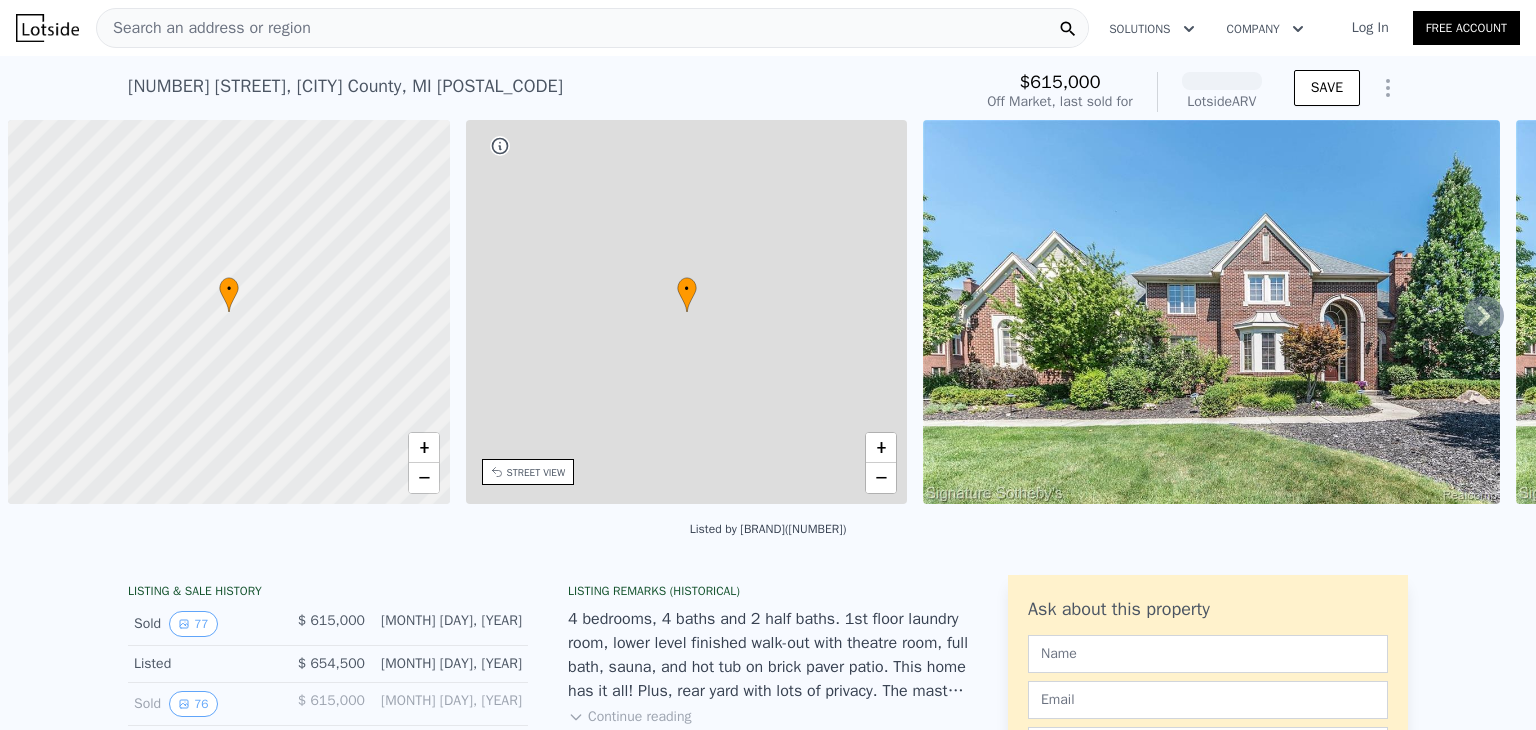 scroll, scrollTop: 0, scrollLeft: 8, axis: horizontal 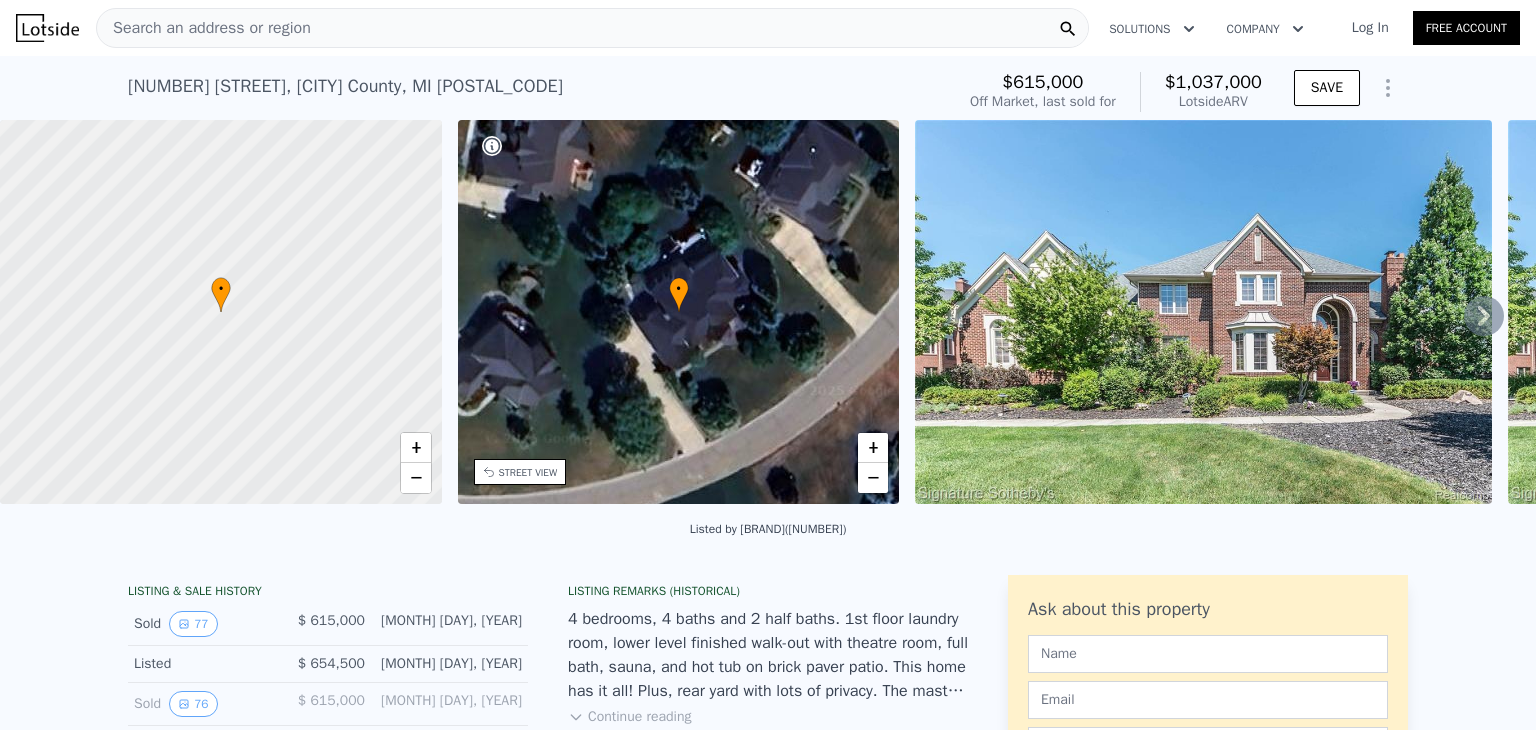click 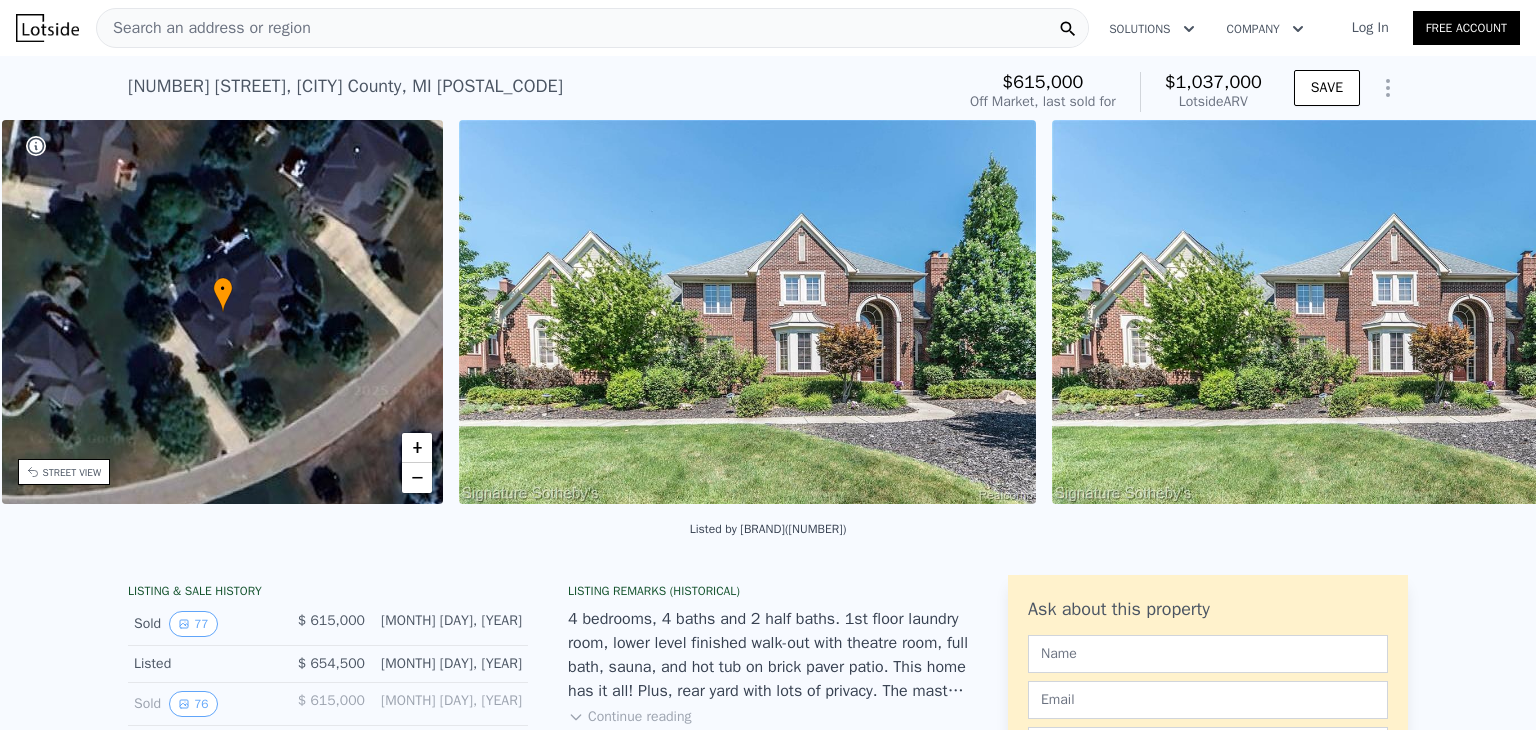 scroll, scrollTop: 0, scrollLeft: 465, axis: horizontal 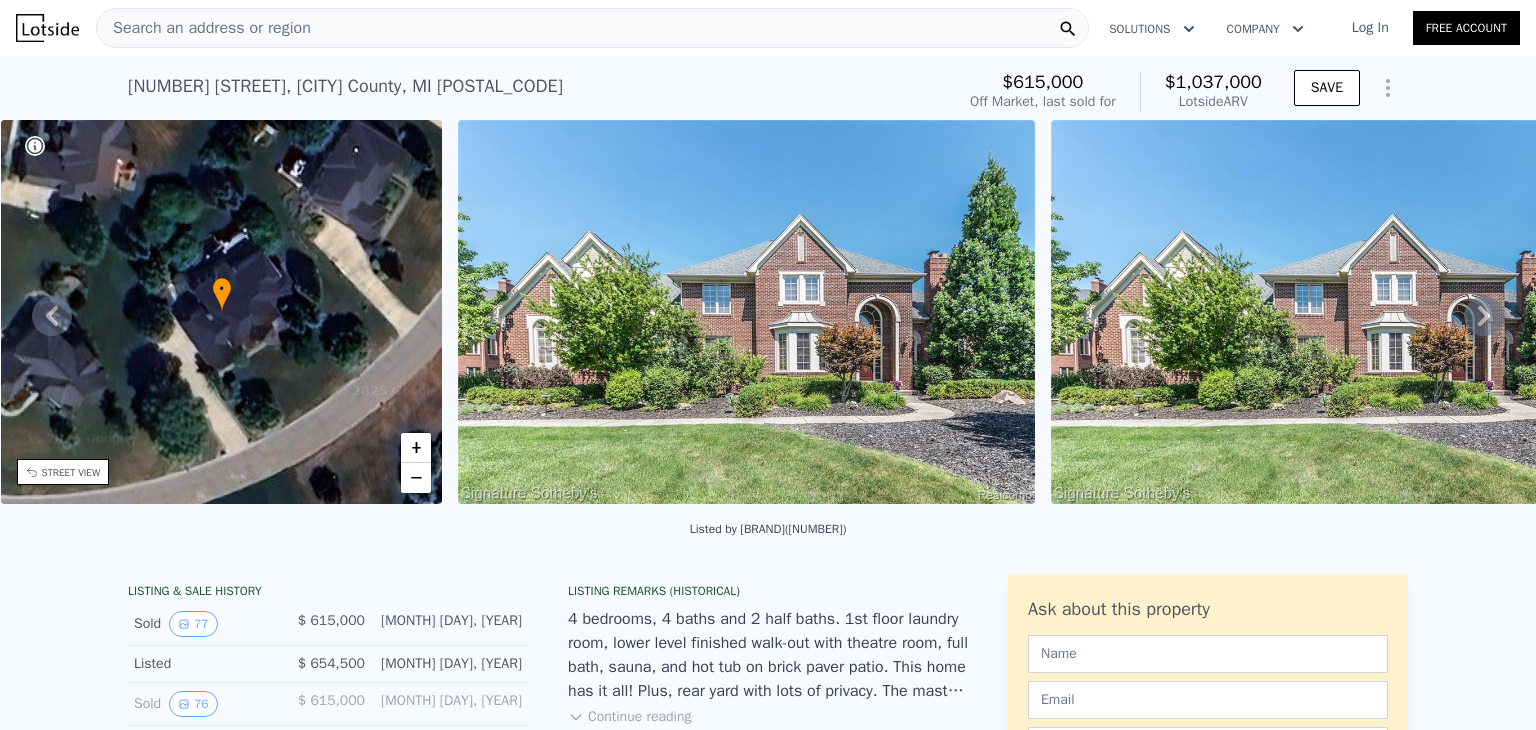 click at bounding box center (1339, 312) 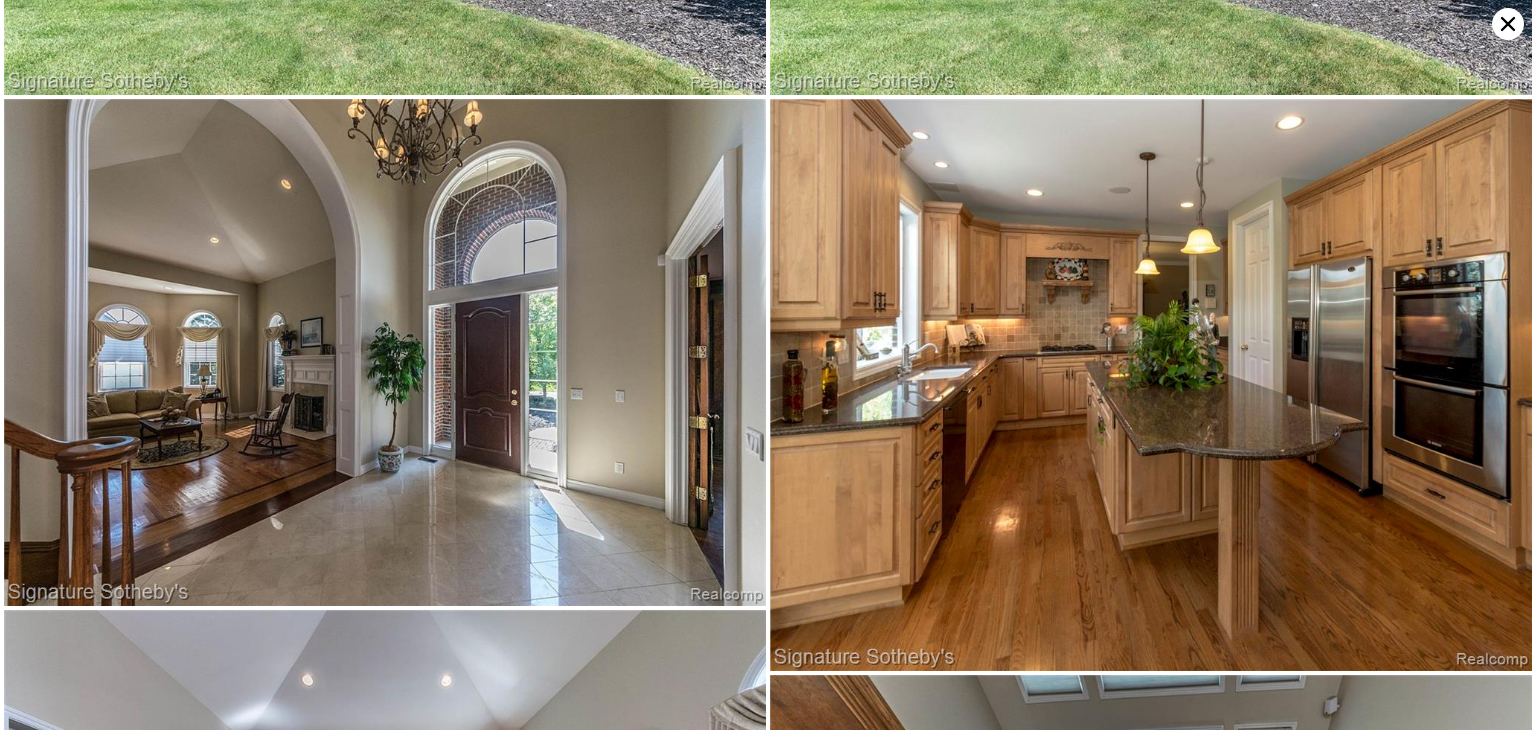scroll, scrollTop: 436, scrollLeft: 0, axis: vertical 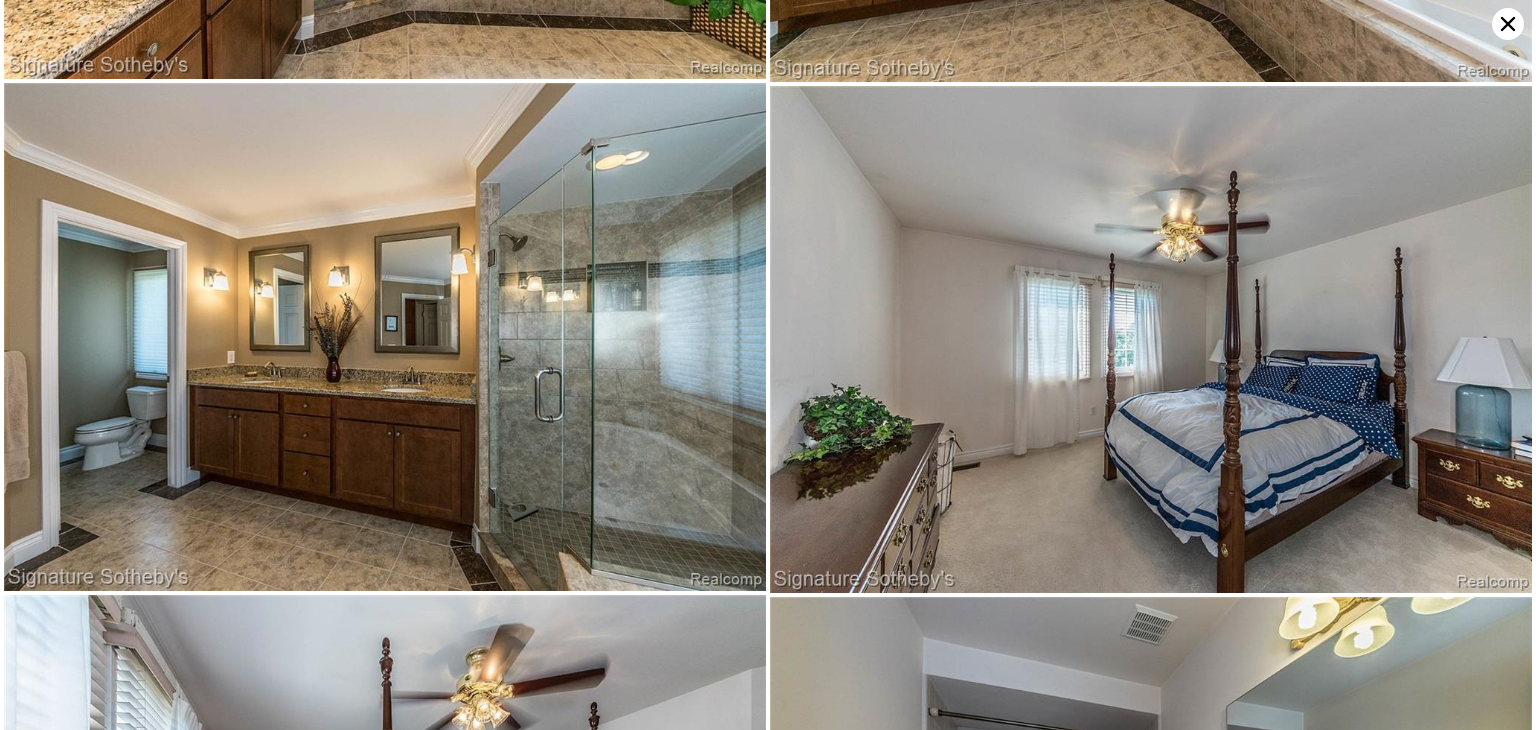 click 